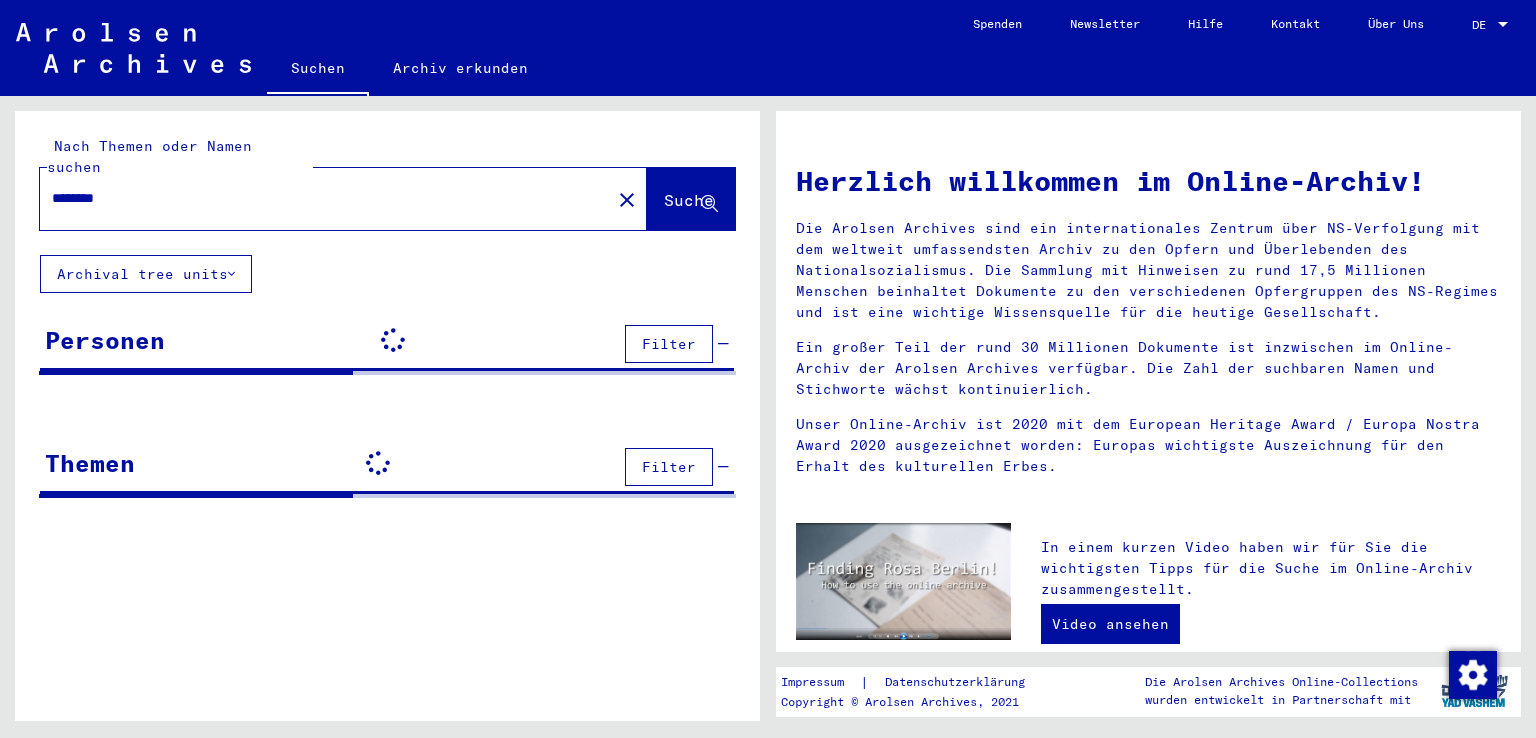 scroll, scrollTop: 0, scrollLeft: 0, axis: both 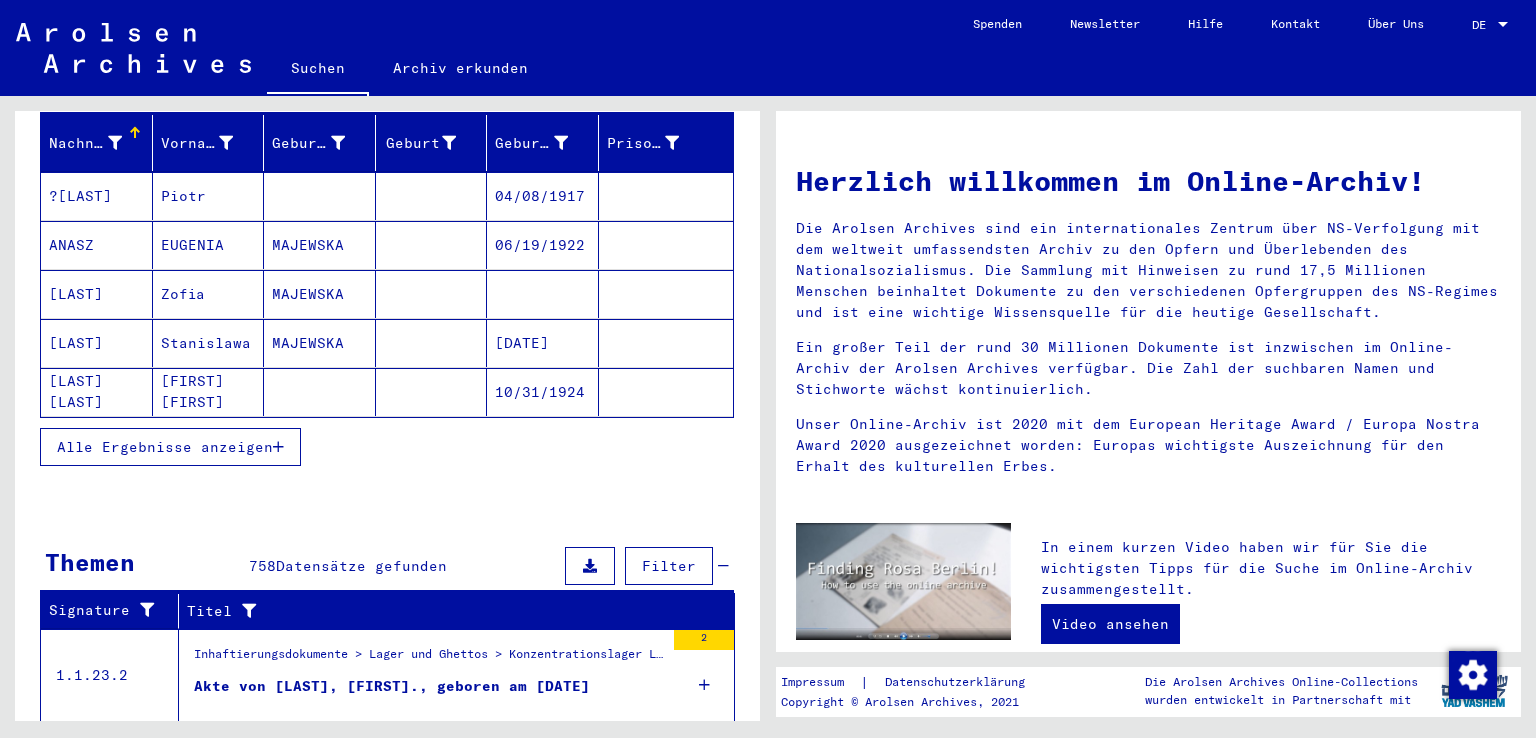click on "DE DE" 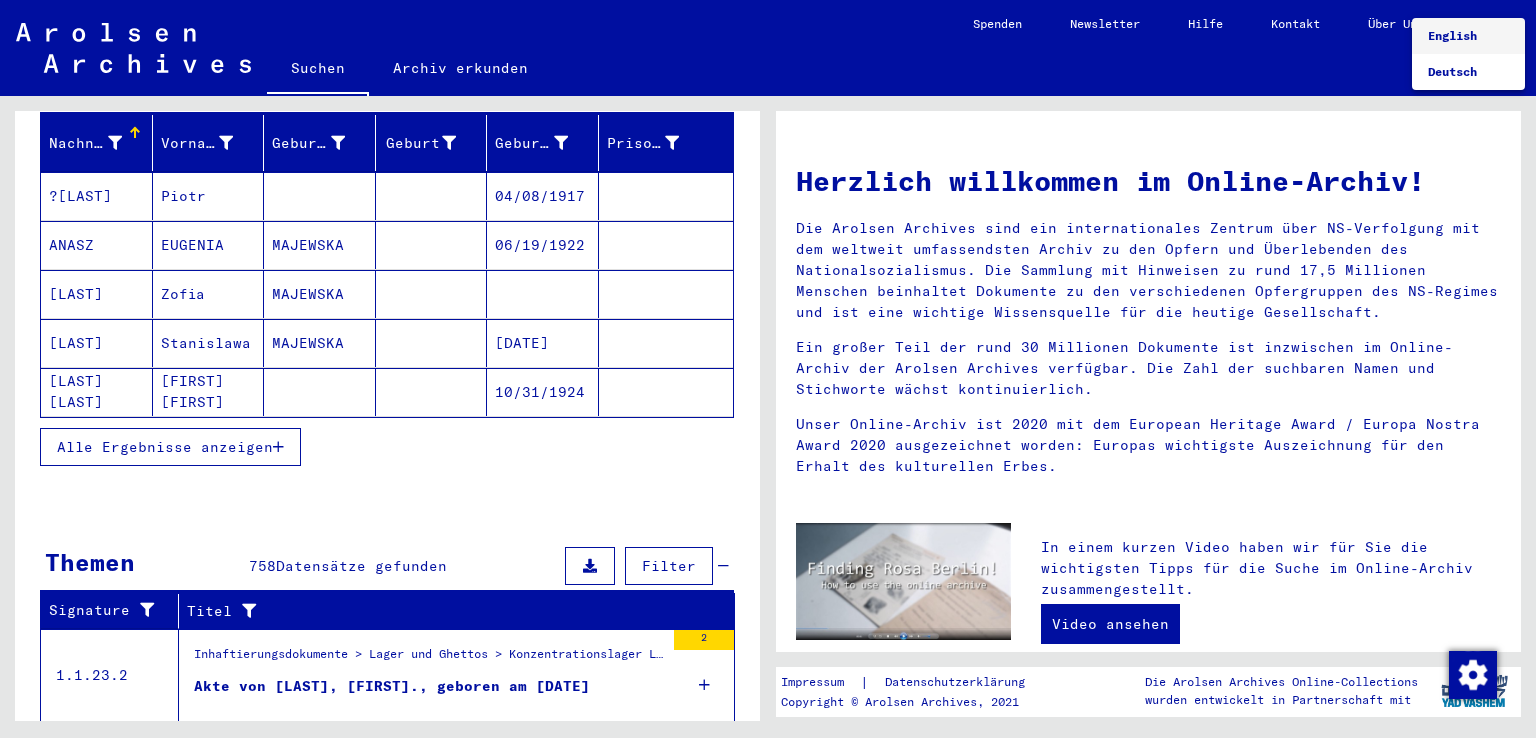click on "English" at bounding box center [1452, 35] 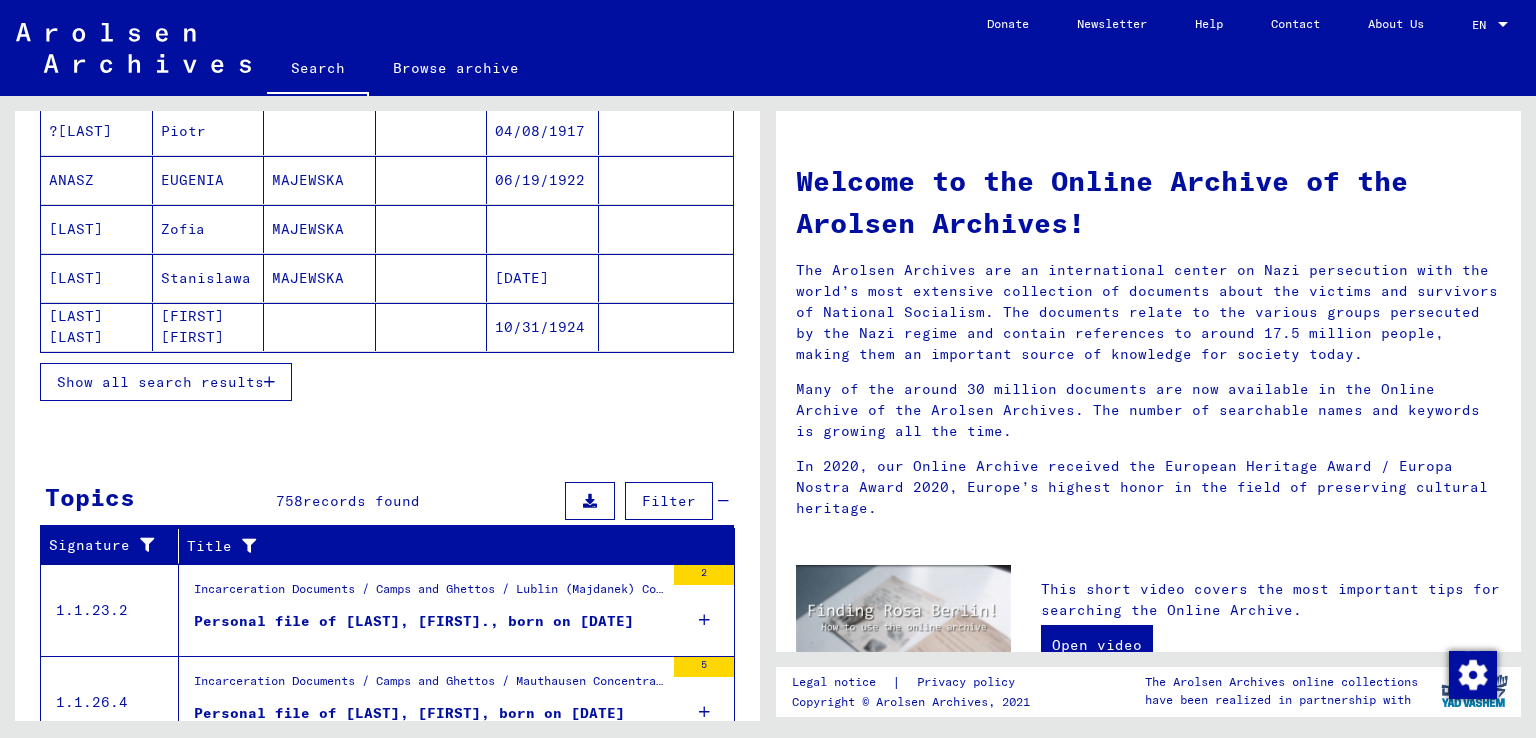 scroll, scrollTop: 300, scrollLeft: 0, axis: vertical 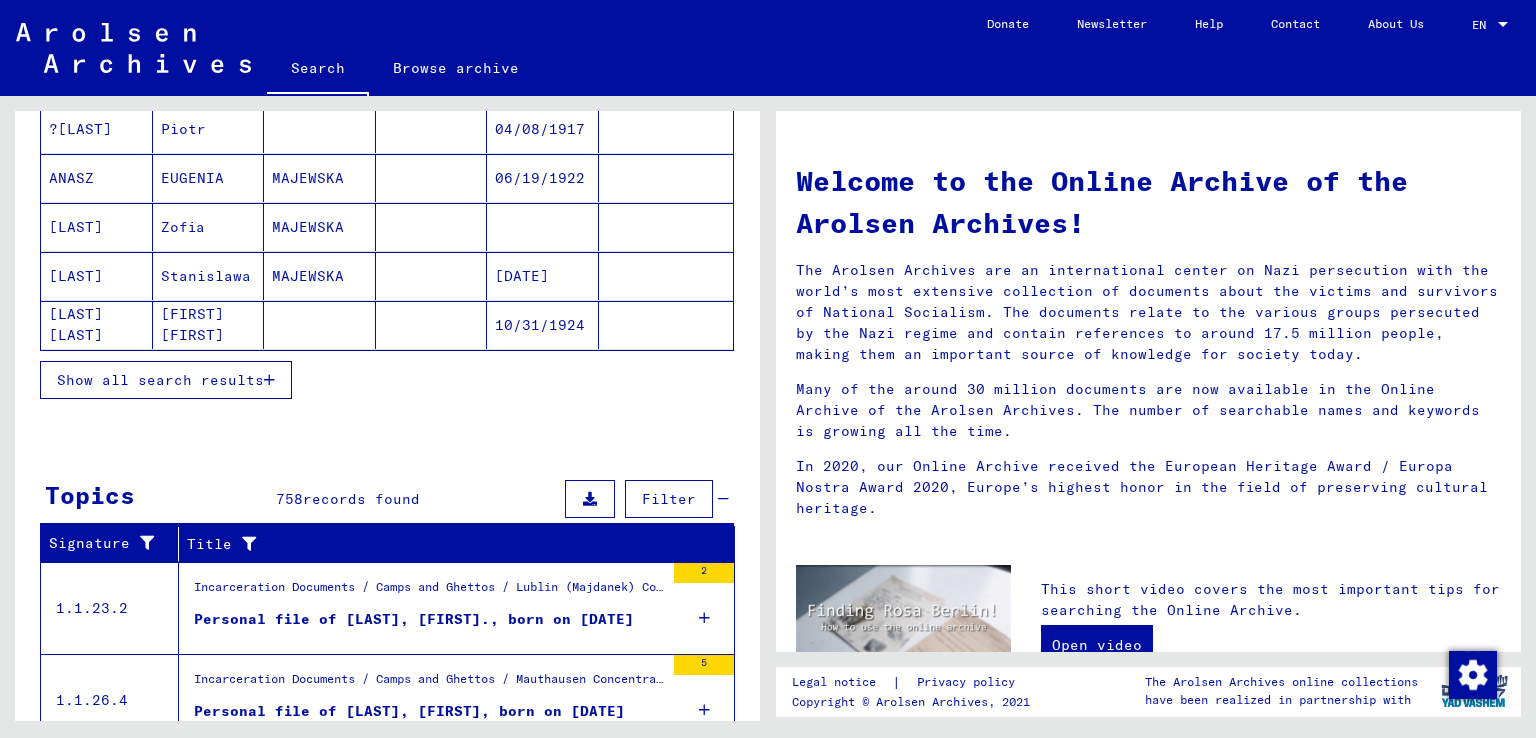 click on "Show all search results" at bounding box center (160, 380) 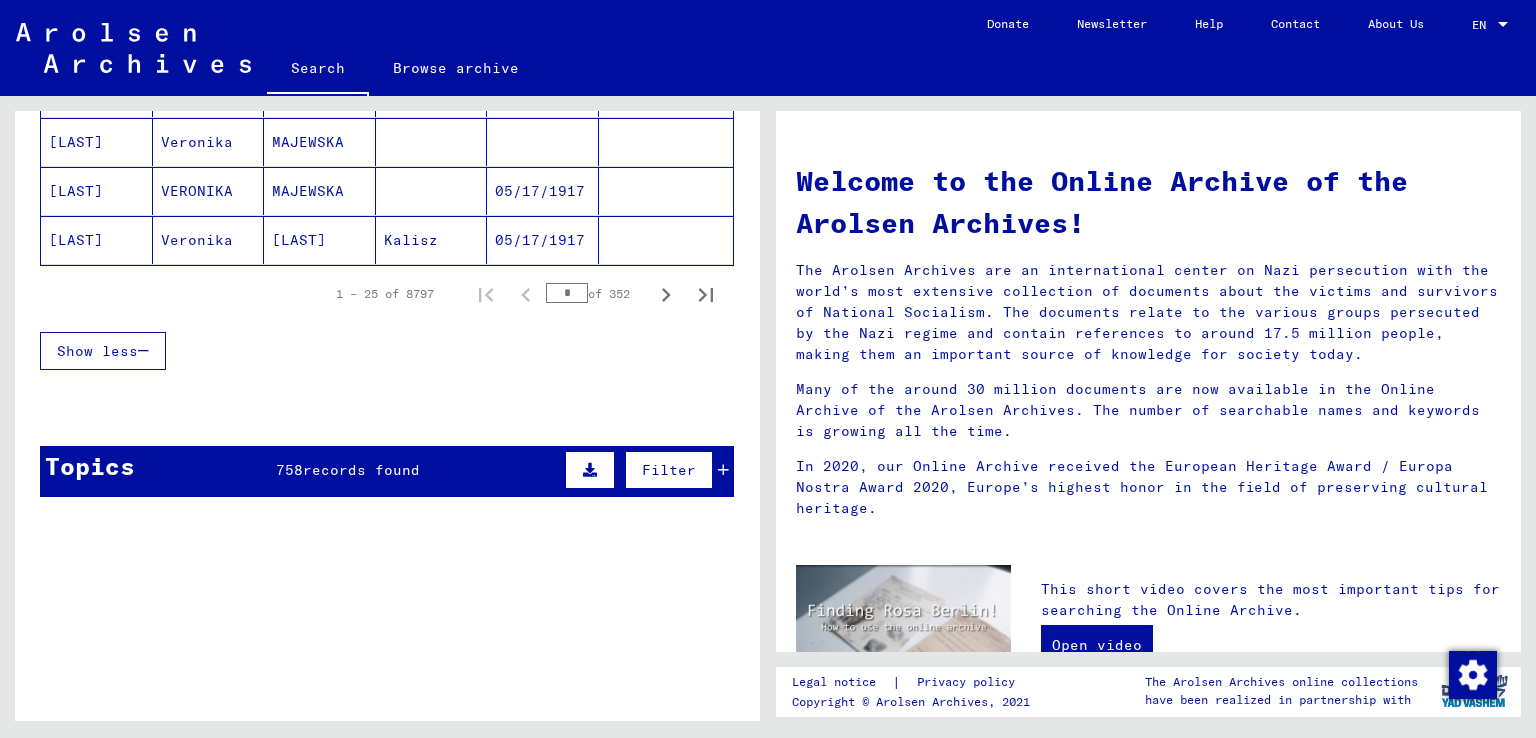 scroll, scrollTop: 1400, scrollLeft: 0, axis: vertical 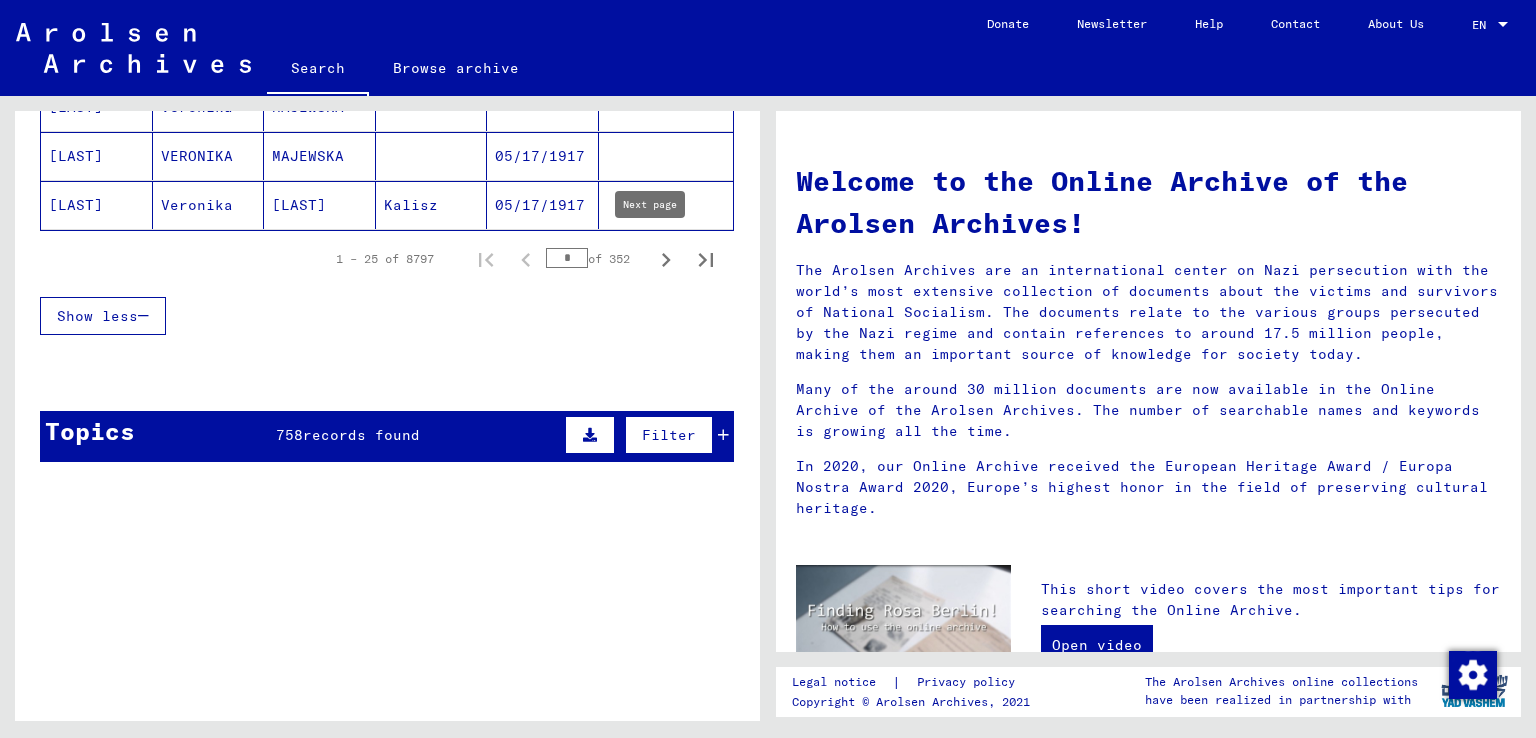 click 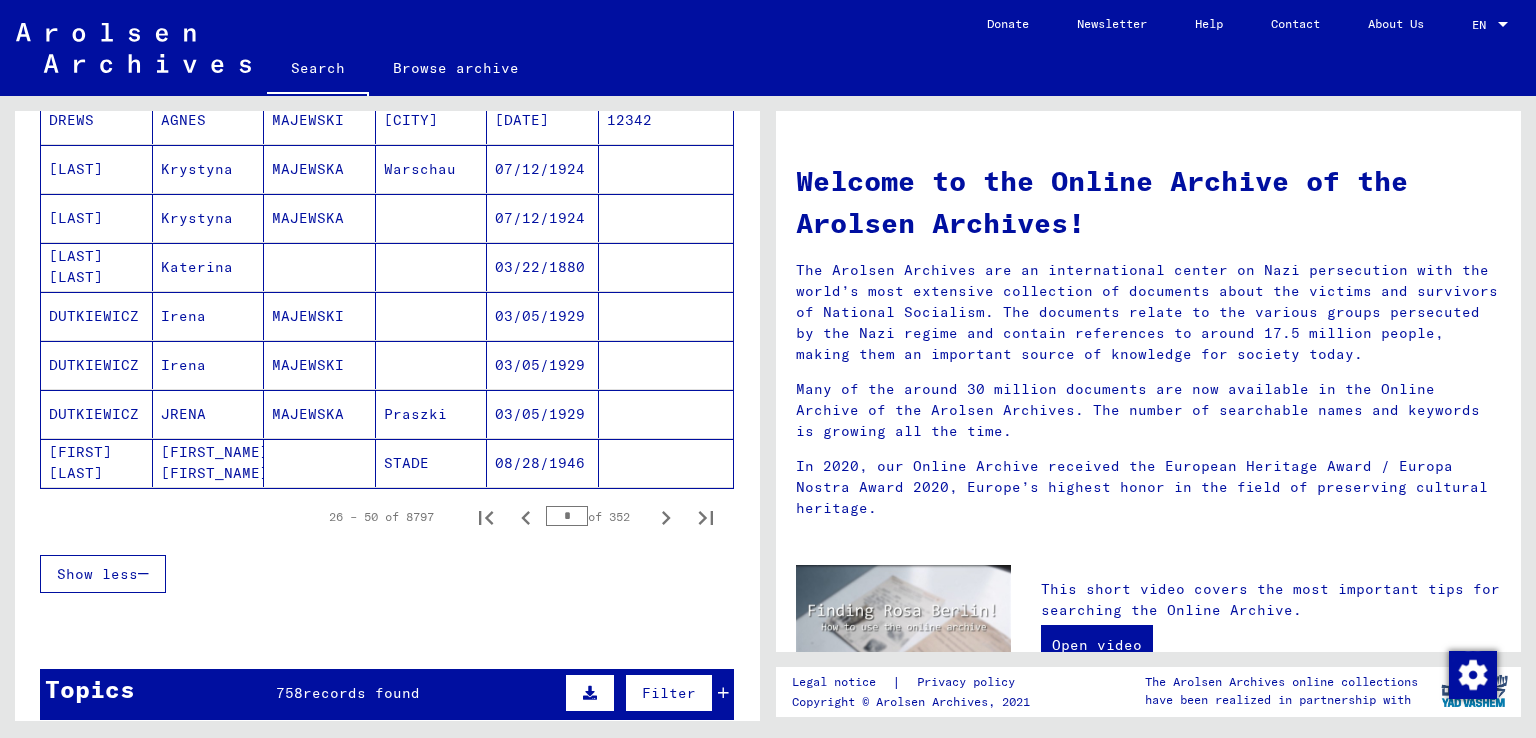 scroll, scrollTop: 1300, scrollLeft: 0, axis: vertical 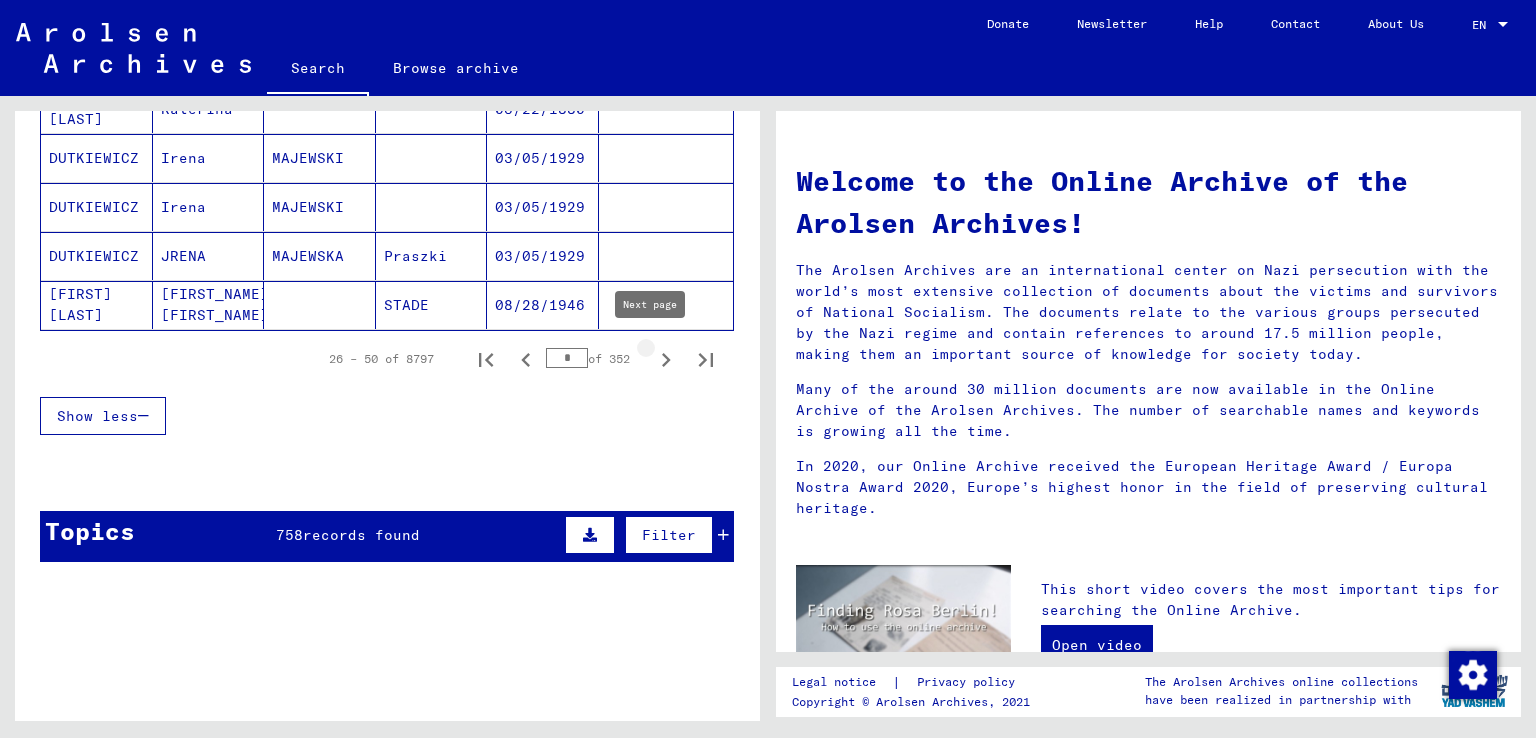 click 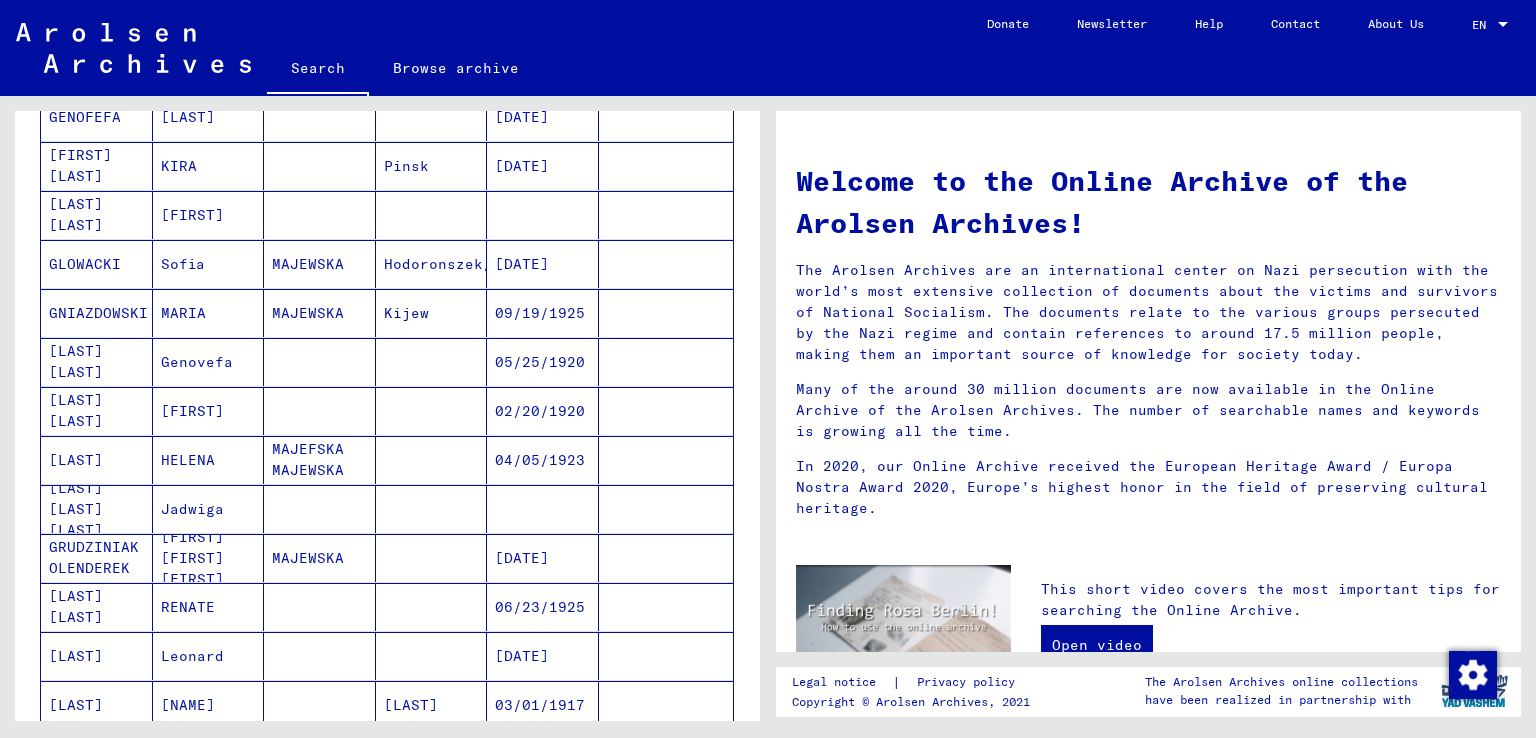 scroll, scrollTop: 1300, scrollLeft: 0, axis: vertical 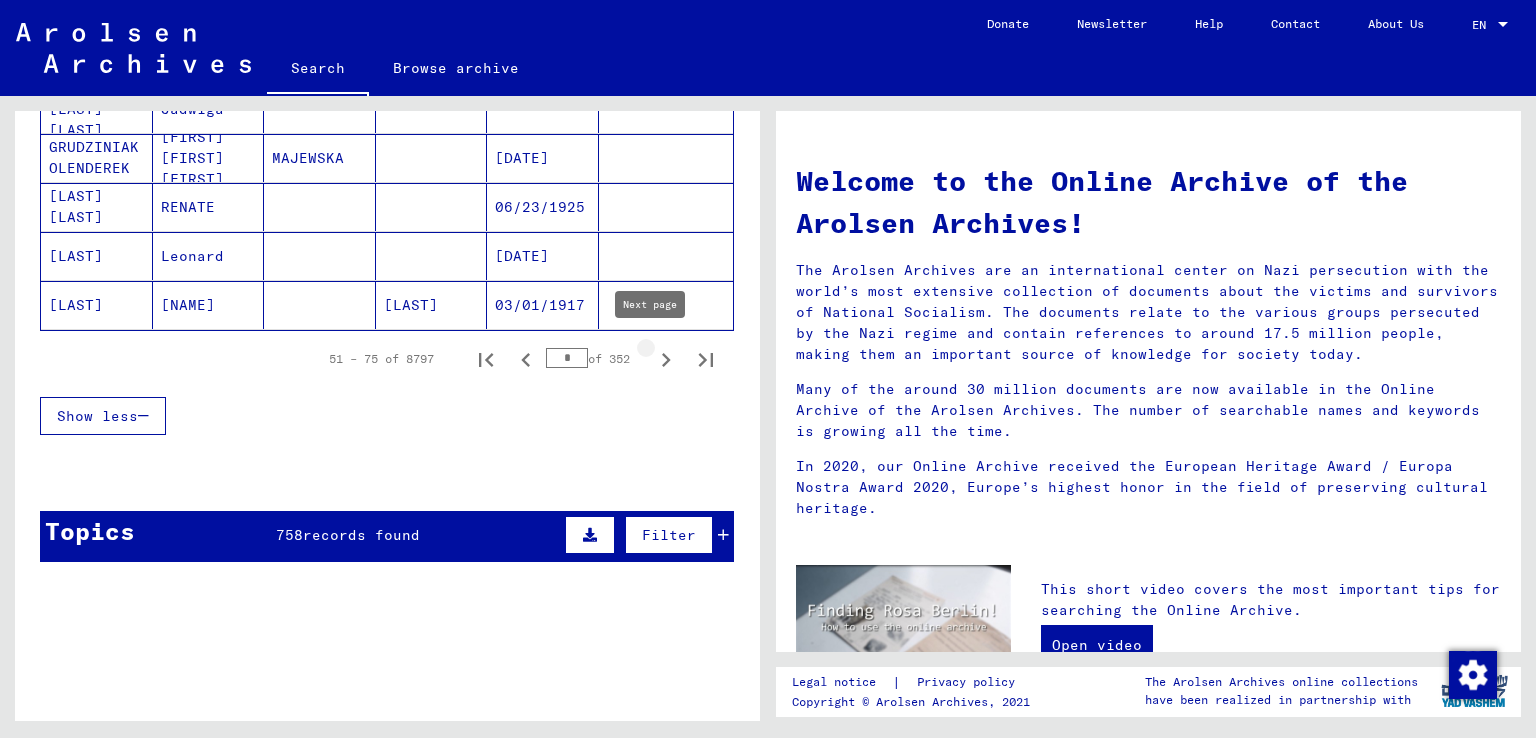click 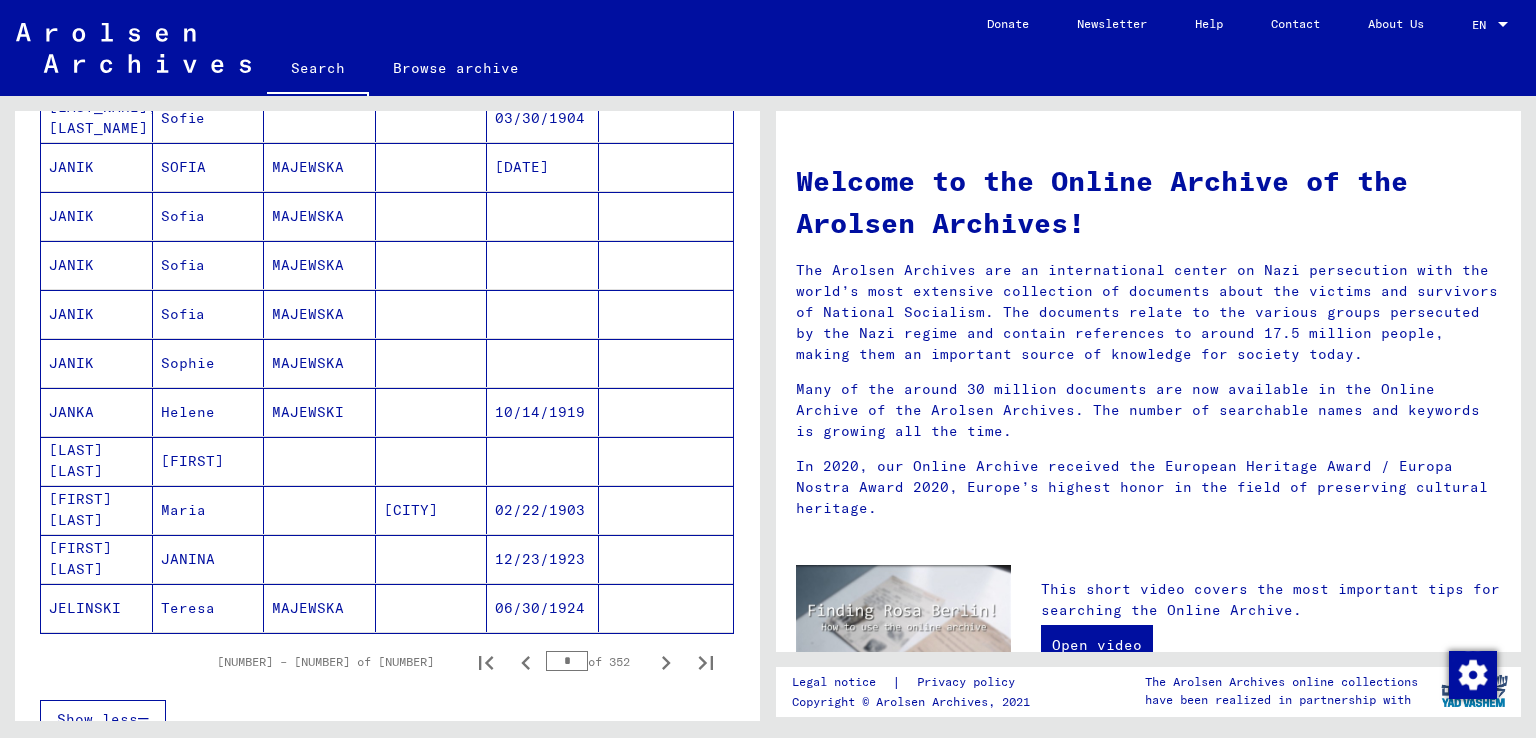 scroll, scrollTop: 1300, scrollLeft: 0, axis: vertical 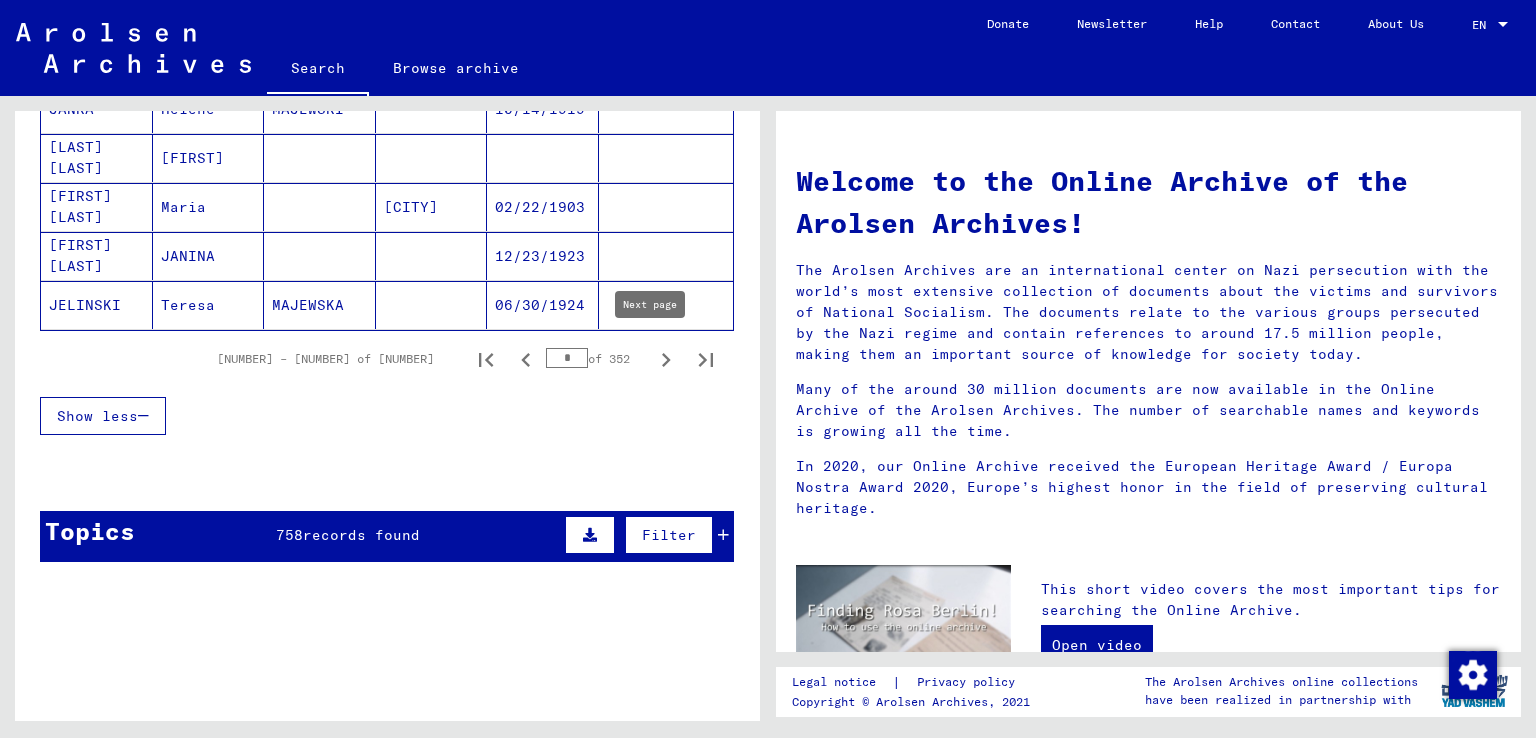 click 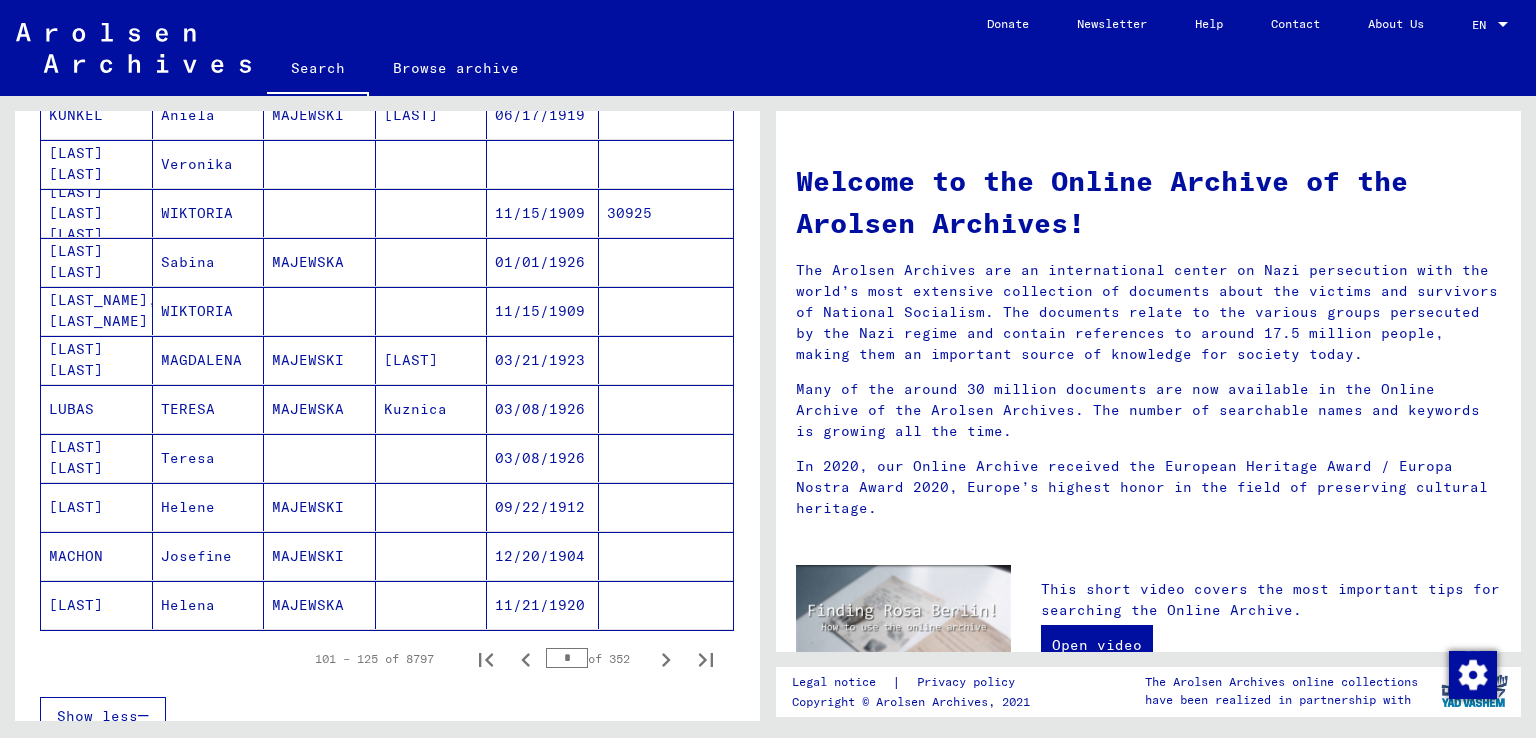 scroll, scrollTop: 1500, scrollLeft: 0, axis: vertical 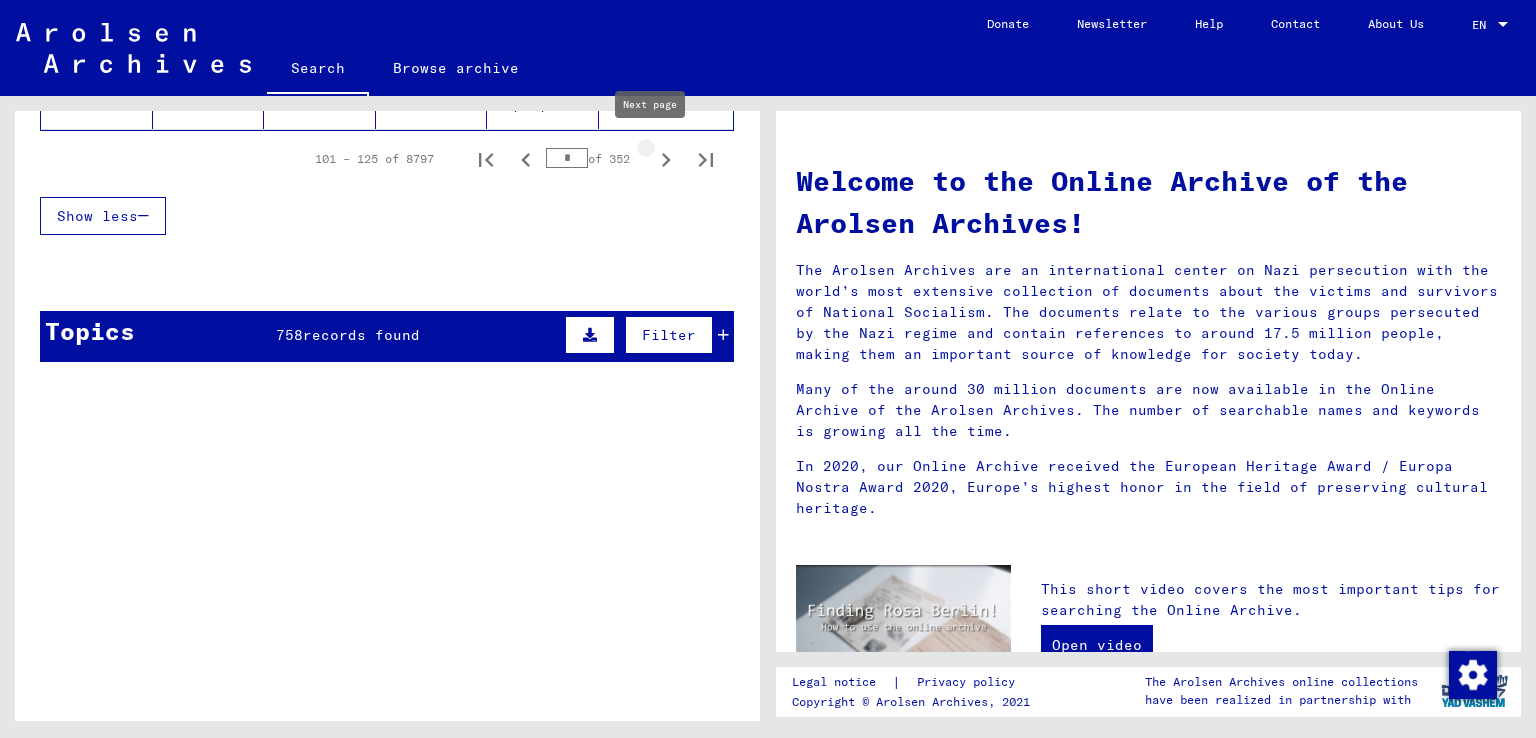 click 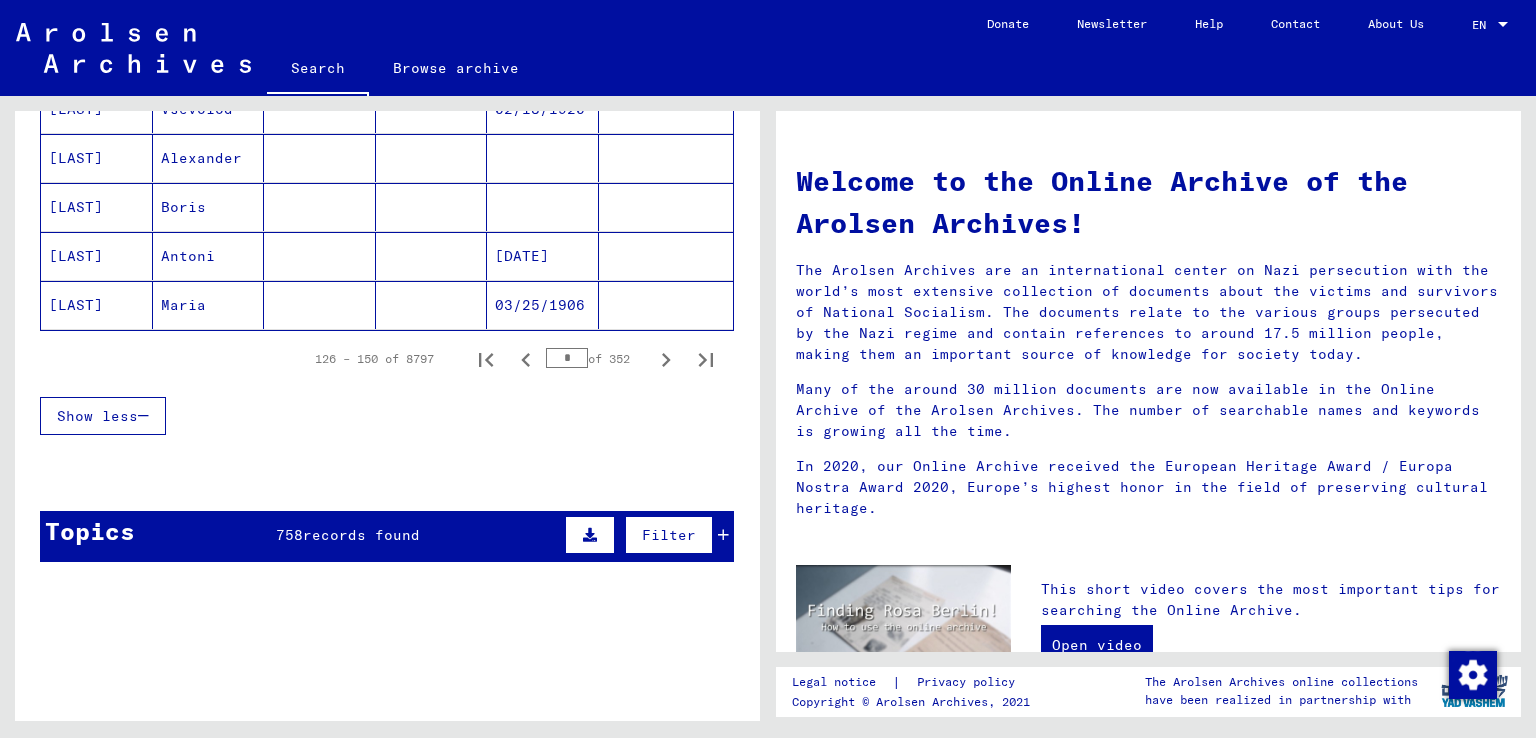 scroll, scrollTop: 1200, scrollLeft: 0, axis: vertical 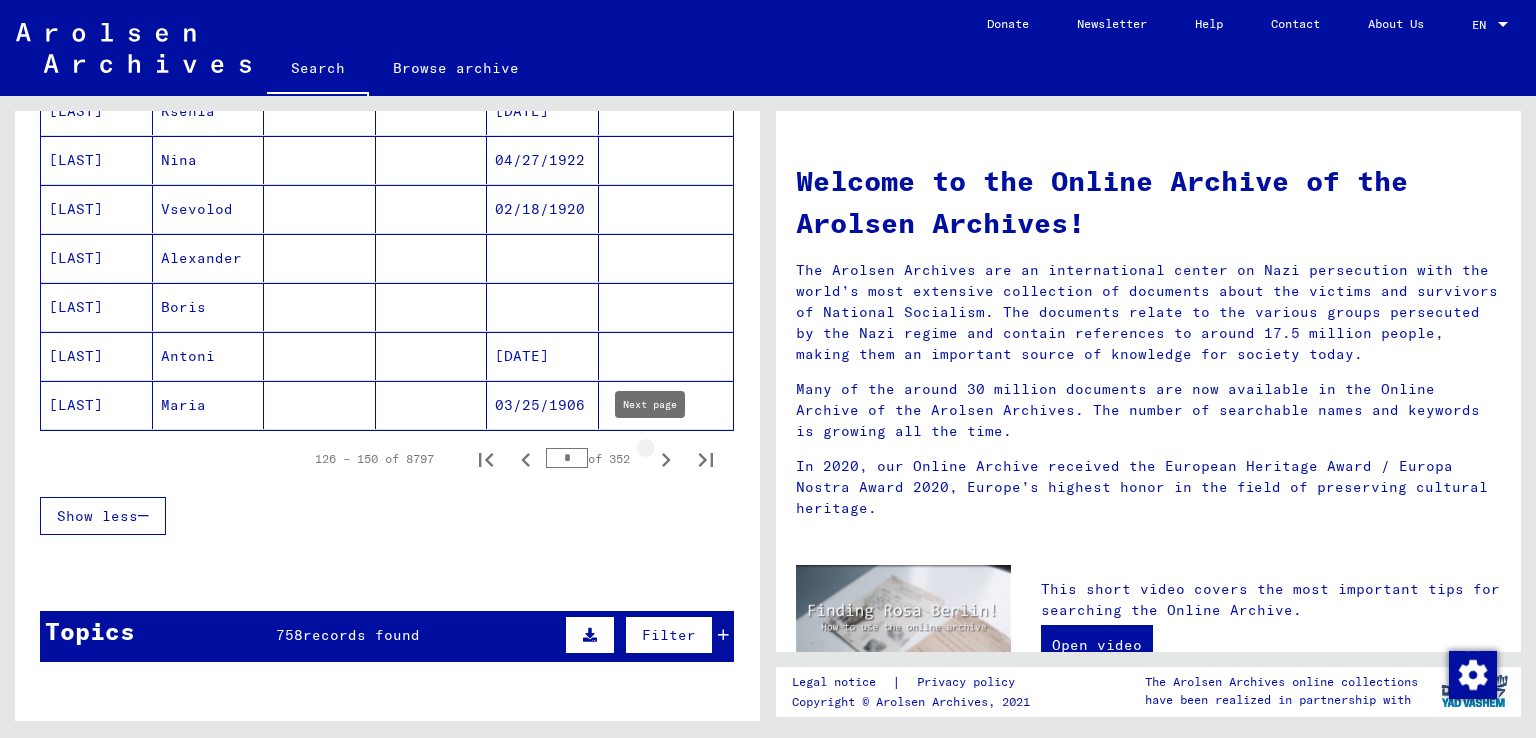 click 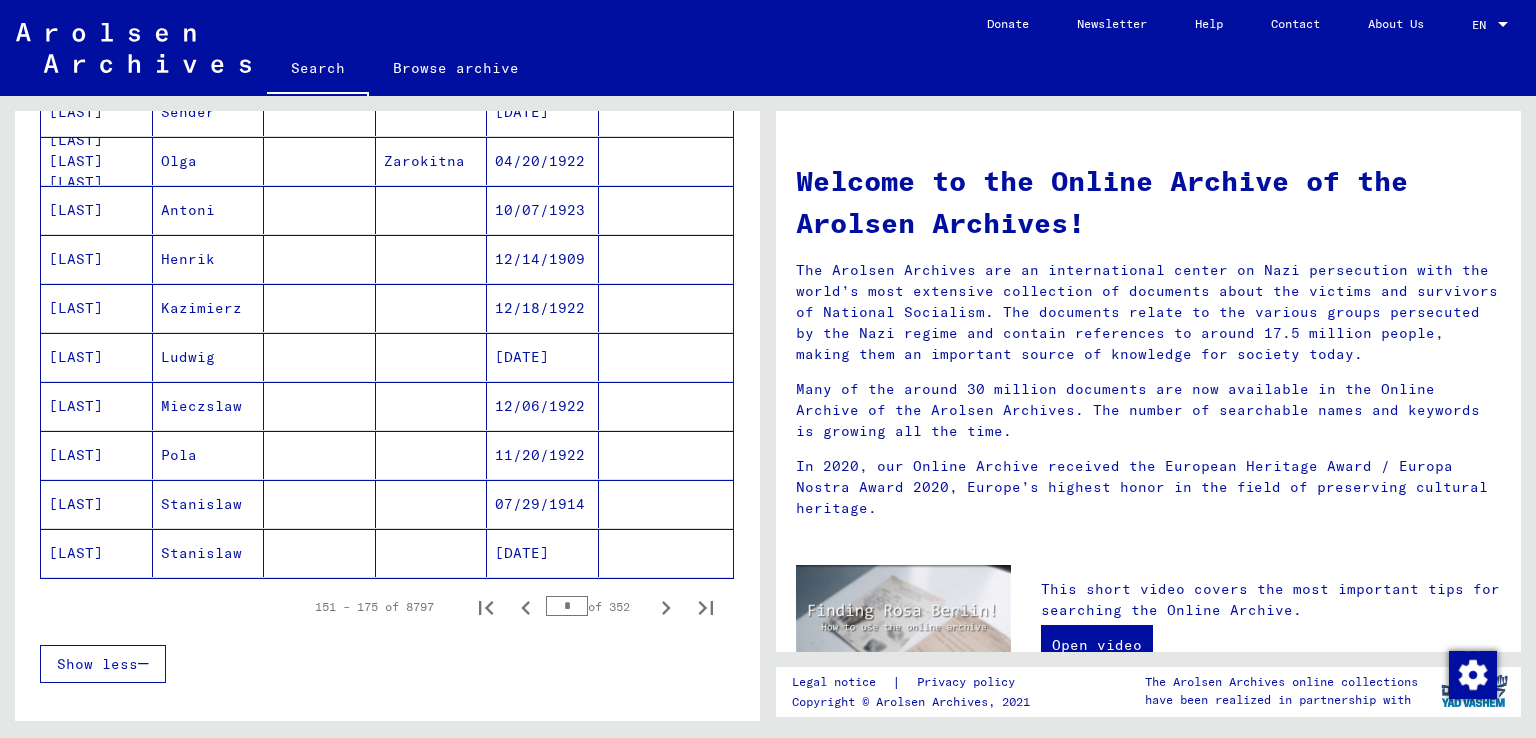scroll, scrollTop: 1100, scrollLeft: 0, axis: vertical 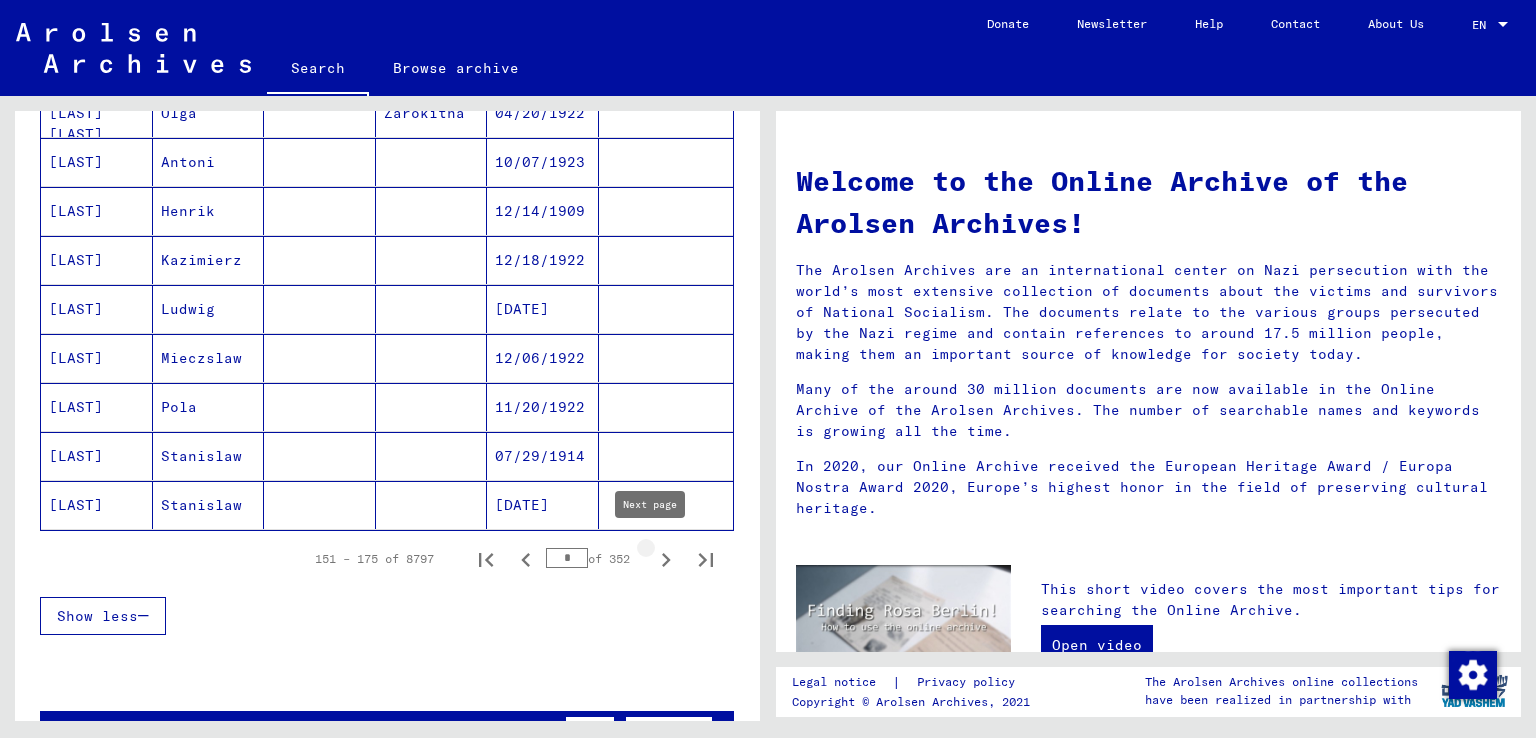click 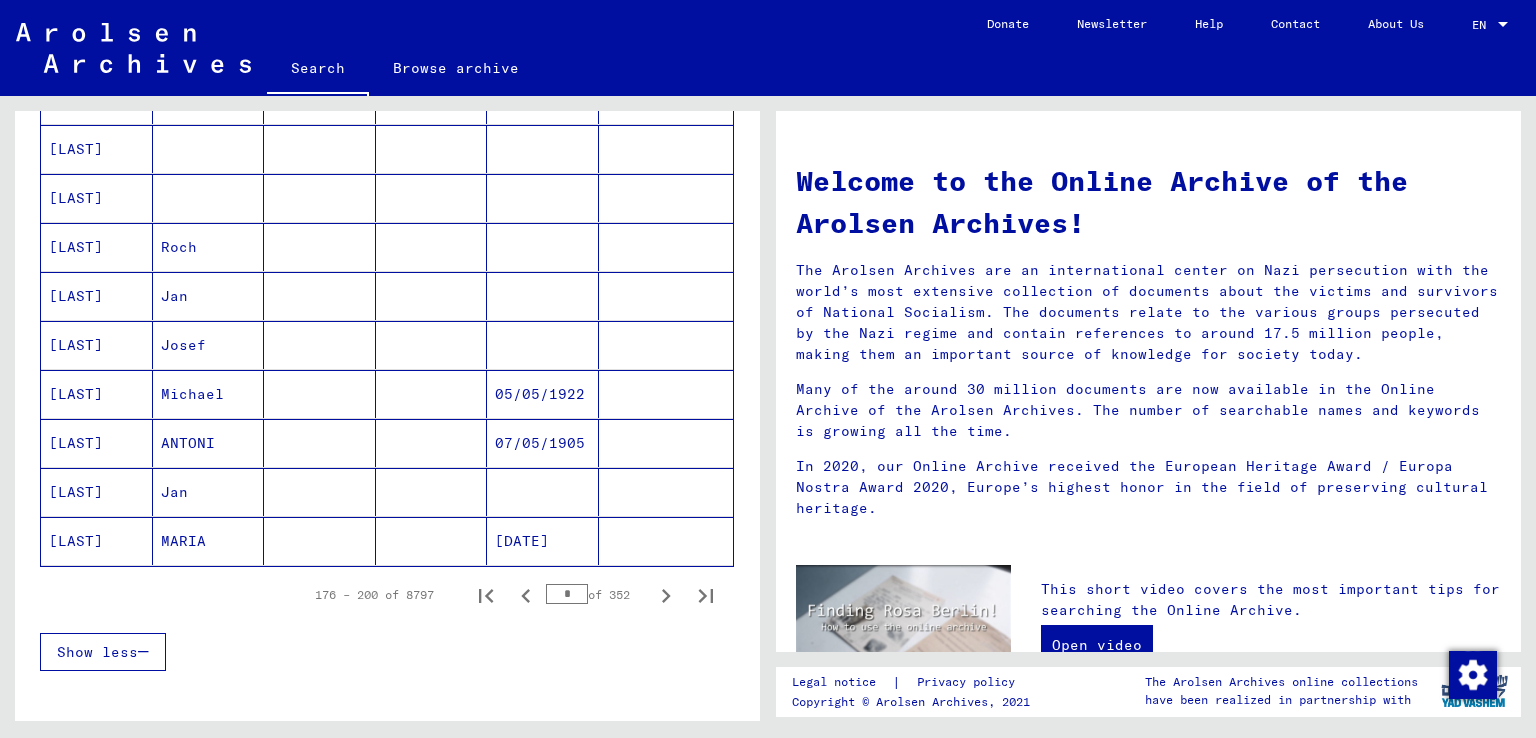 scroll, scrollTop: 1100, scrollLeft: 0, axis: vertical 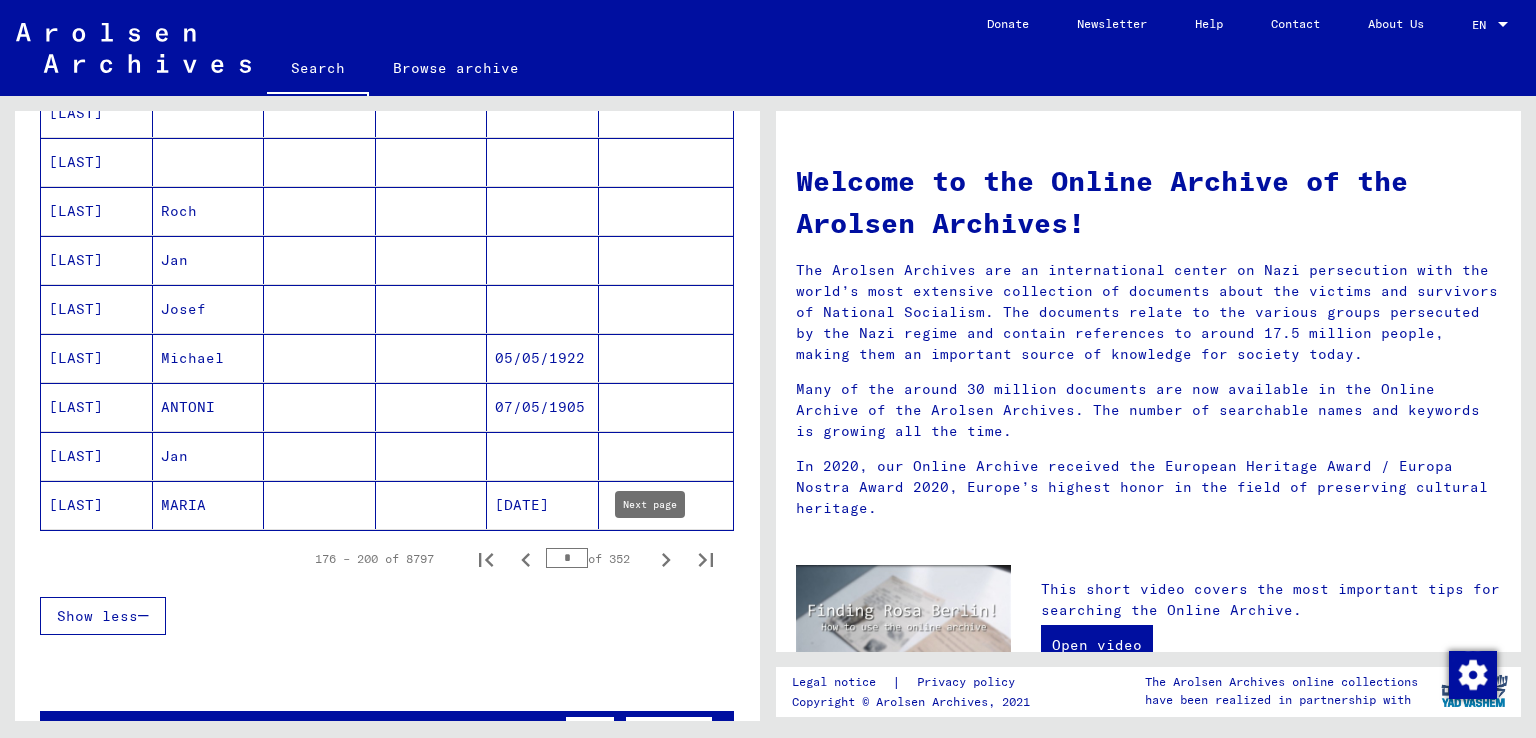 click 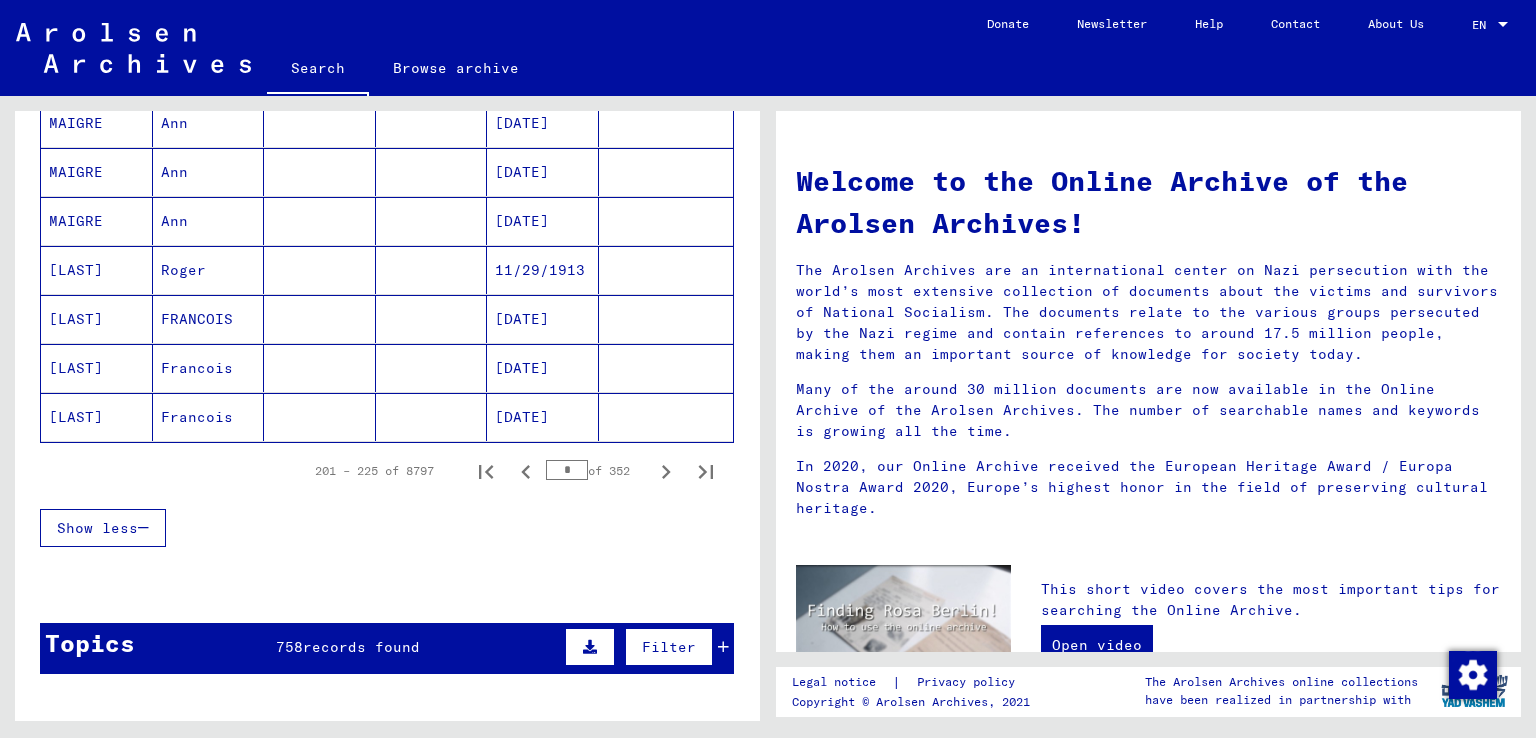 scroll, scrollTop: 1200, scrollLeft: 0, axis: vertical 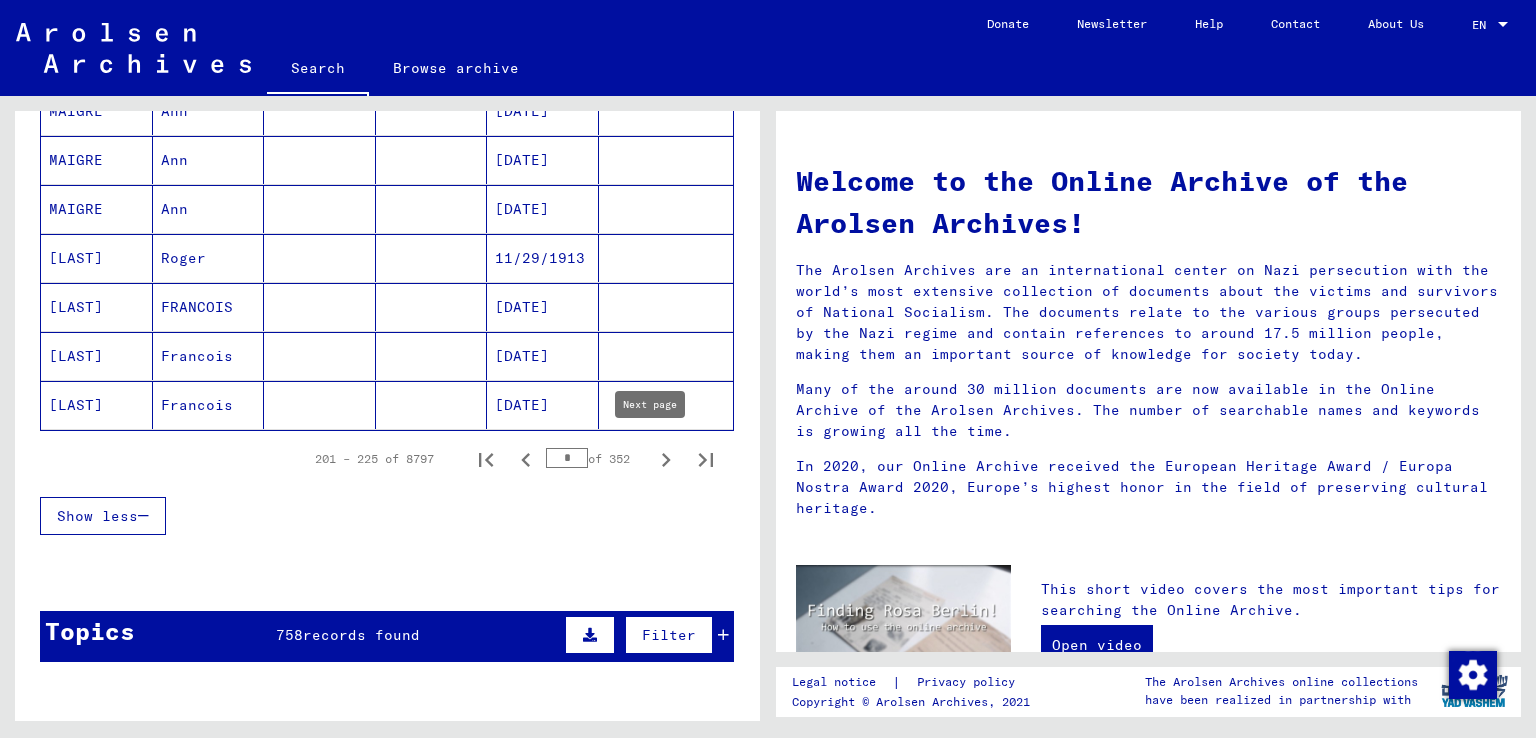click 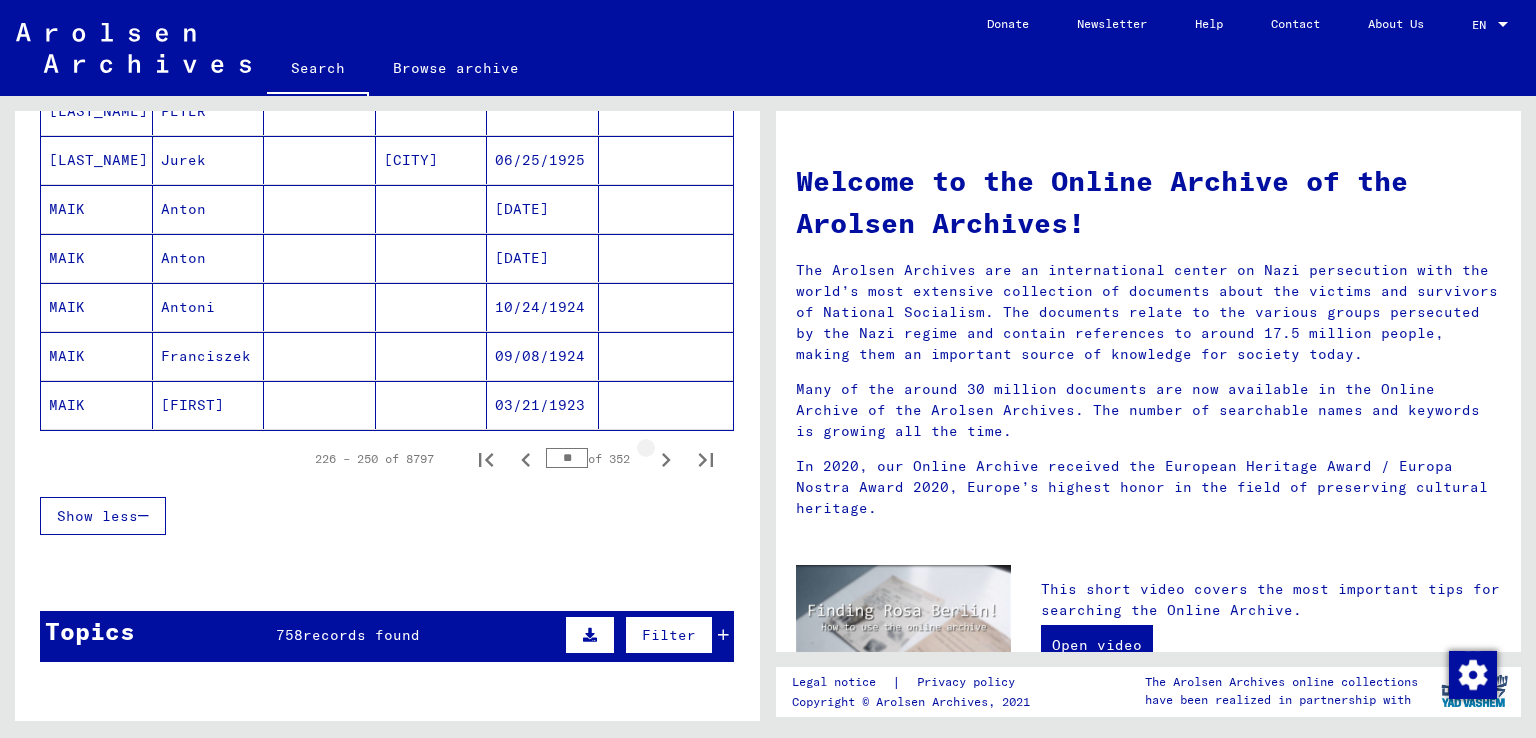 click 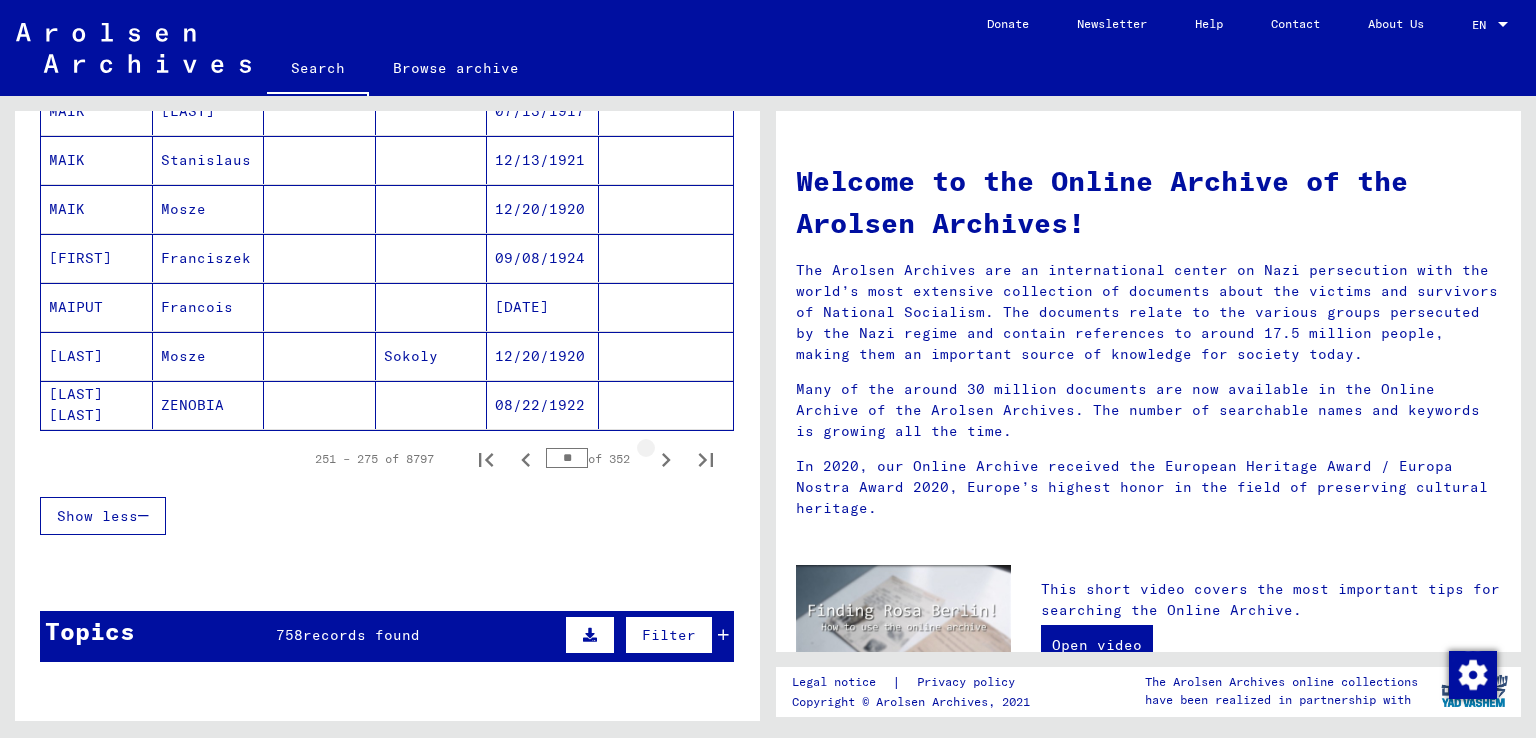 click 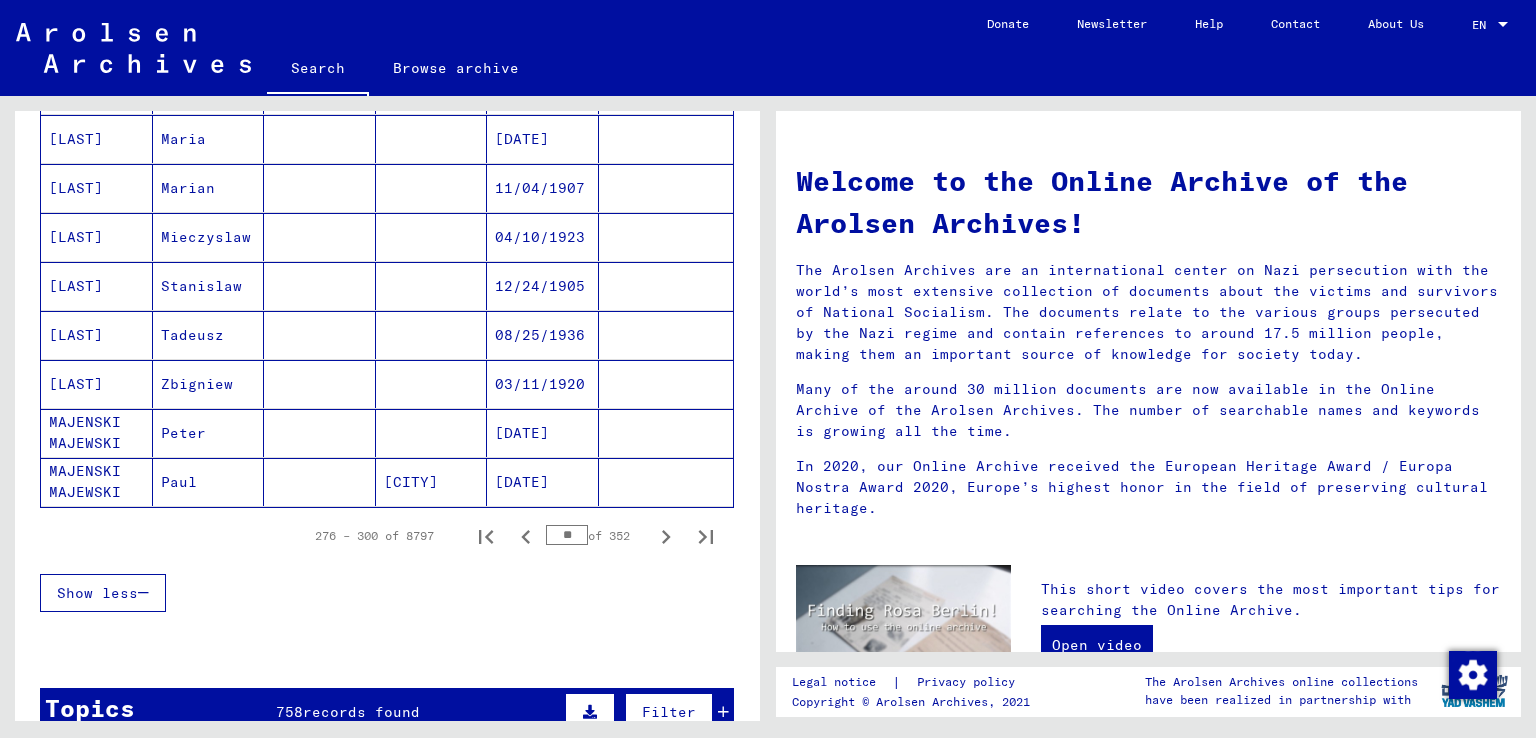 scroll, scrollTop: 1300, scrollLeft: 0, axis: vertical 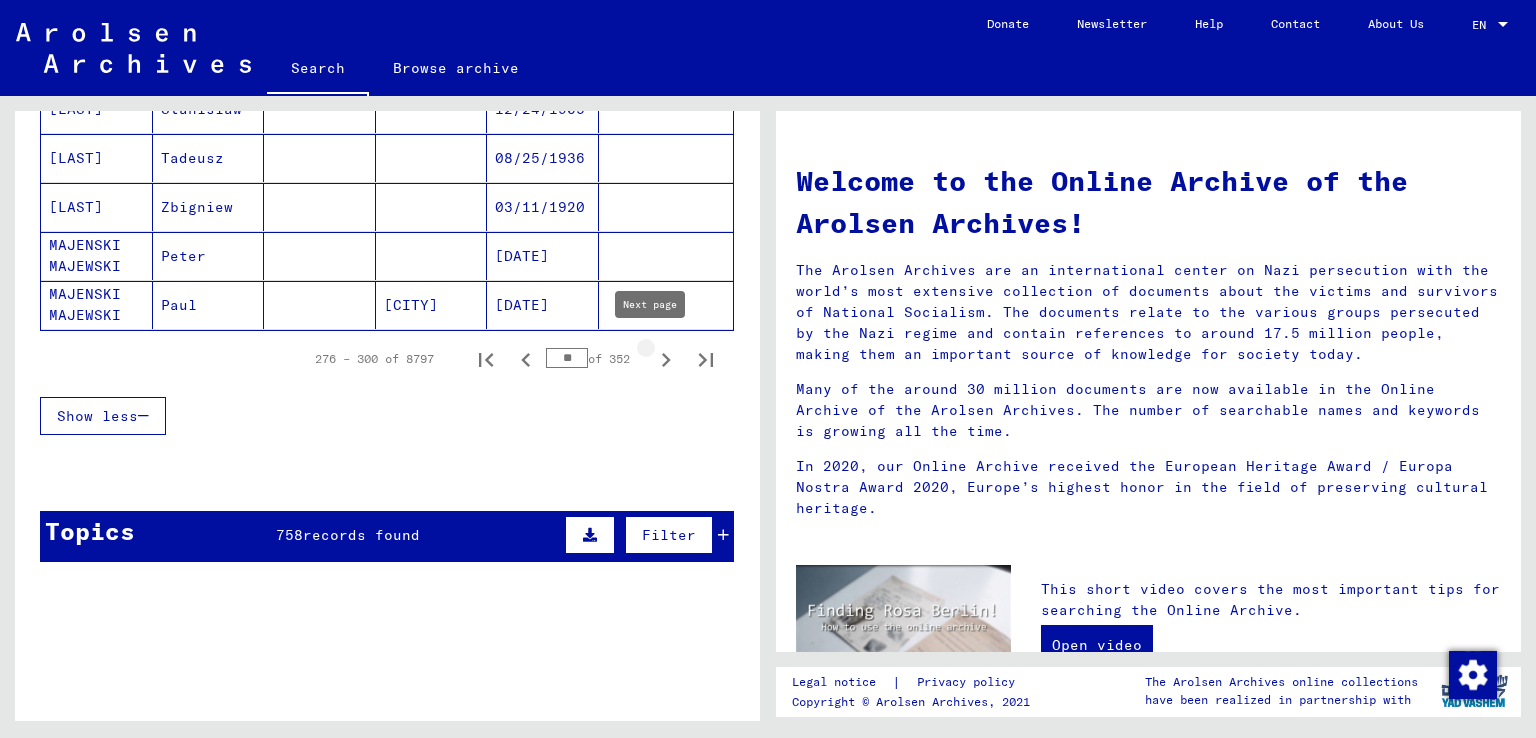 click 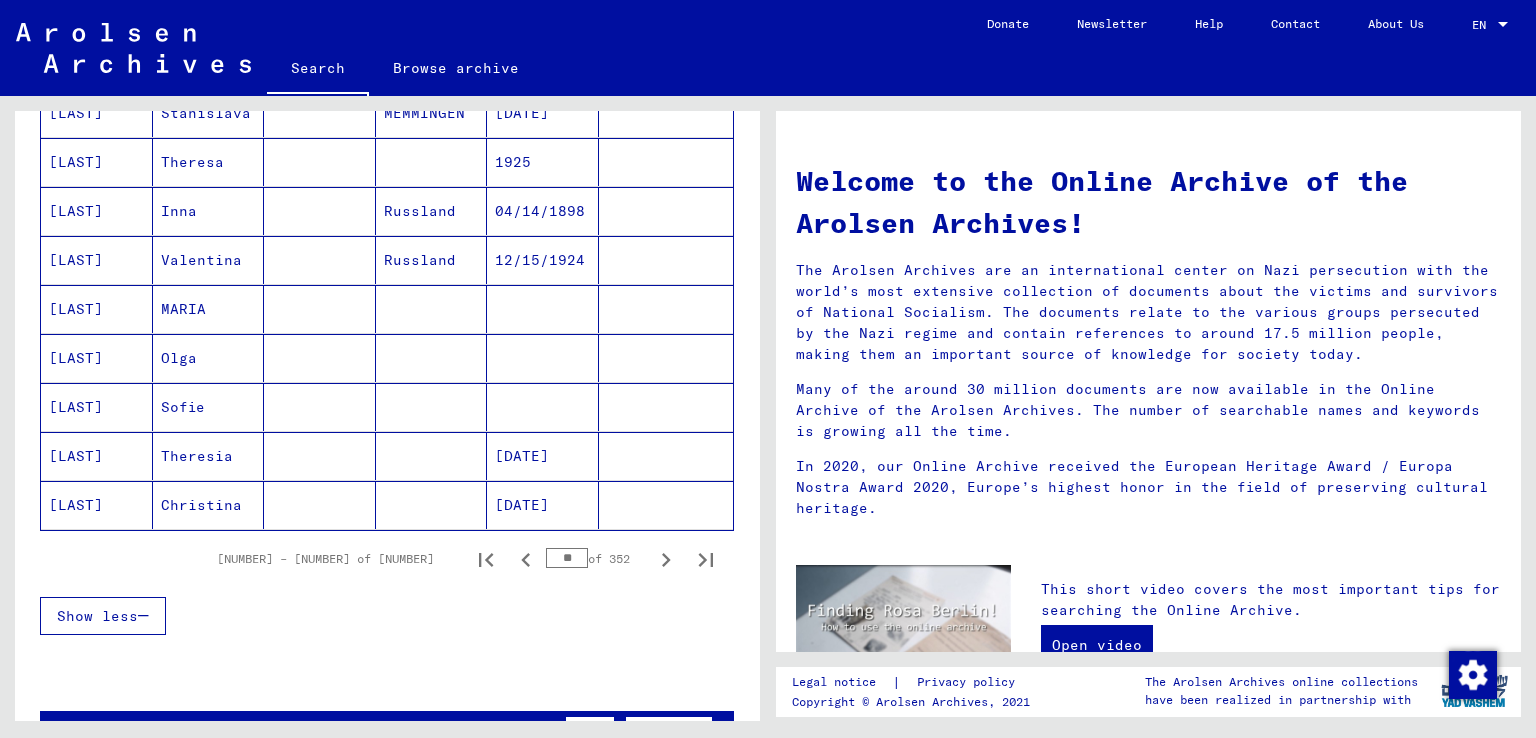 scroll, scrollTop: 1200, scrollLeft: 0, axis: vertical 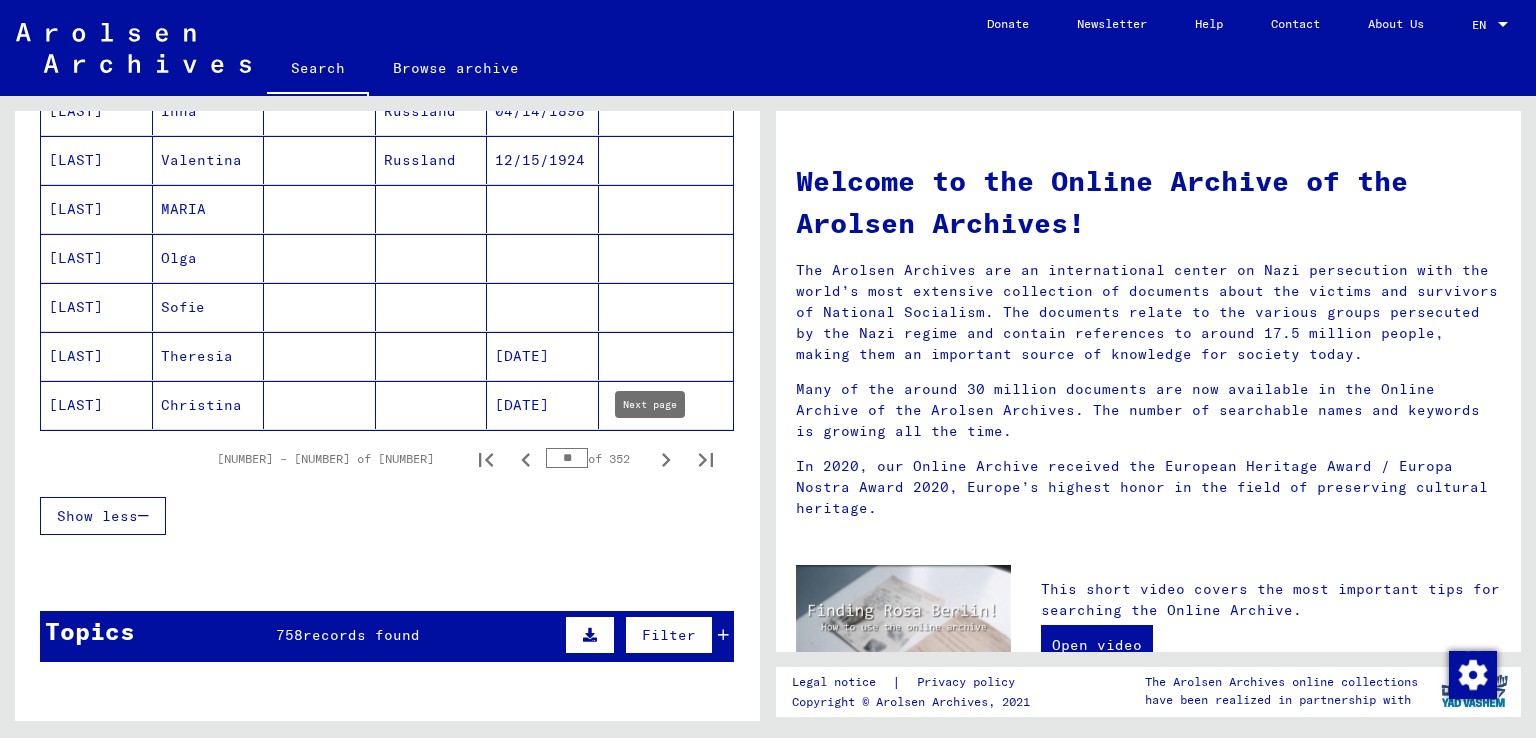 click 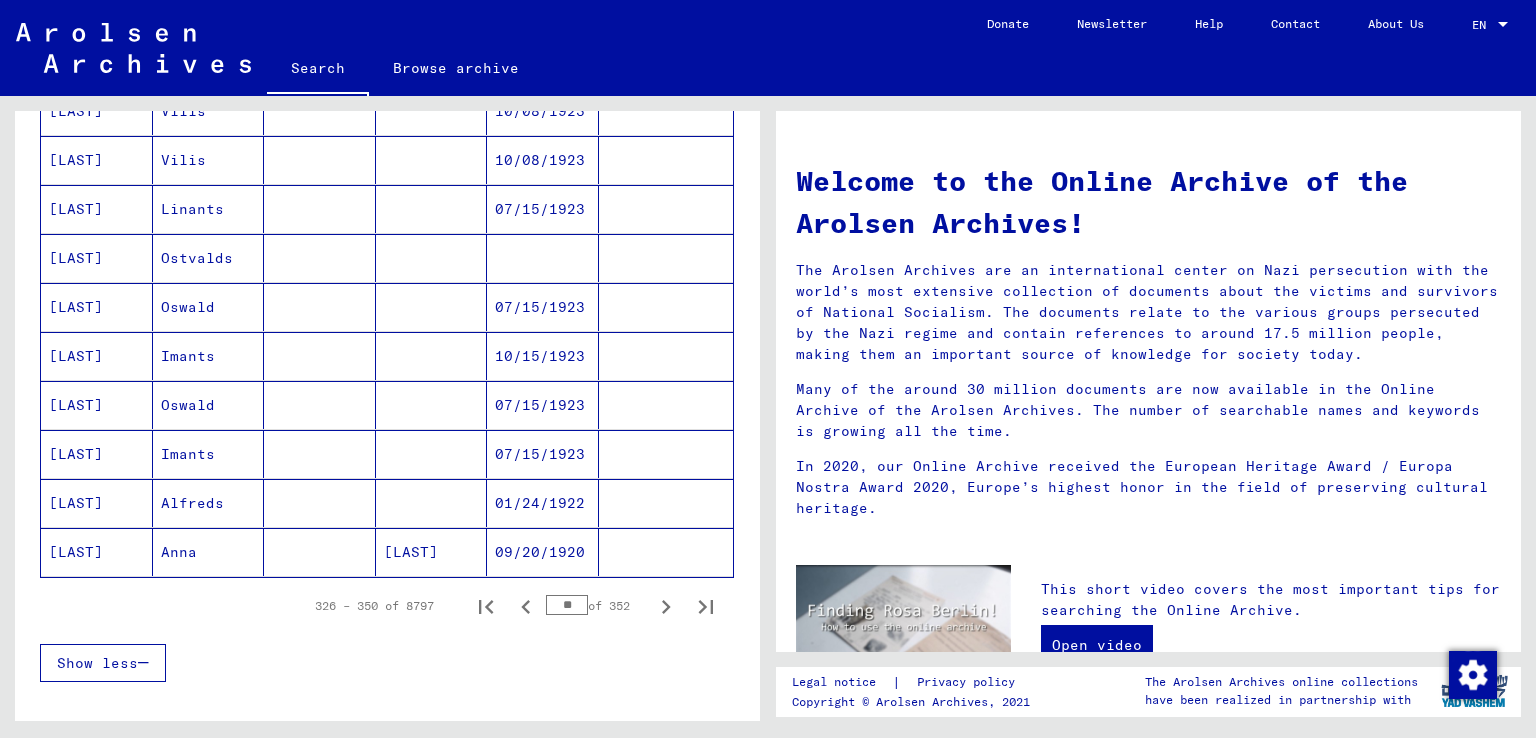 scroll, scrollTop: 1100, scrollLeft: 0, axis: vertical 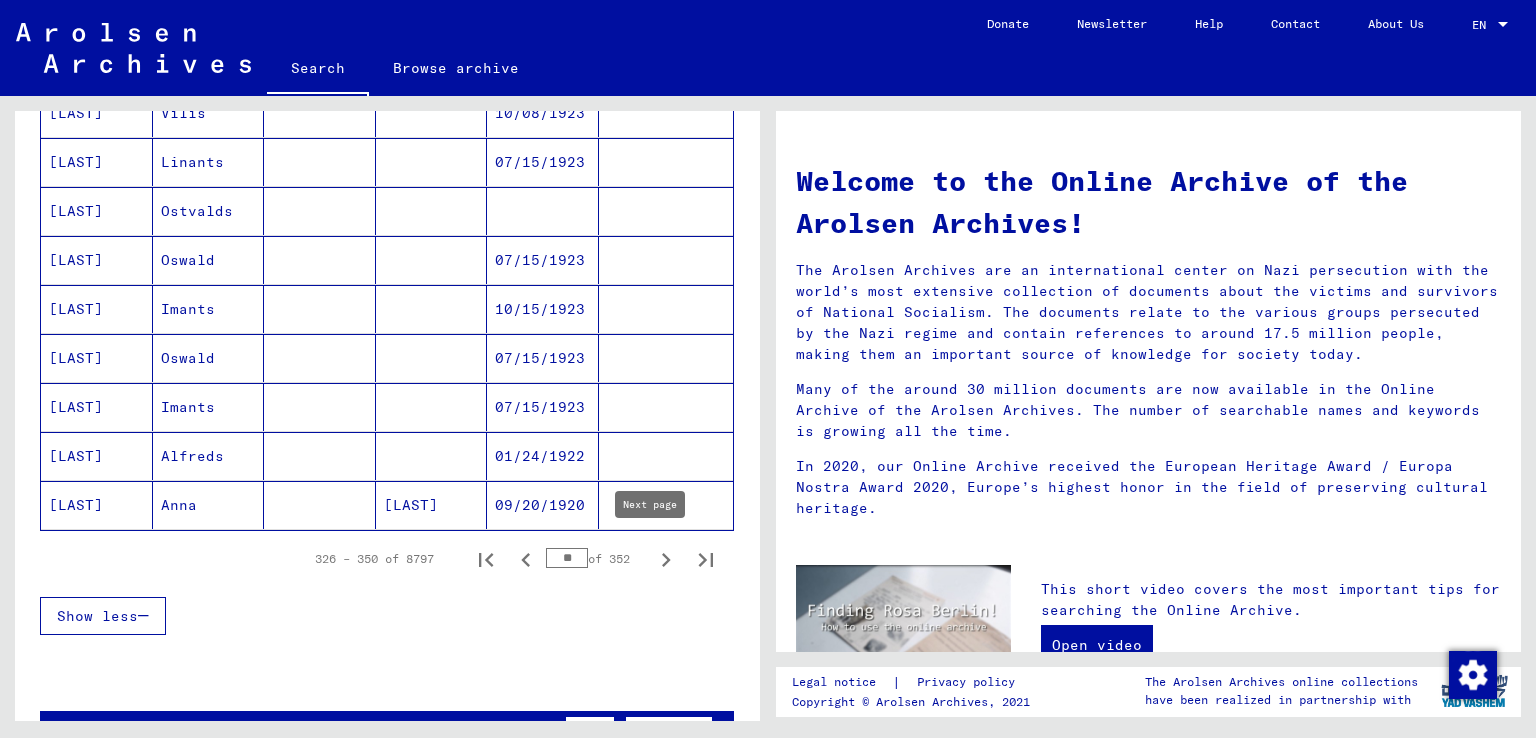 click 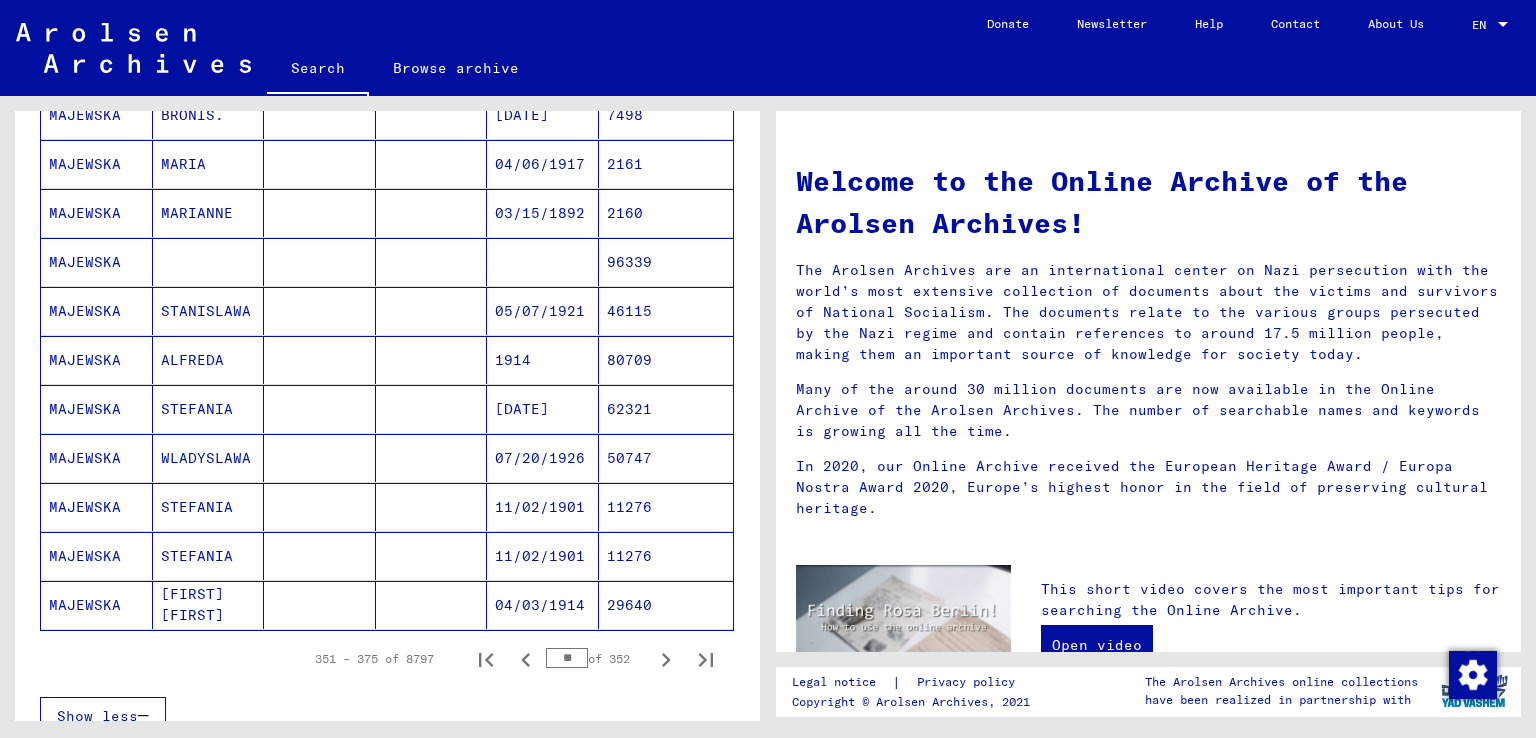 scroll, scrollTop: 1100, scrollLeft: 0, axis: vertical 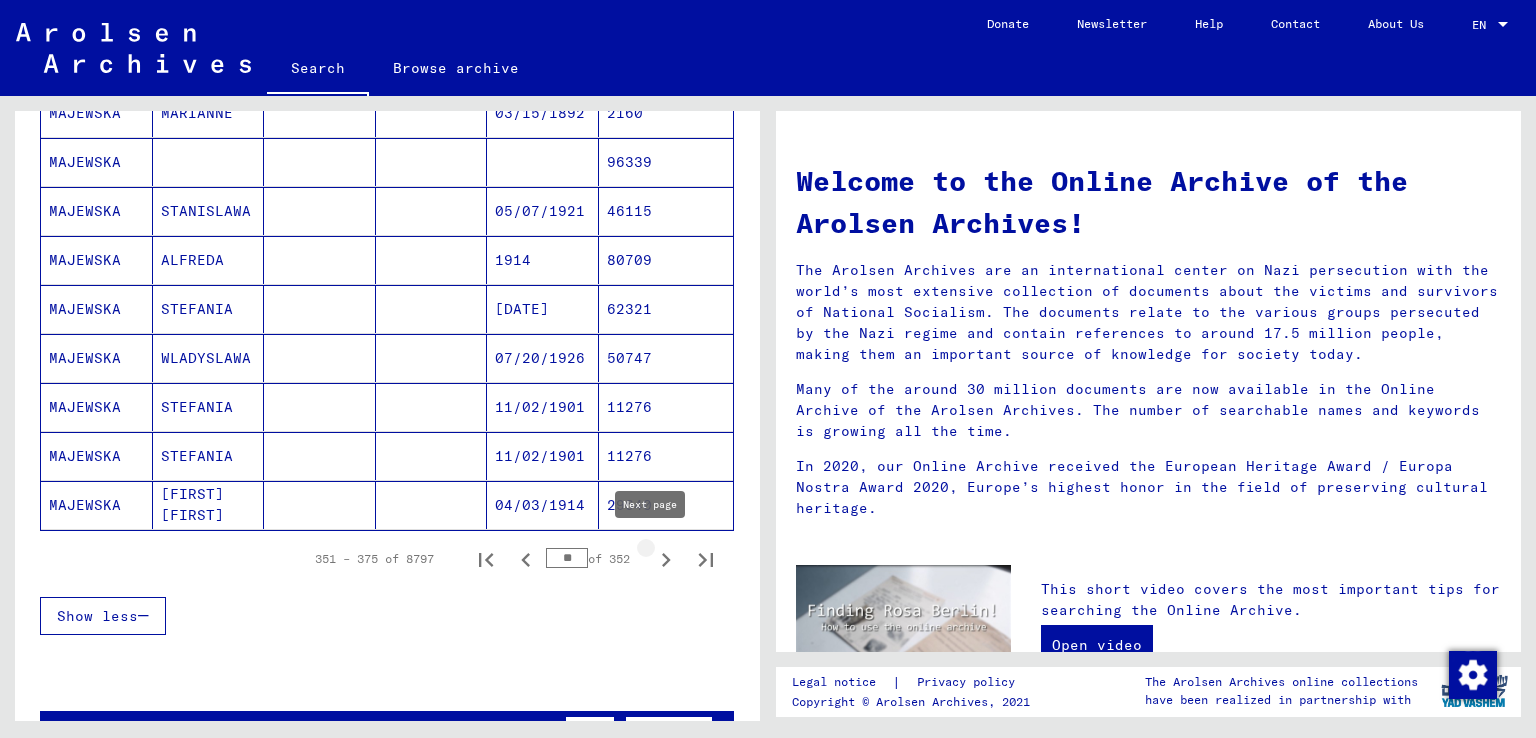 click 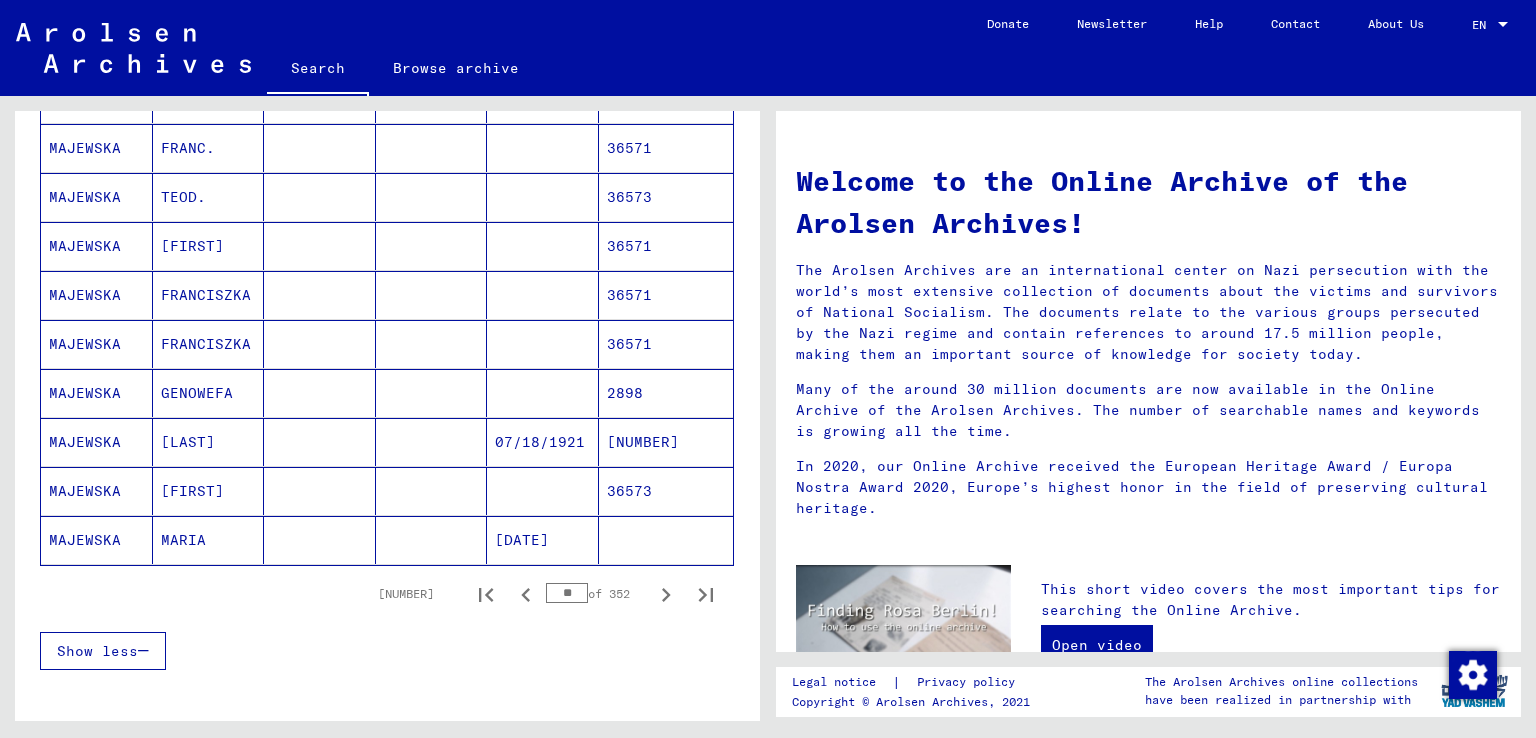 scroll, scrollTop: 1100, scrollLeft: 0, axis: vertical 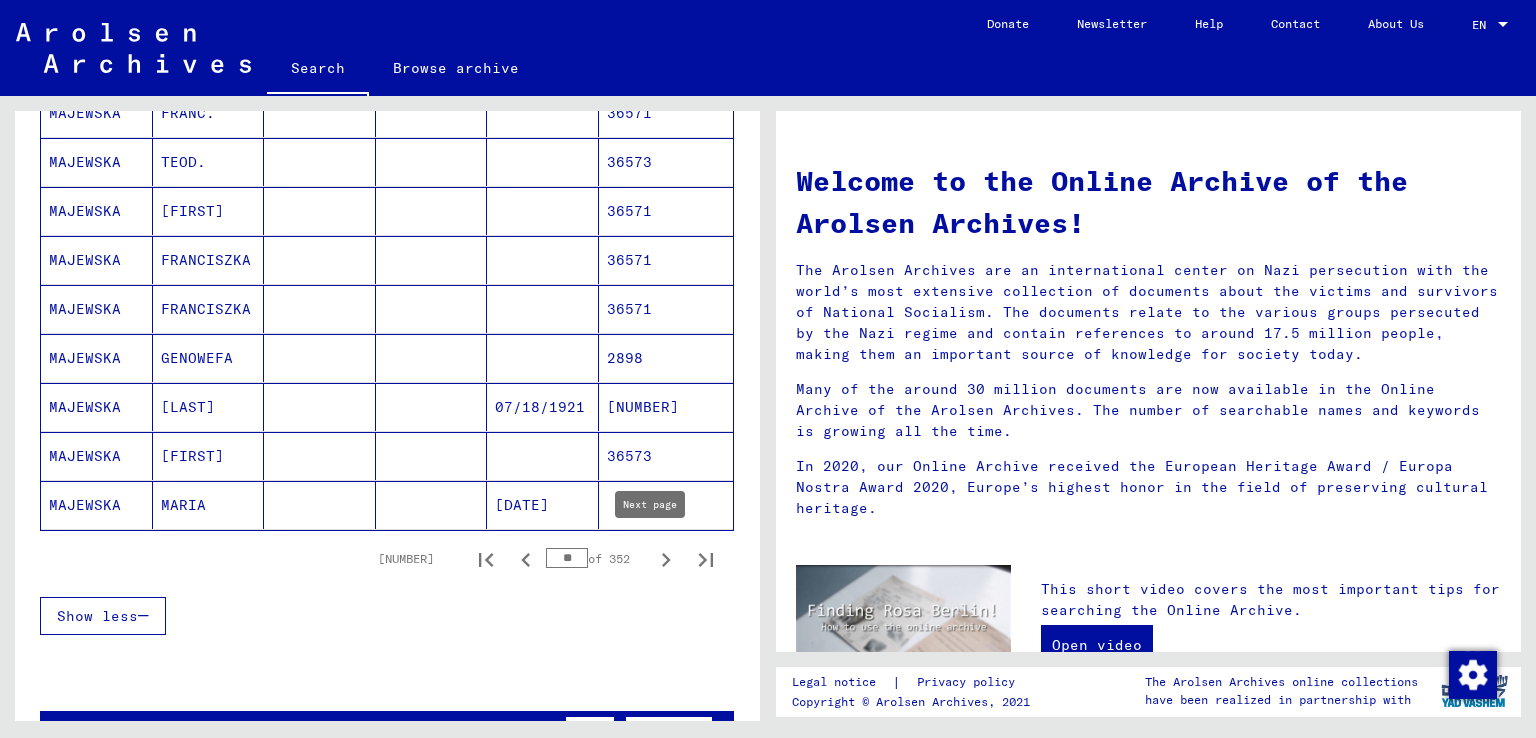 click 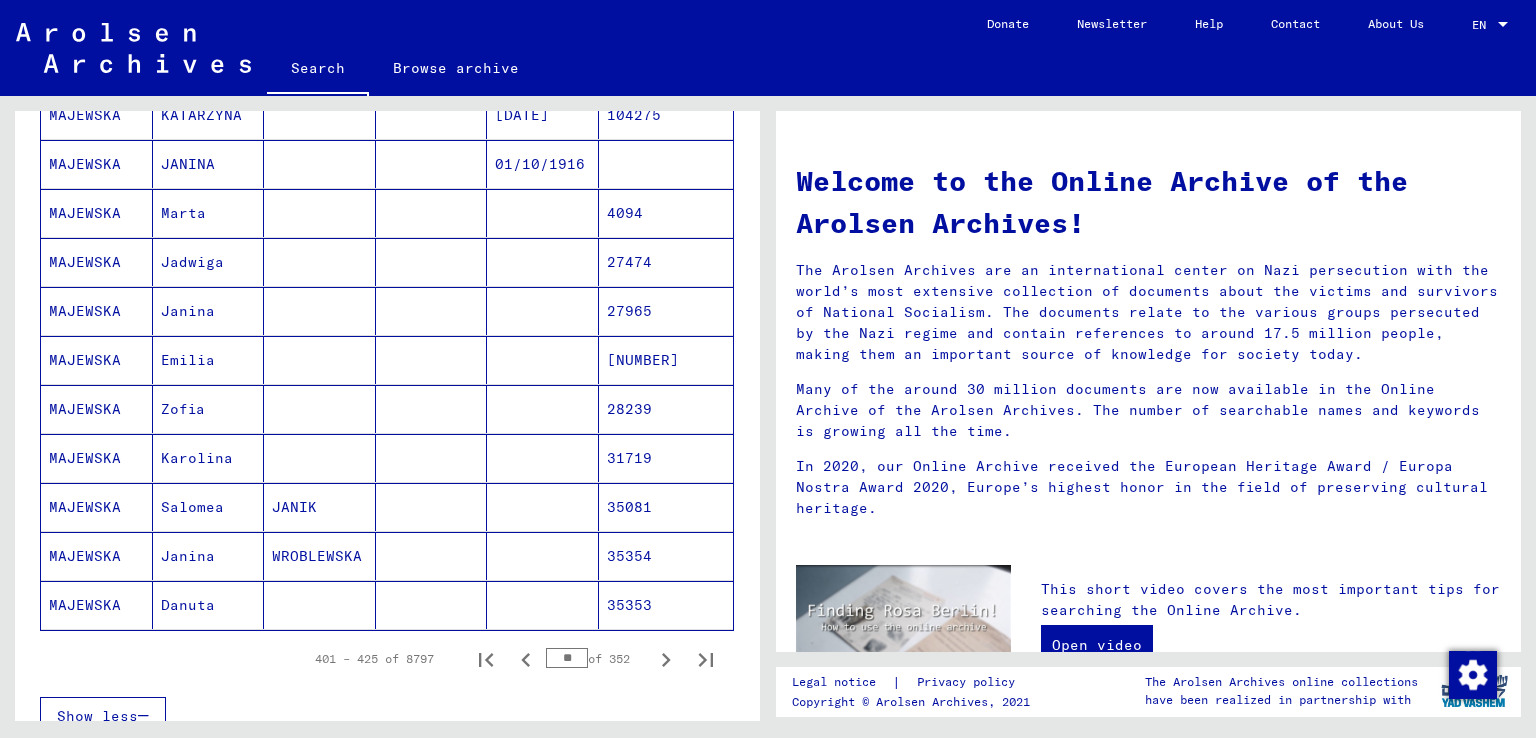 scroll, scrollTop: 1100, scrollLeft: 0, axis: vertical 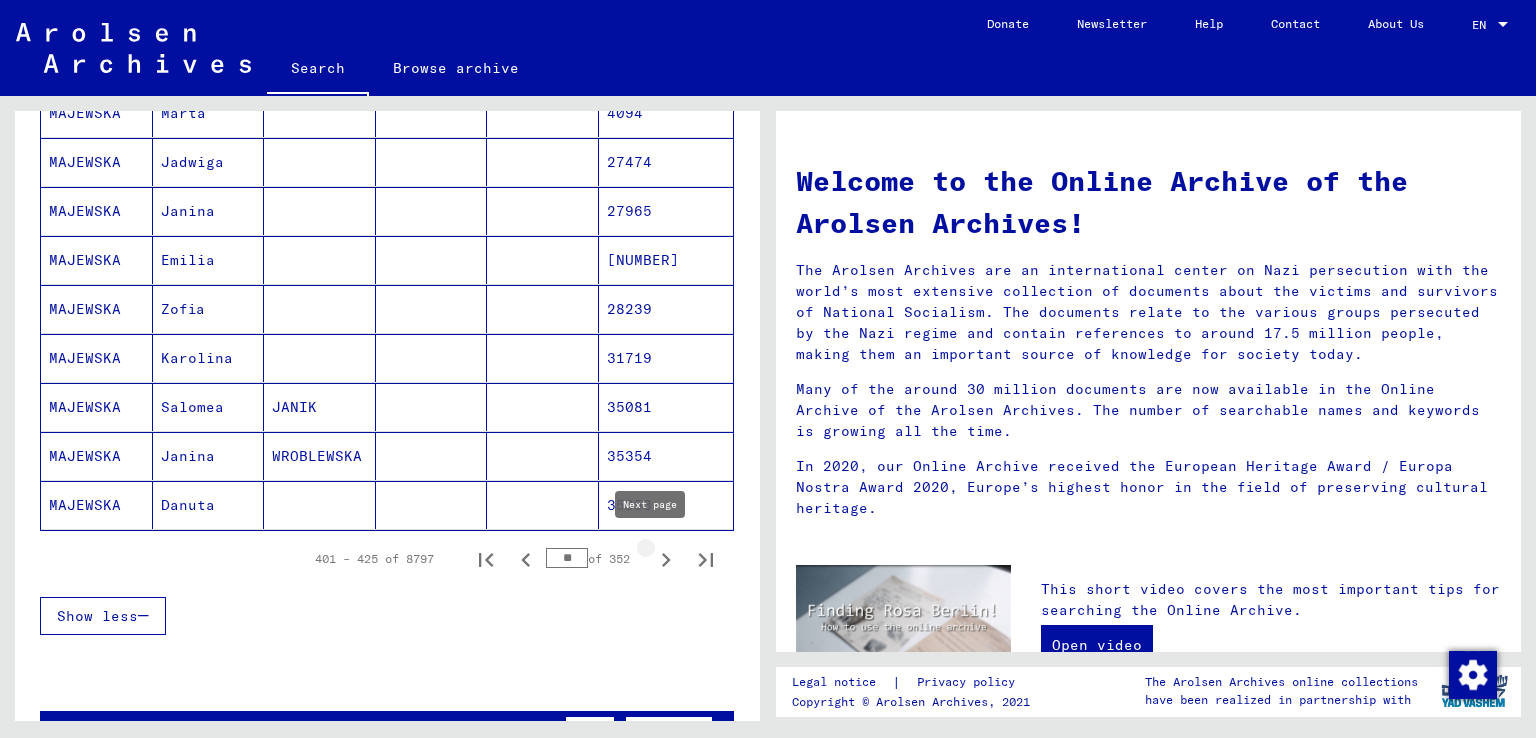 click 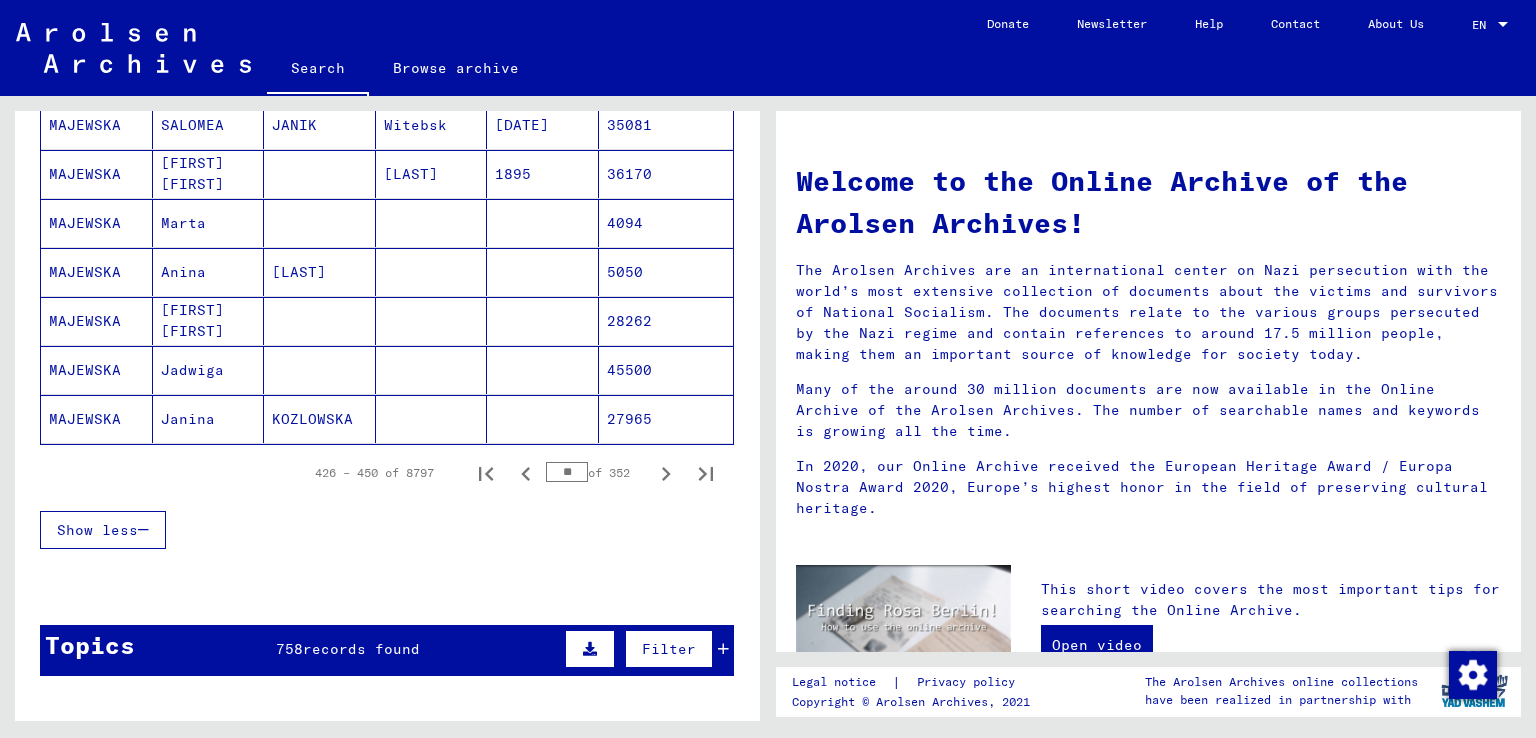scroll, scrollTop: 1300, scrollLeft: 0, axis: vertical 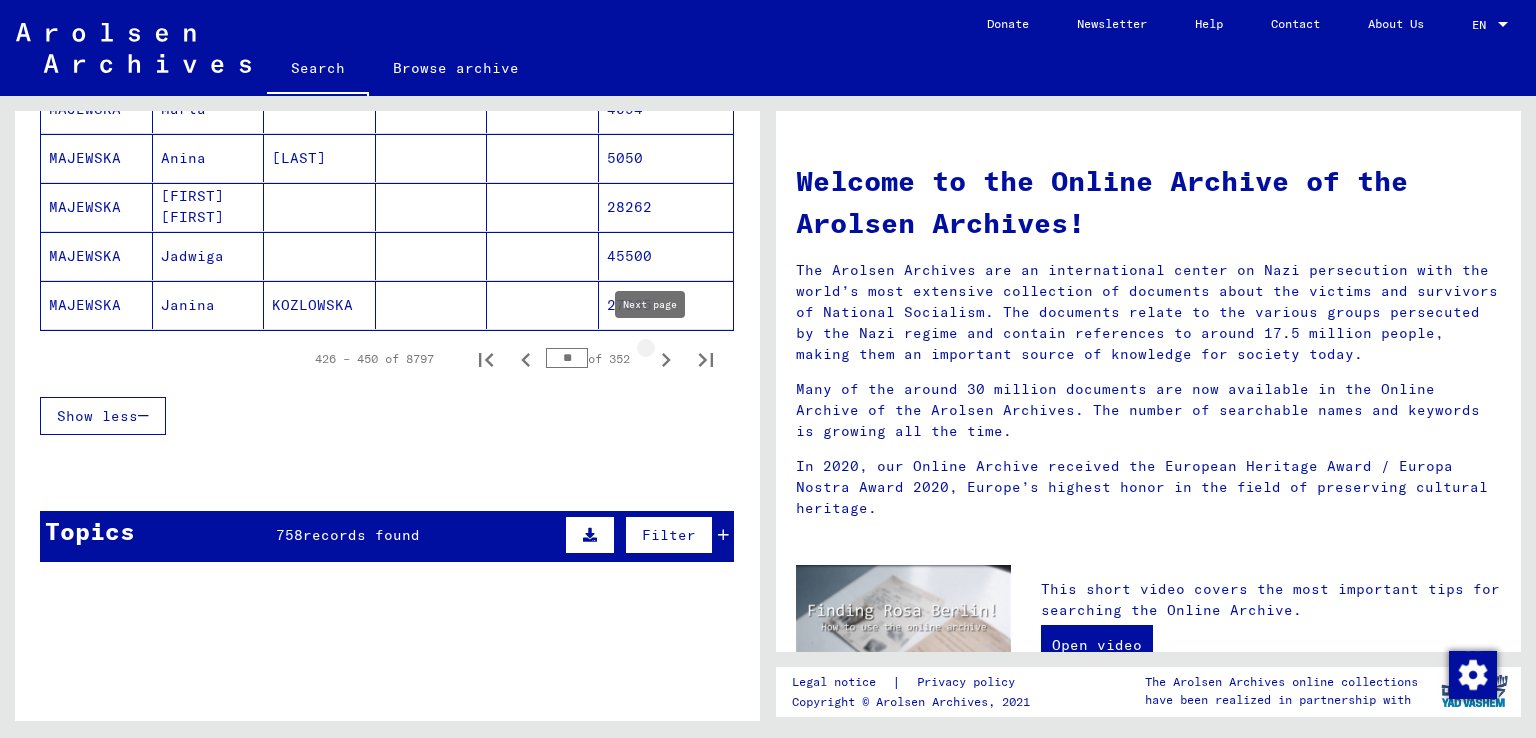click 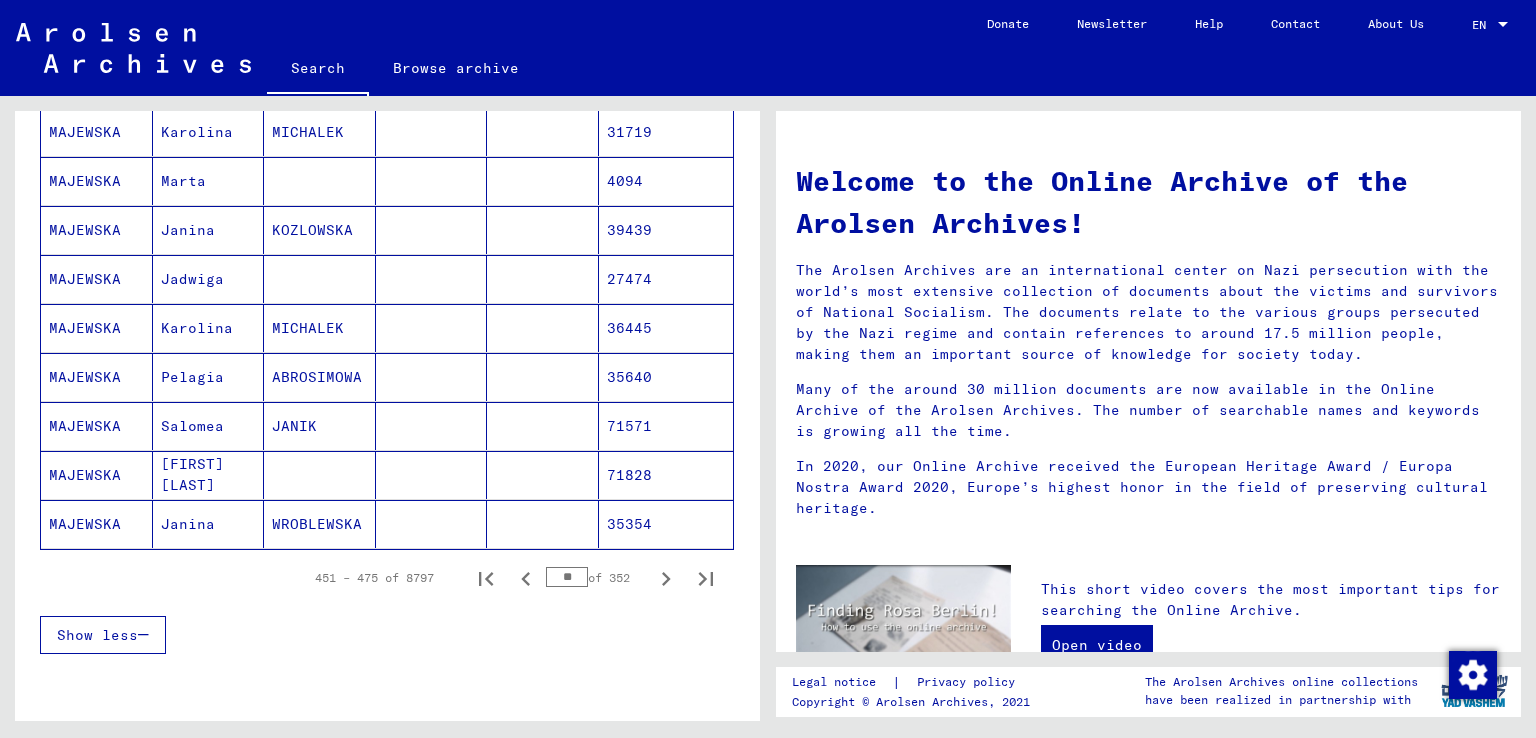 scroll, scrollTop: 1300, scrollLeft: 0, axis: vertical 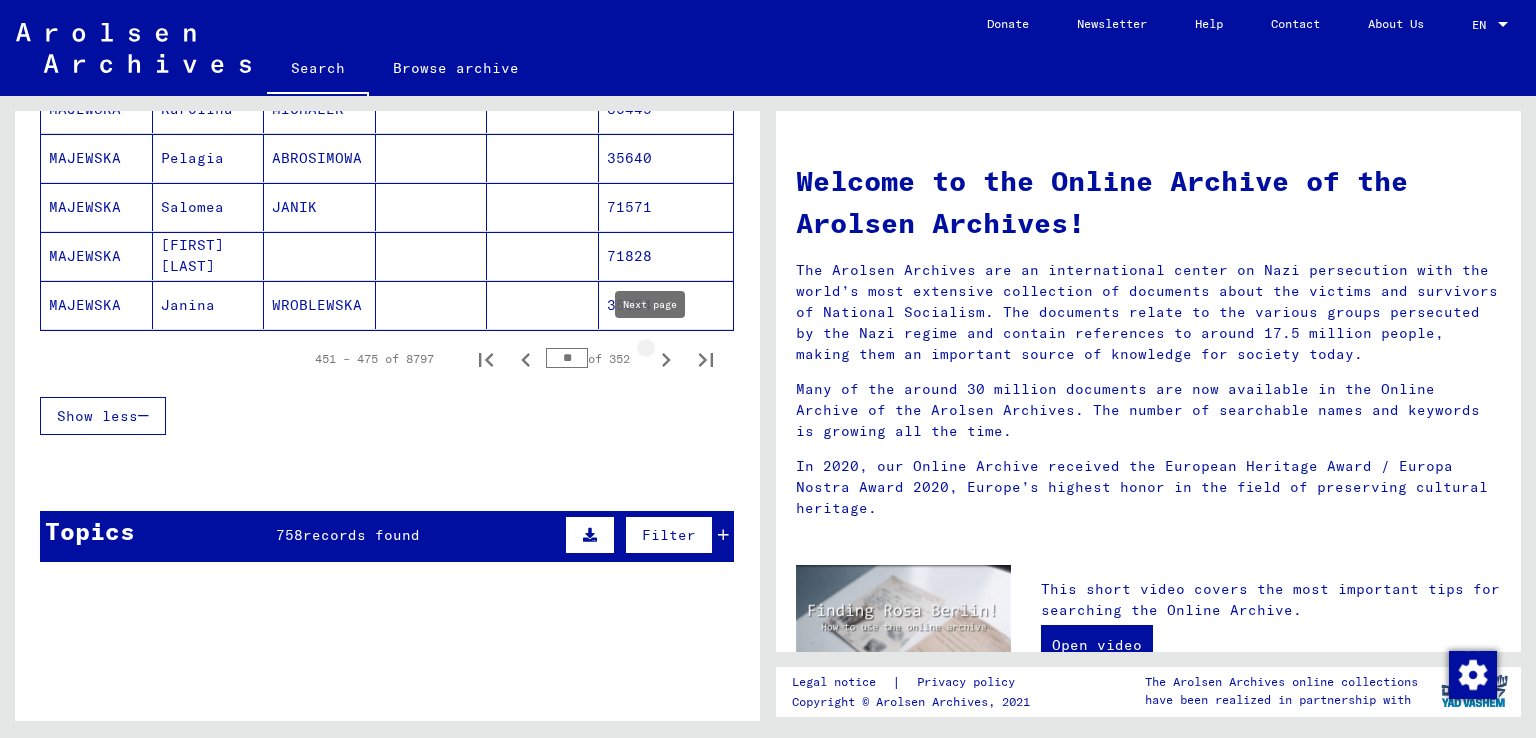 click 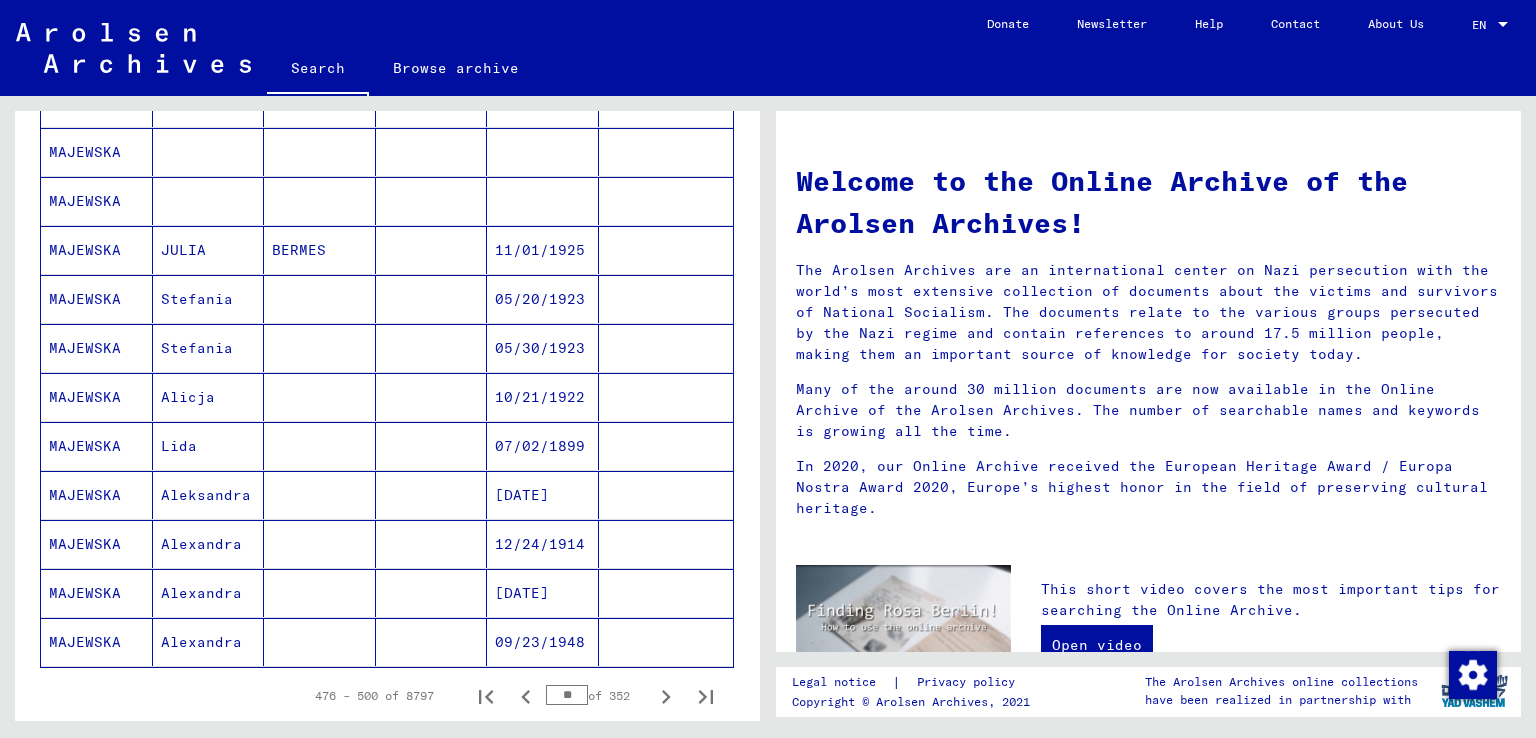scroll, scrollTop: 1300, scrollLeft: 0, axis: vertical 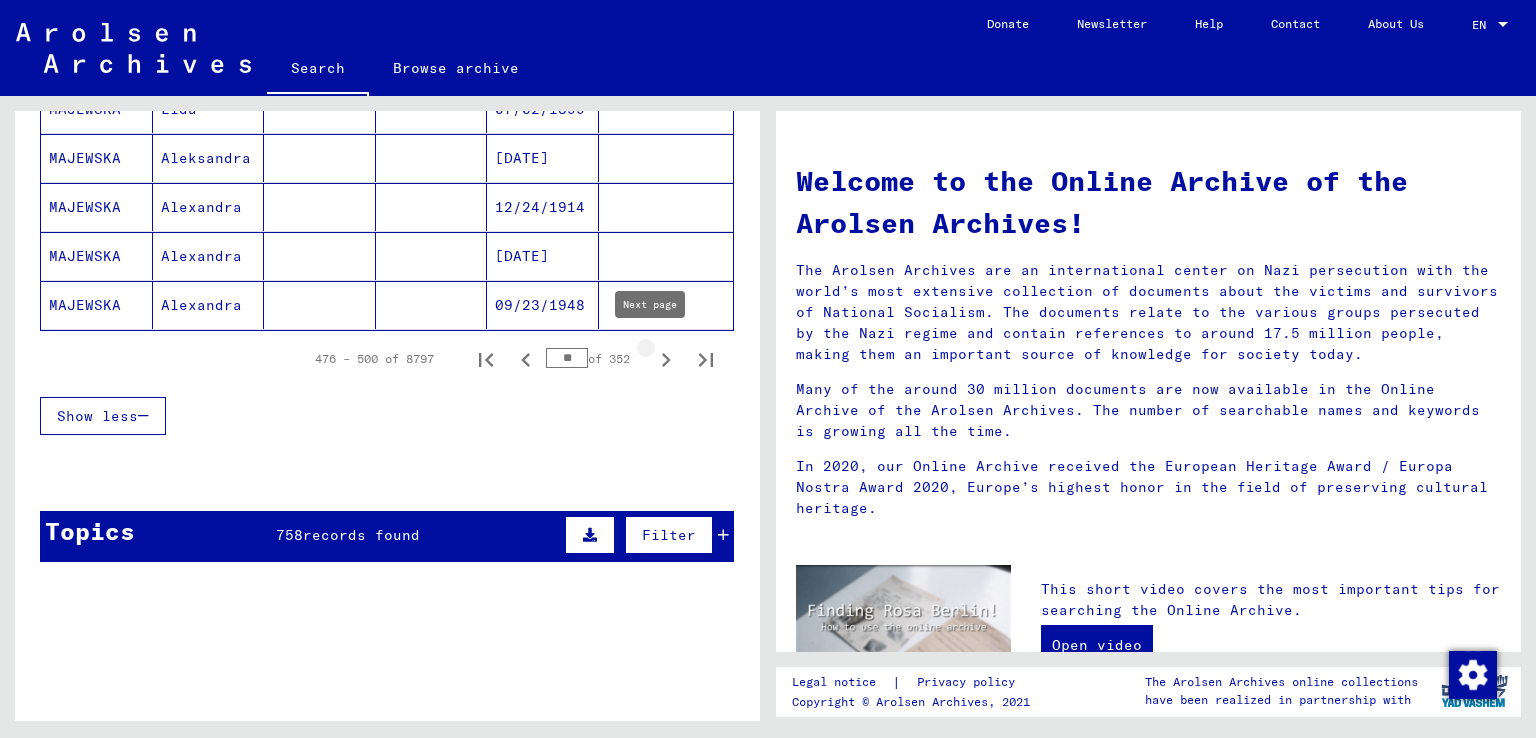 click 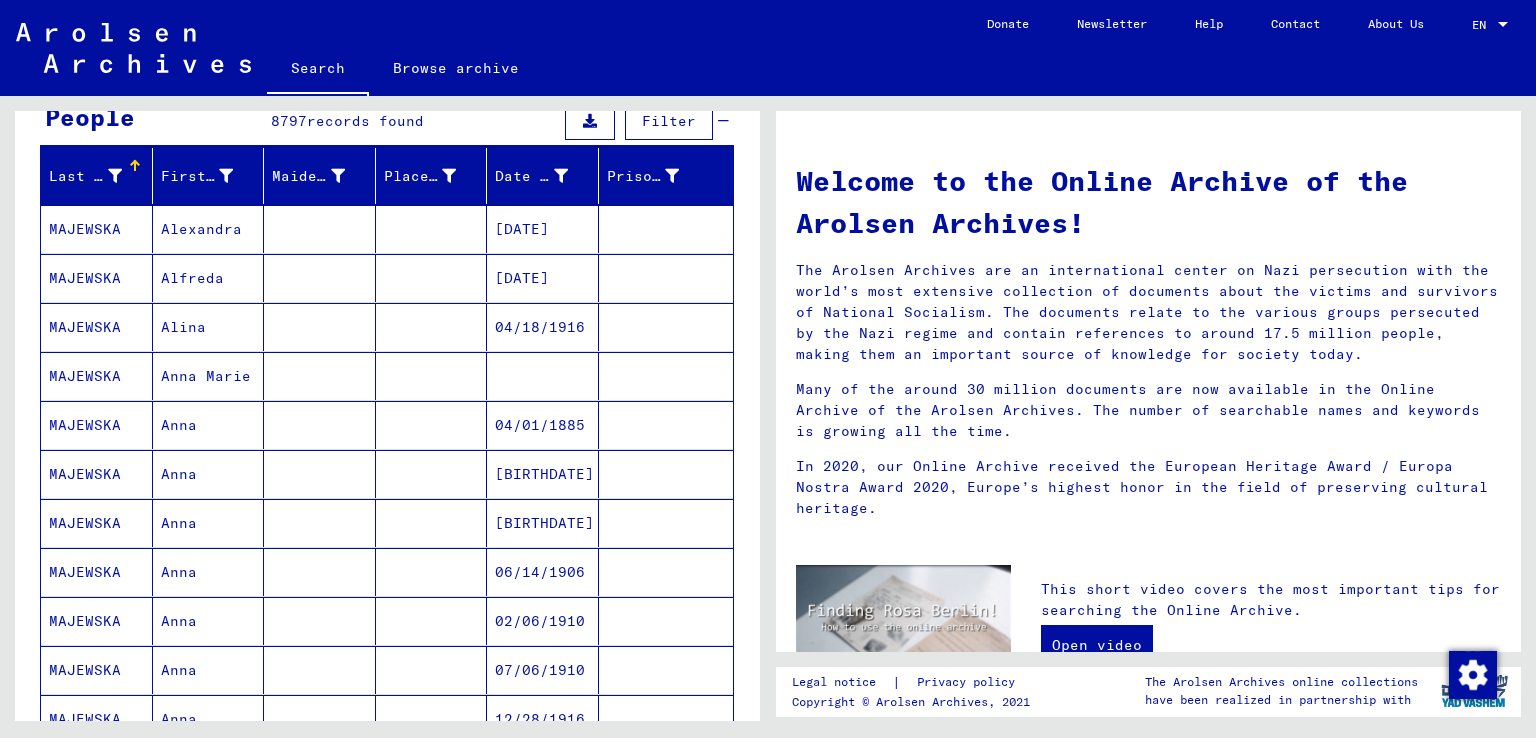 scroll, scrollTop: 400, scrollLeft: 0, axis: vertical 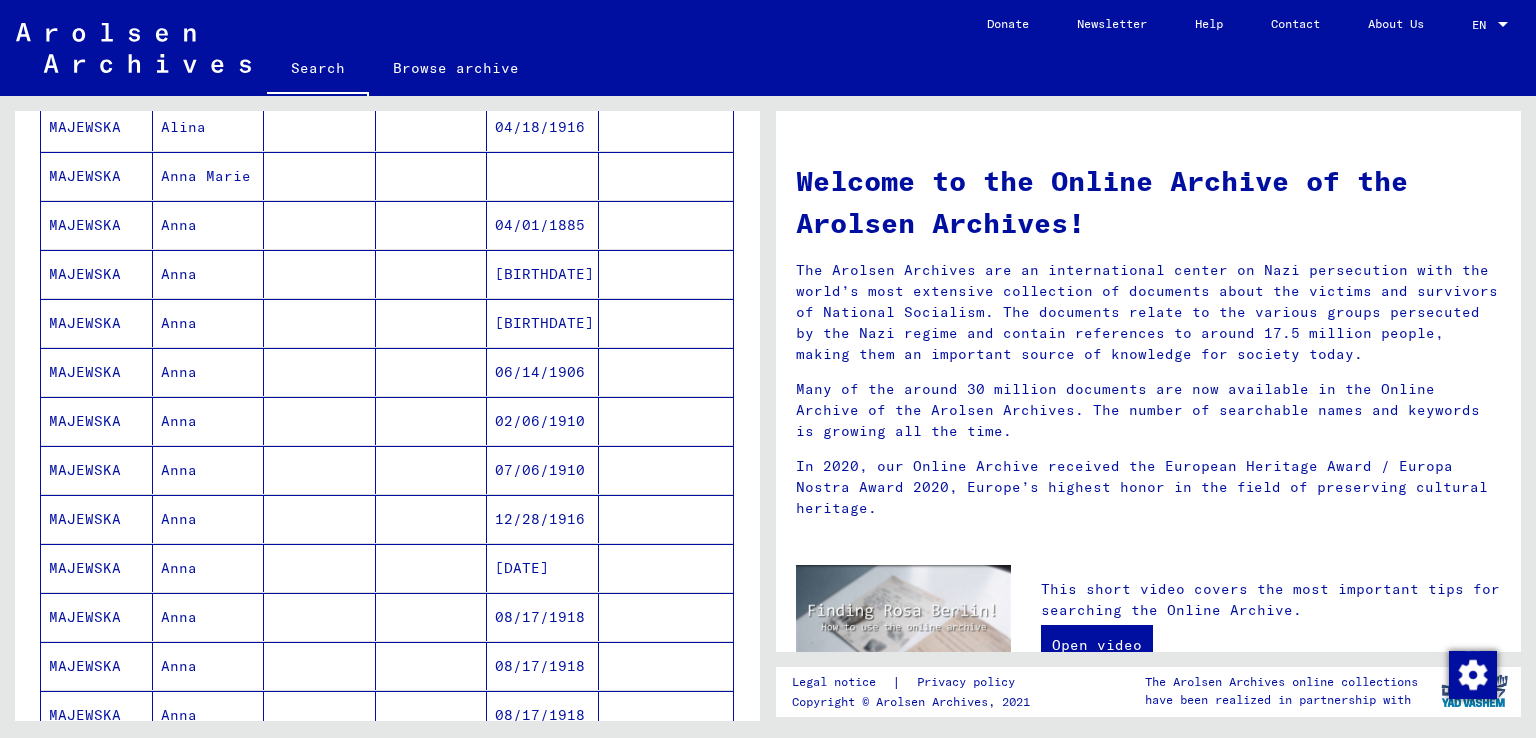 click on "Anna" at bounding box center [209, 421] 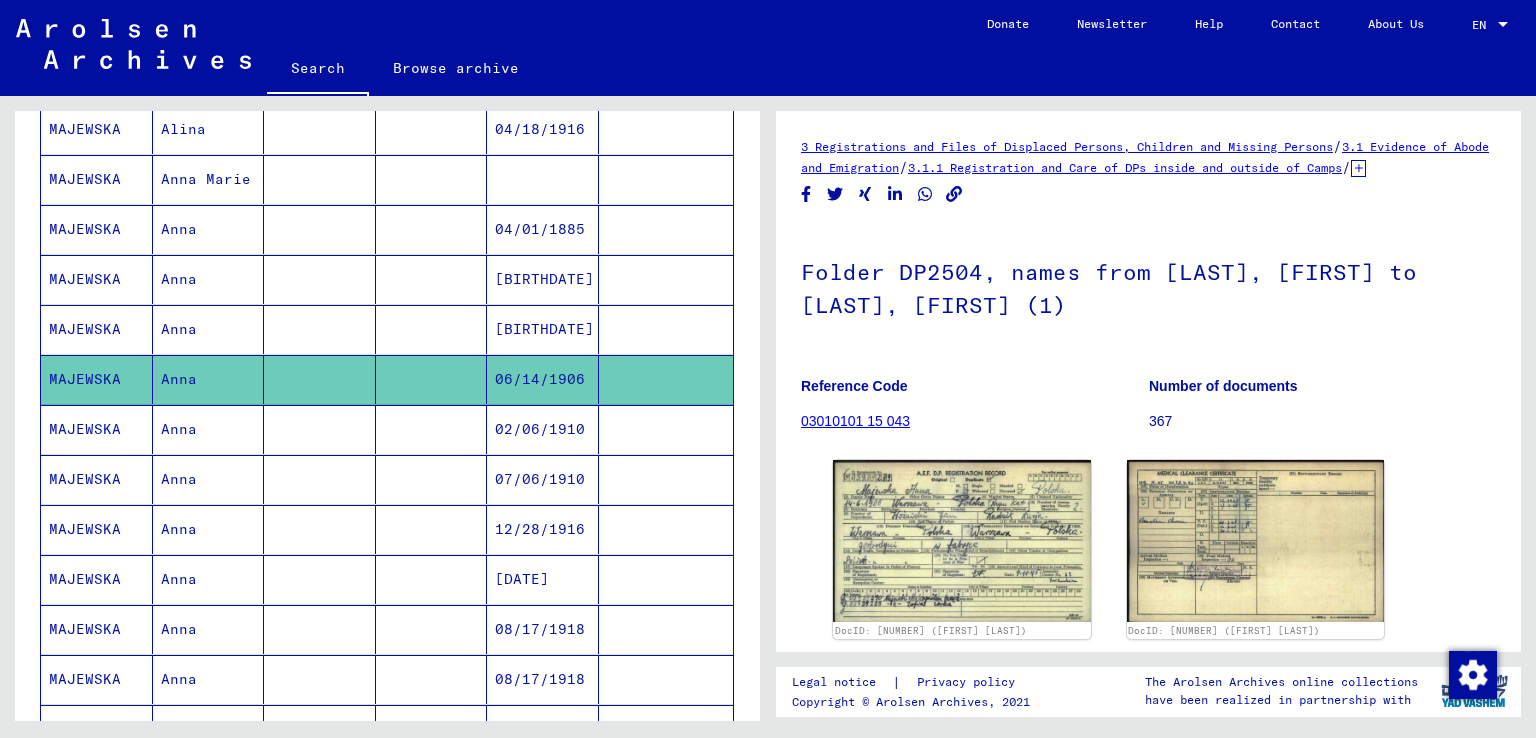 scroll, scrollTop: 402, scrollLeft: 0, axis: vertical 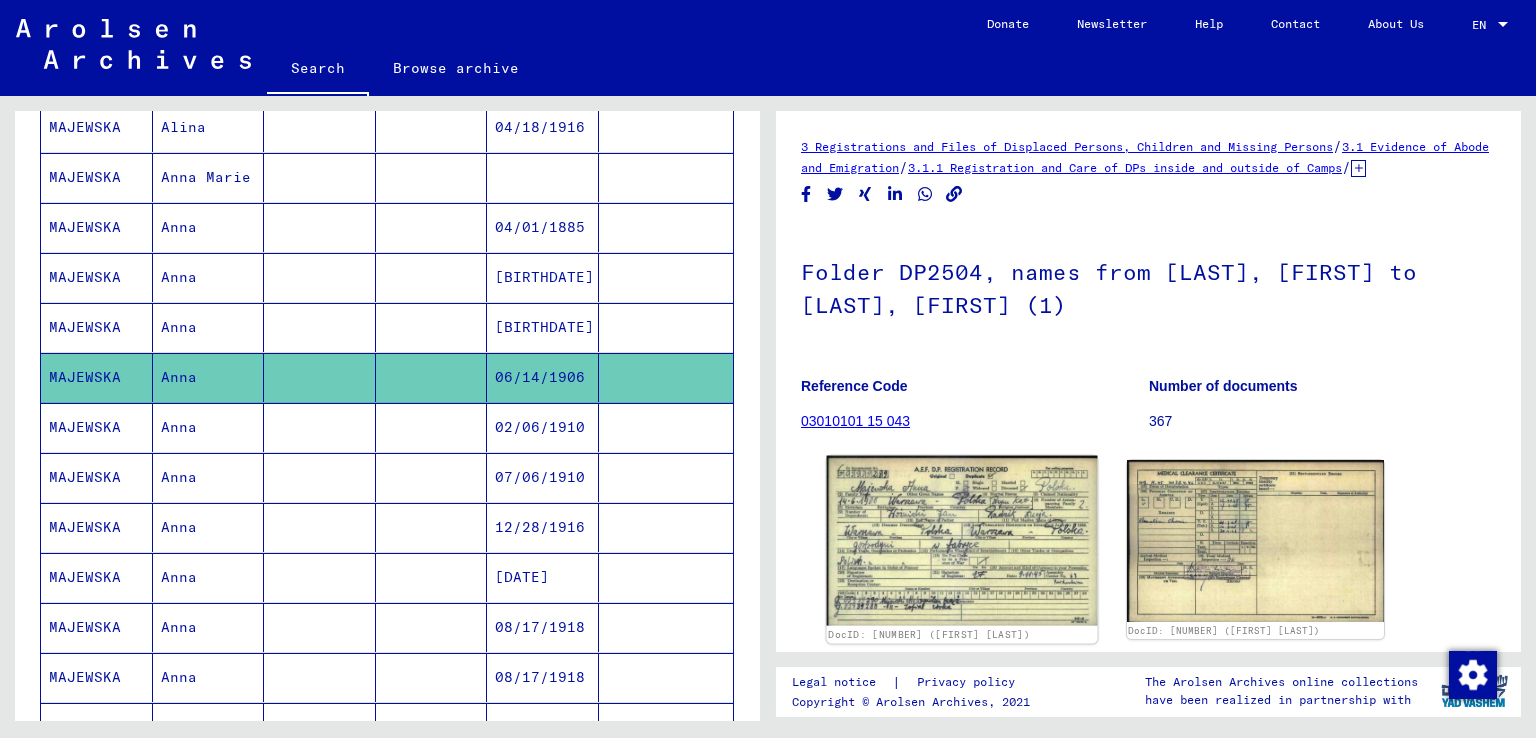click 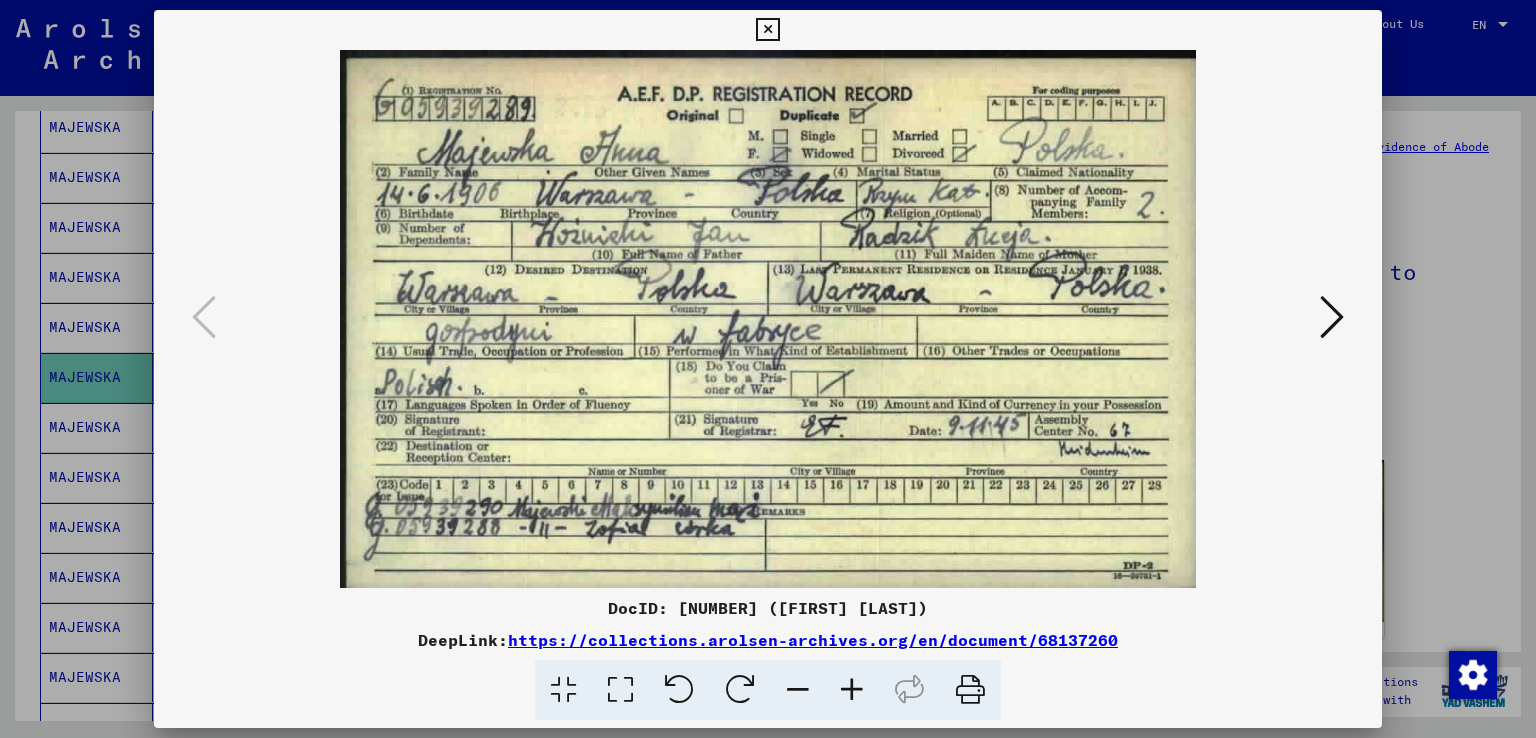 click at bounding box center [767, 30] 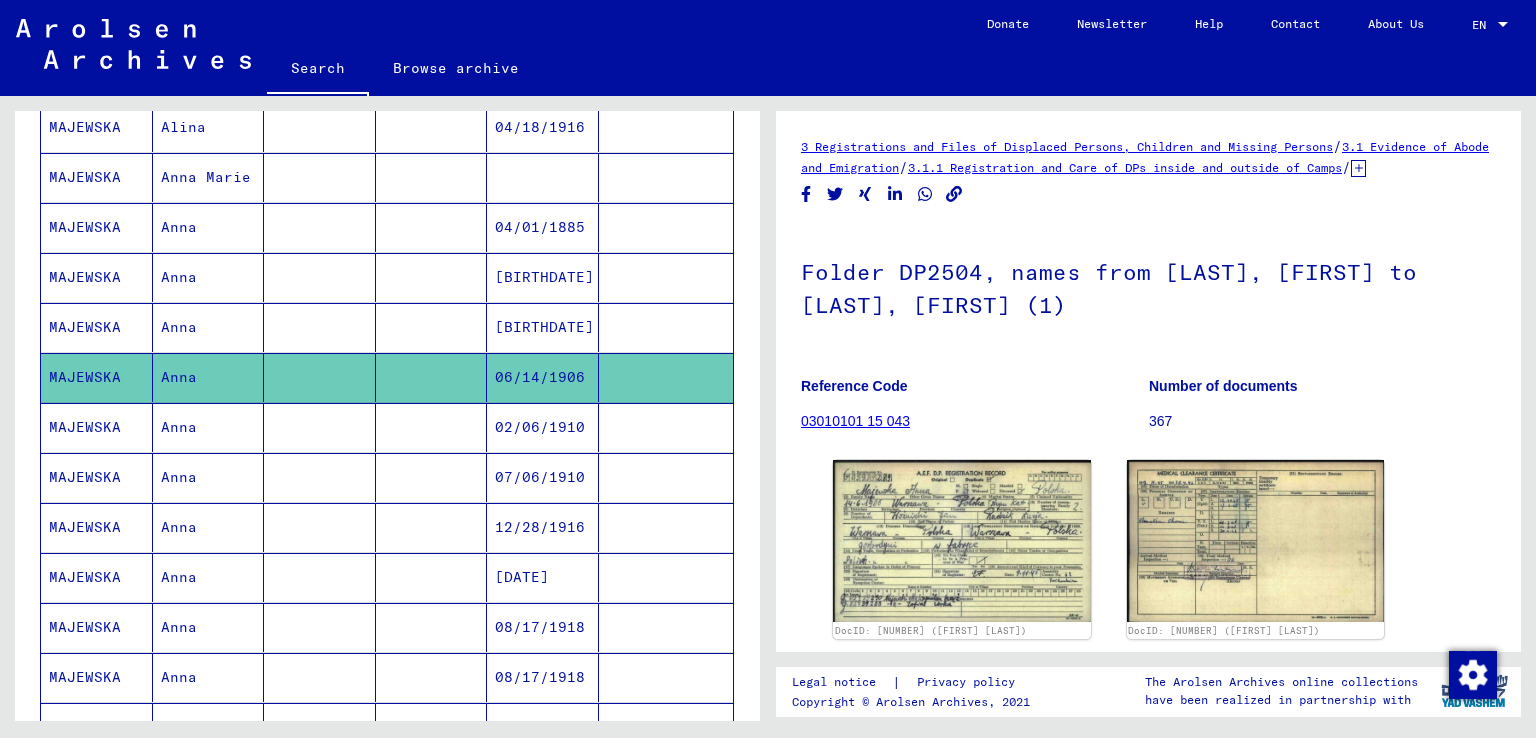 click on "Anna" at bounding box center [209, 477] 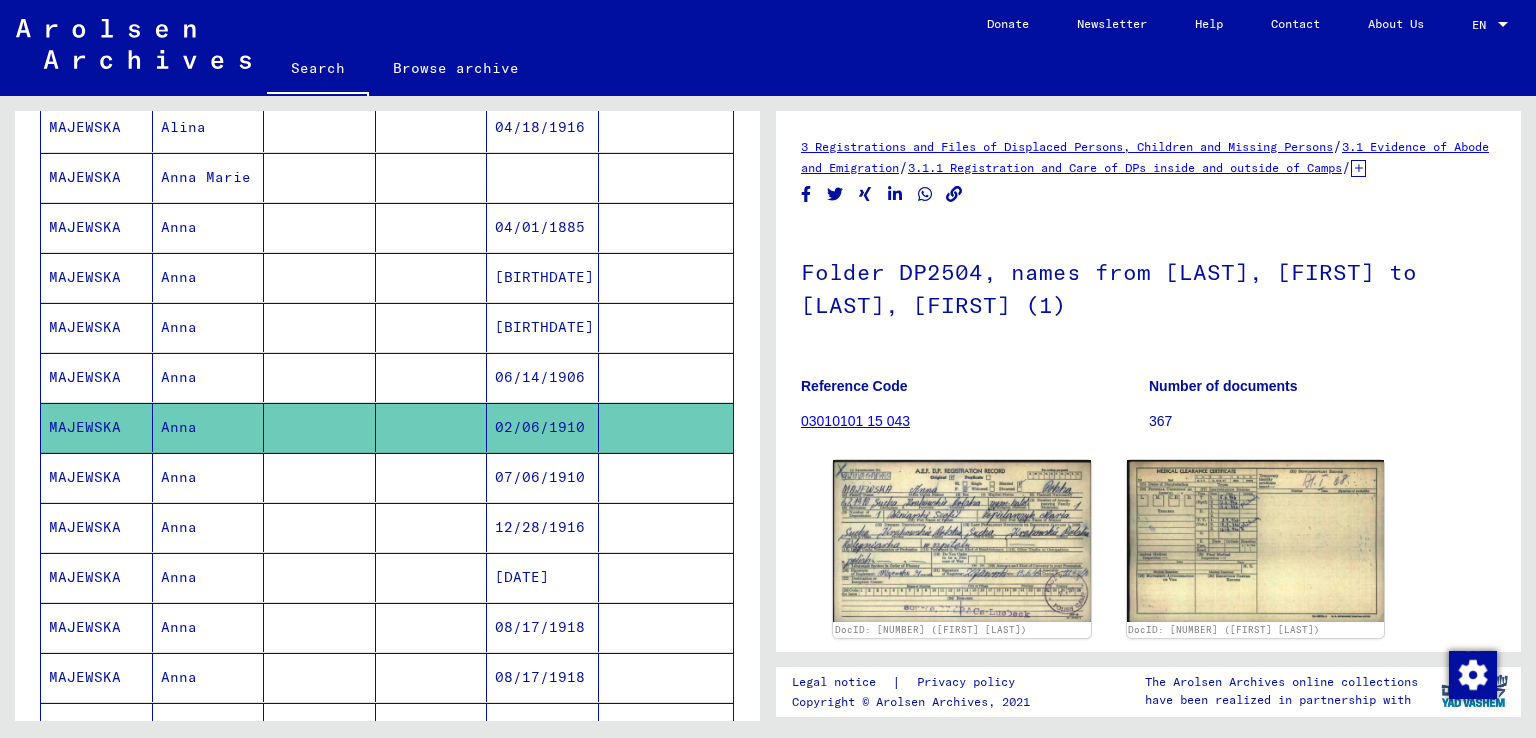 scroll, scrollTop: 0, scrollLeft: 0, axis: both 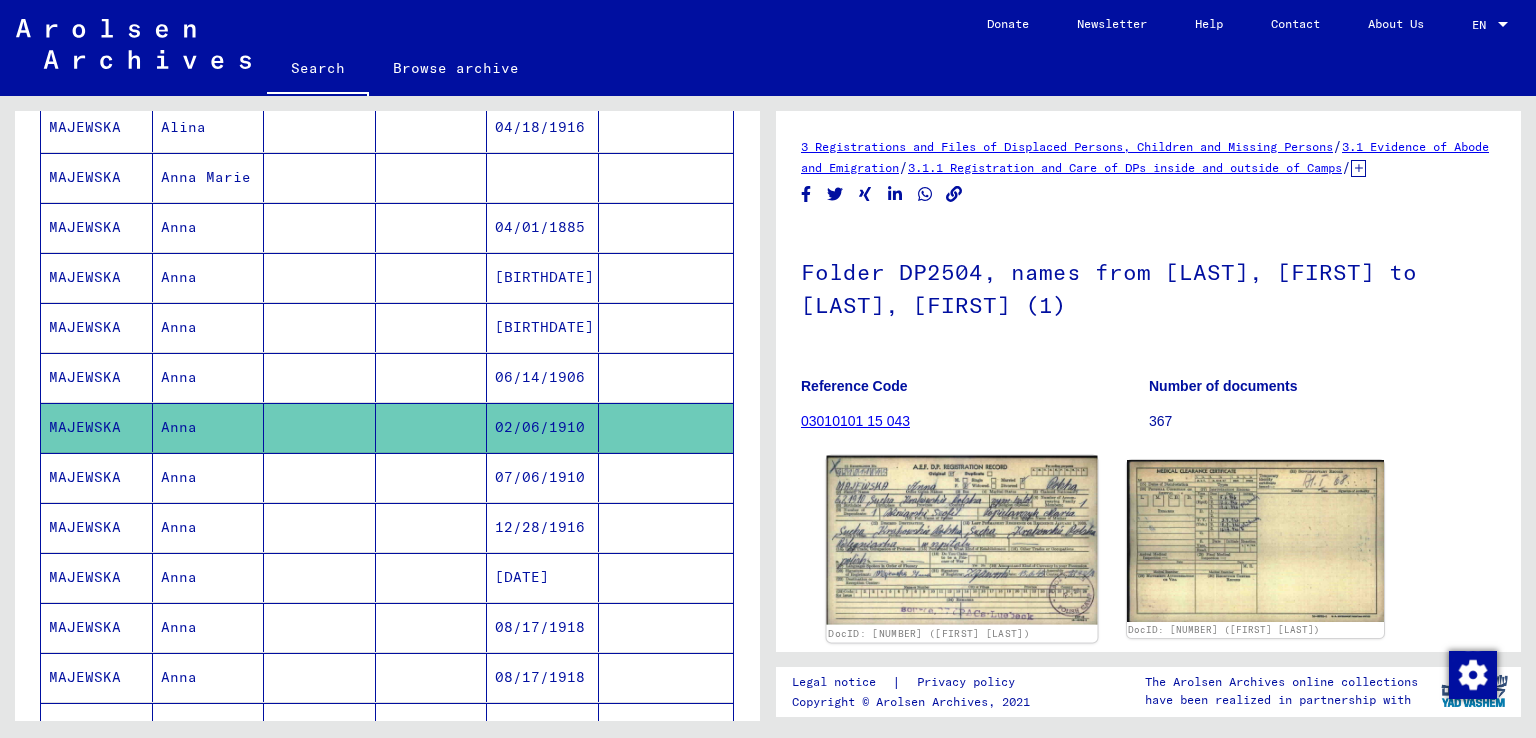 click 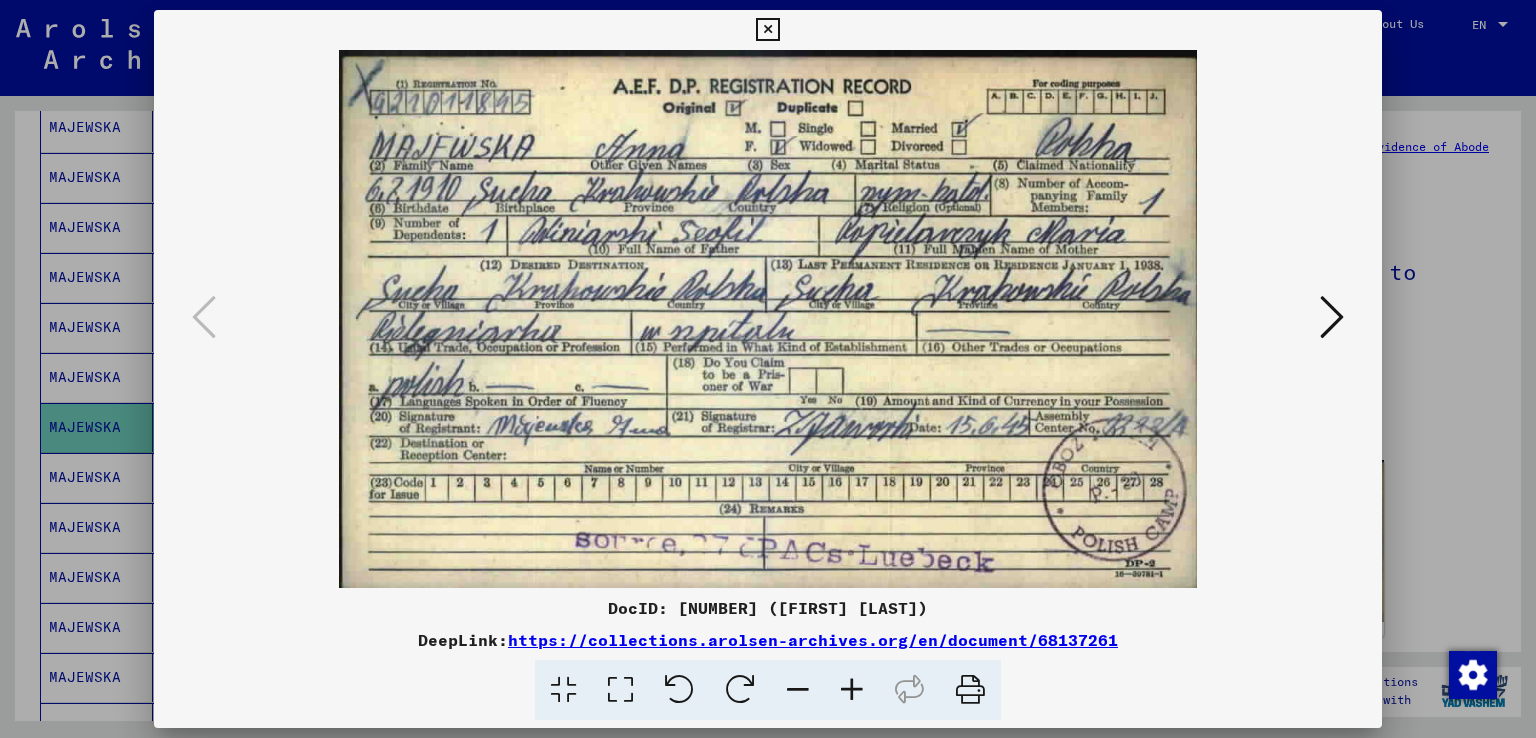 click at bounding box center [767, 30] 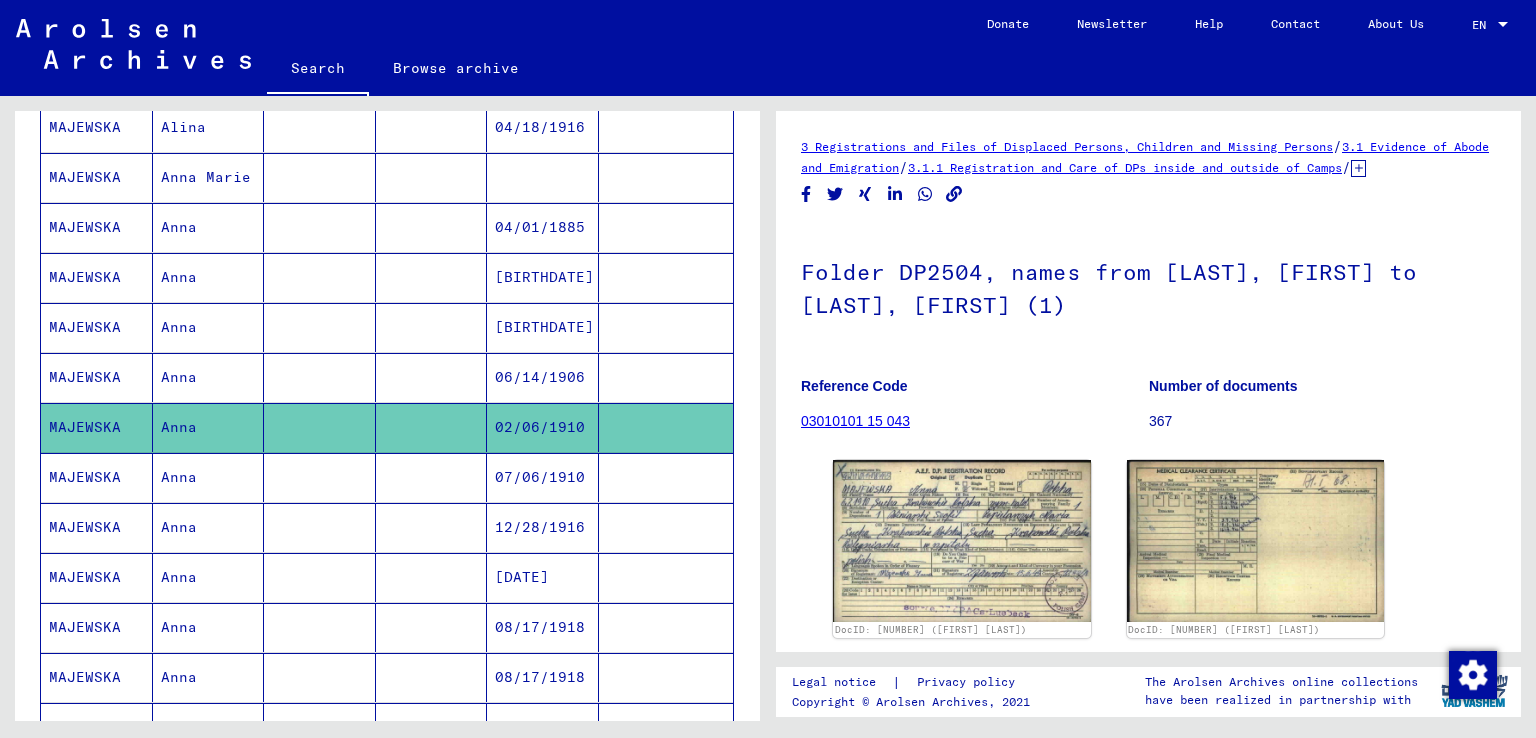 scroll, scrollTop: 602, scrollLeft: 0, axis: vertical 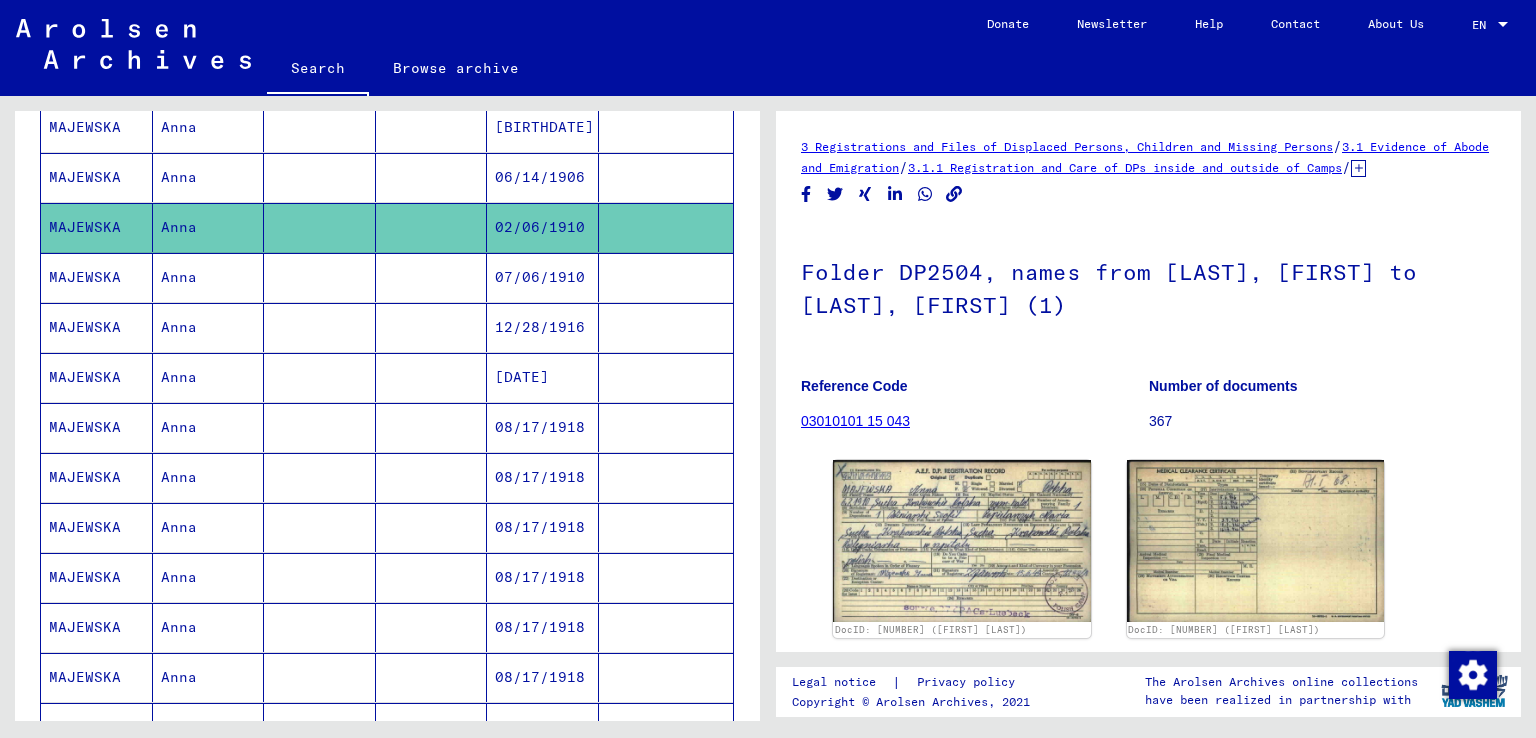 click on "MAJEWSKA" at bounding box center (97, 477) 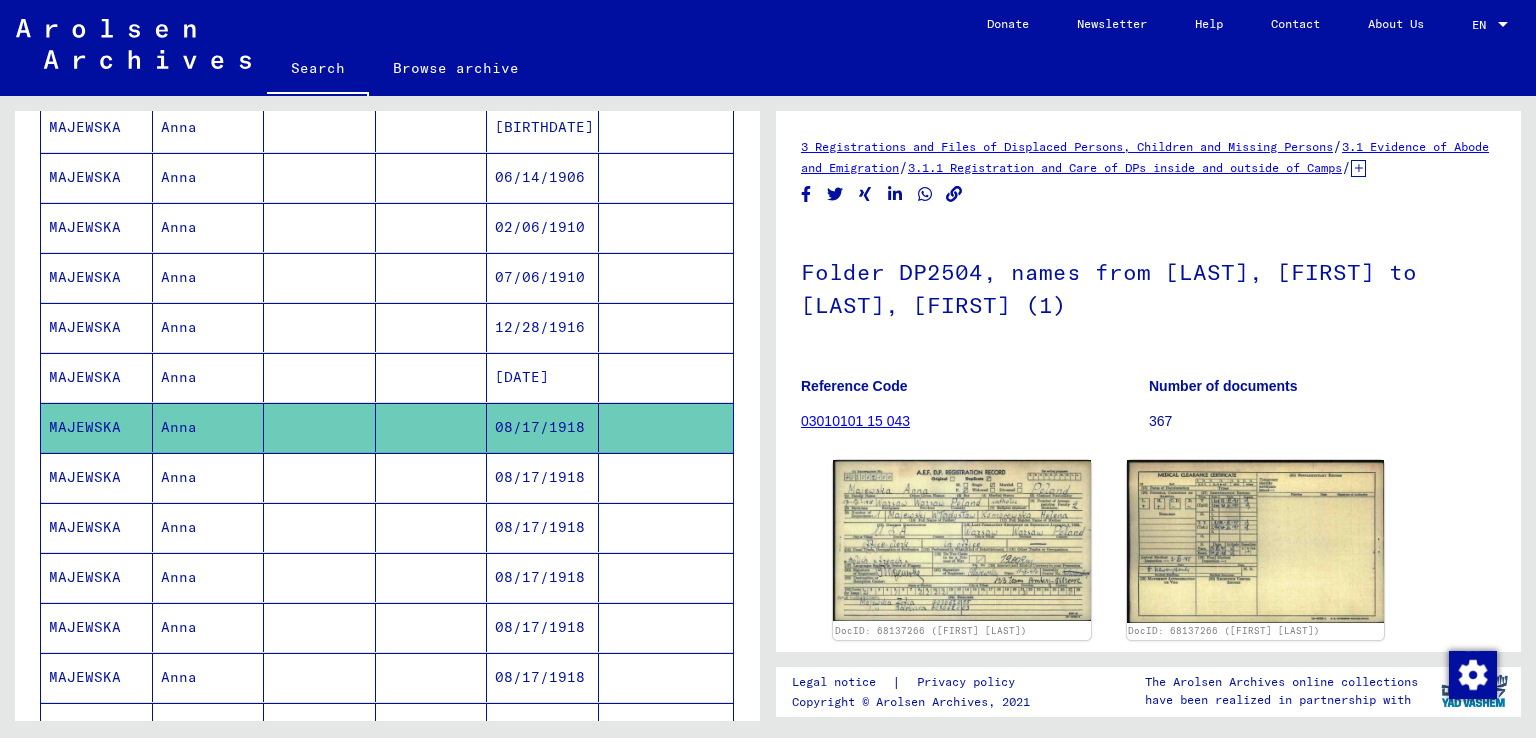 scroll, scrollTop: 0, scrollLeft: 0, axis: both 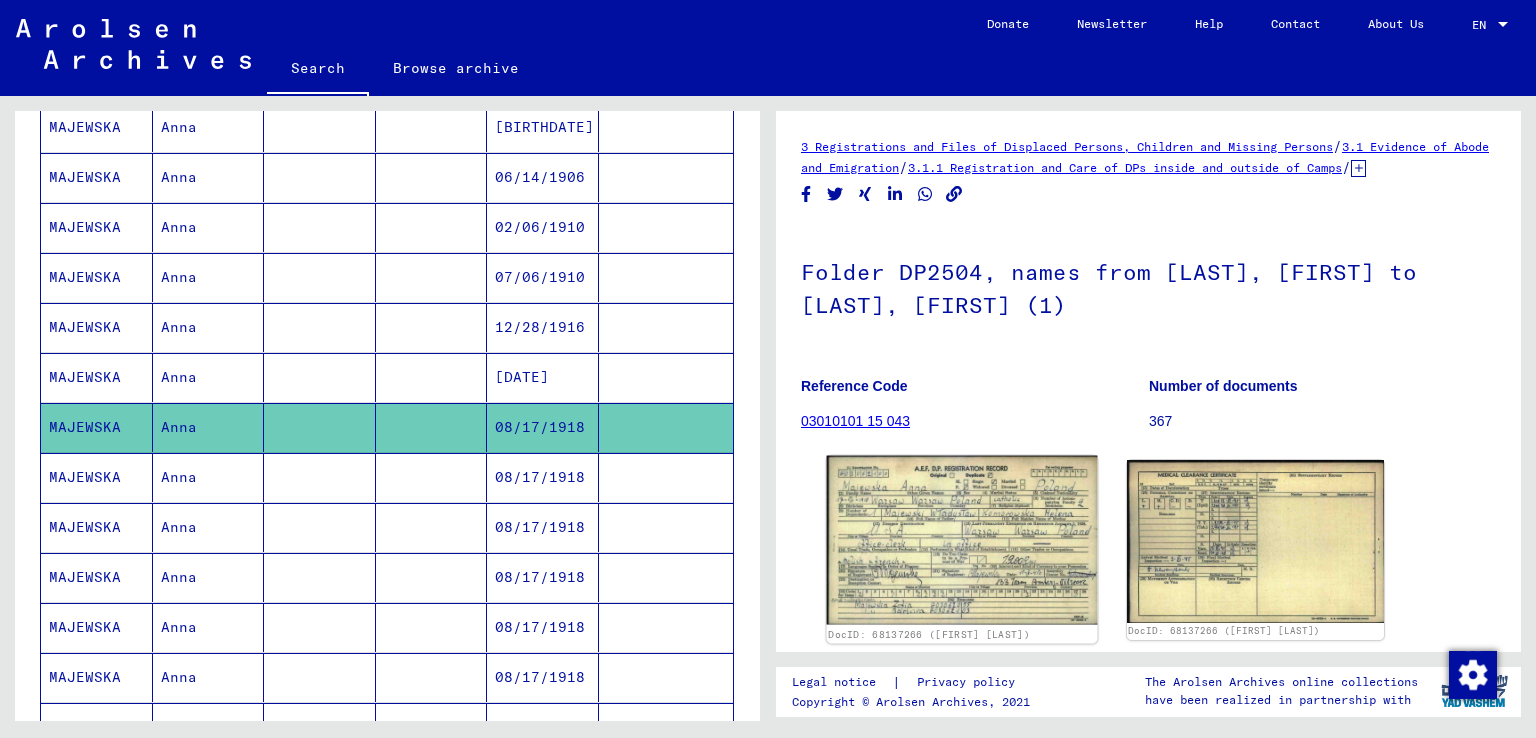 click 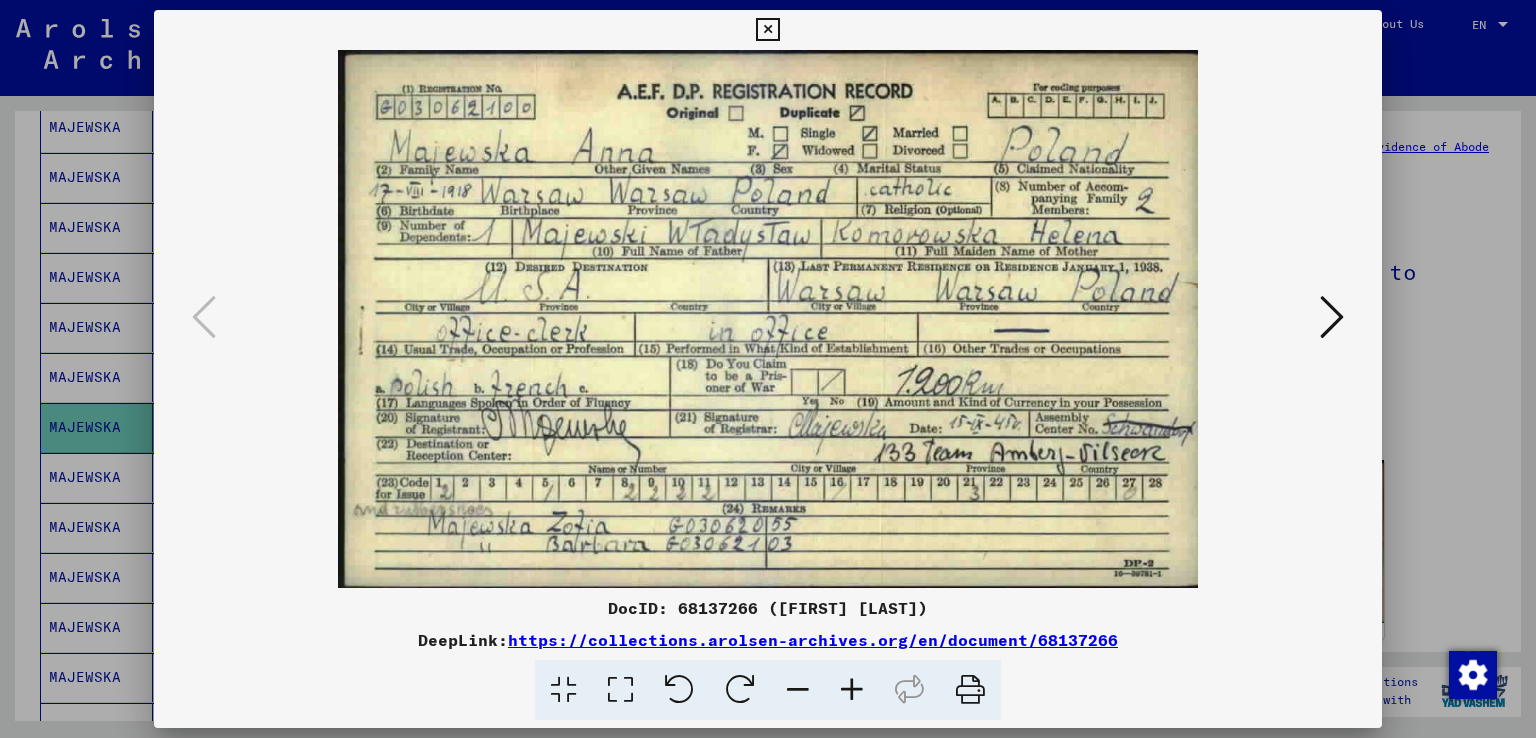 click at bounding box center (767, 30) 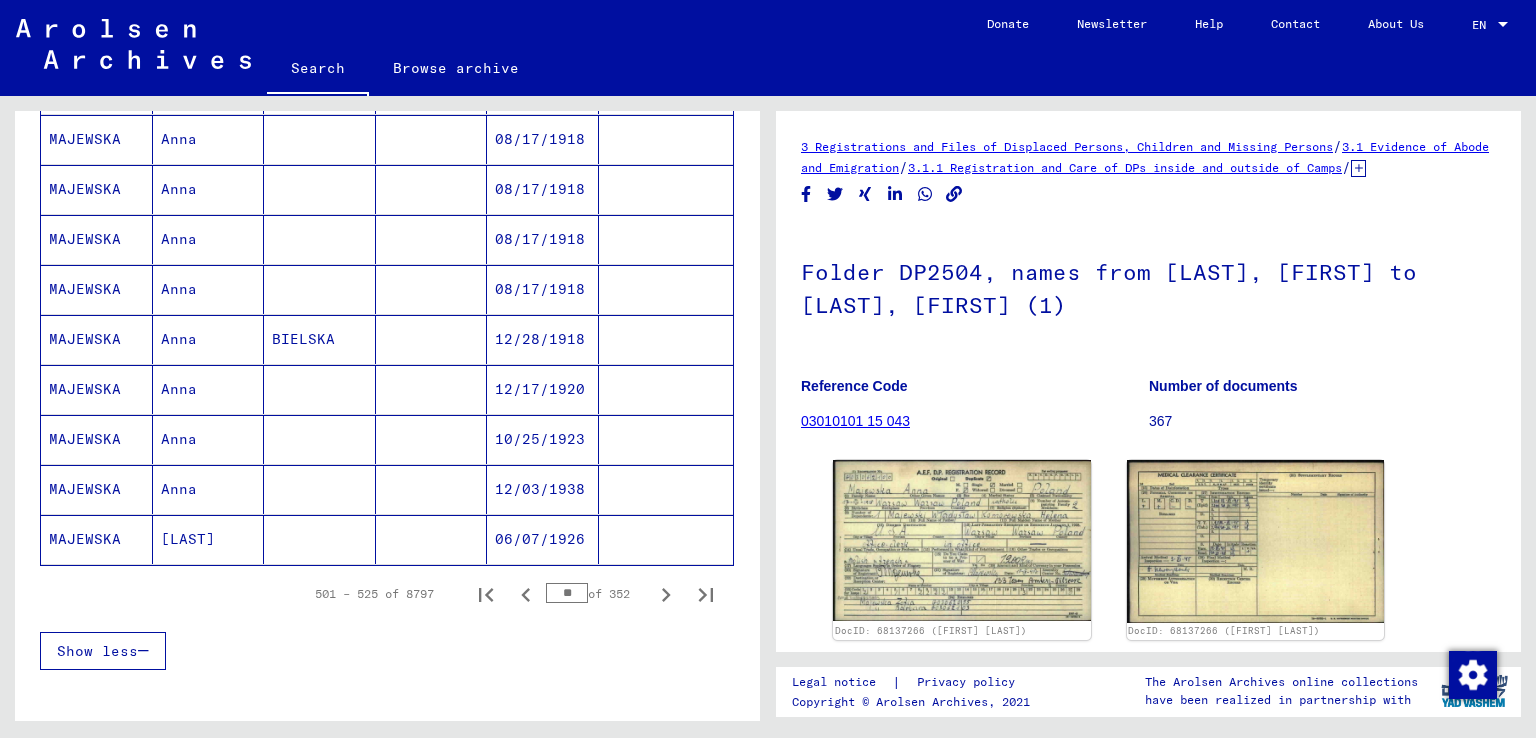 scroll, scrollTop: 1102, scrollLeft: 0, axis: vertical 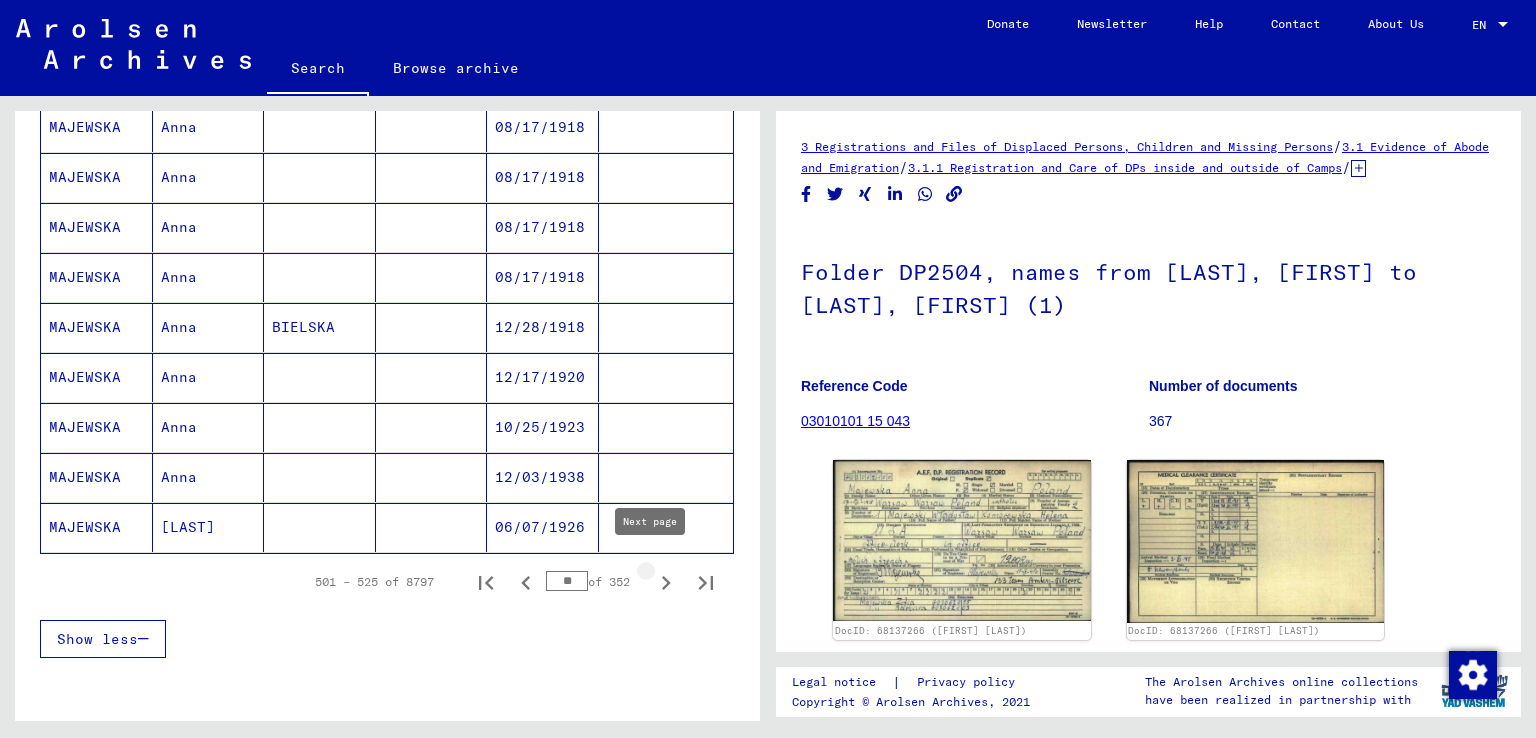 click 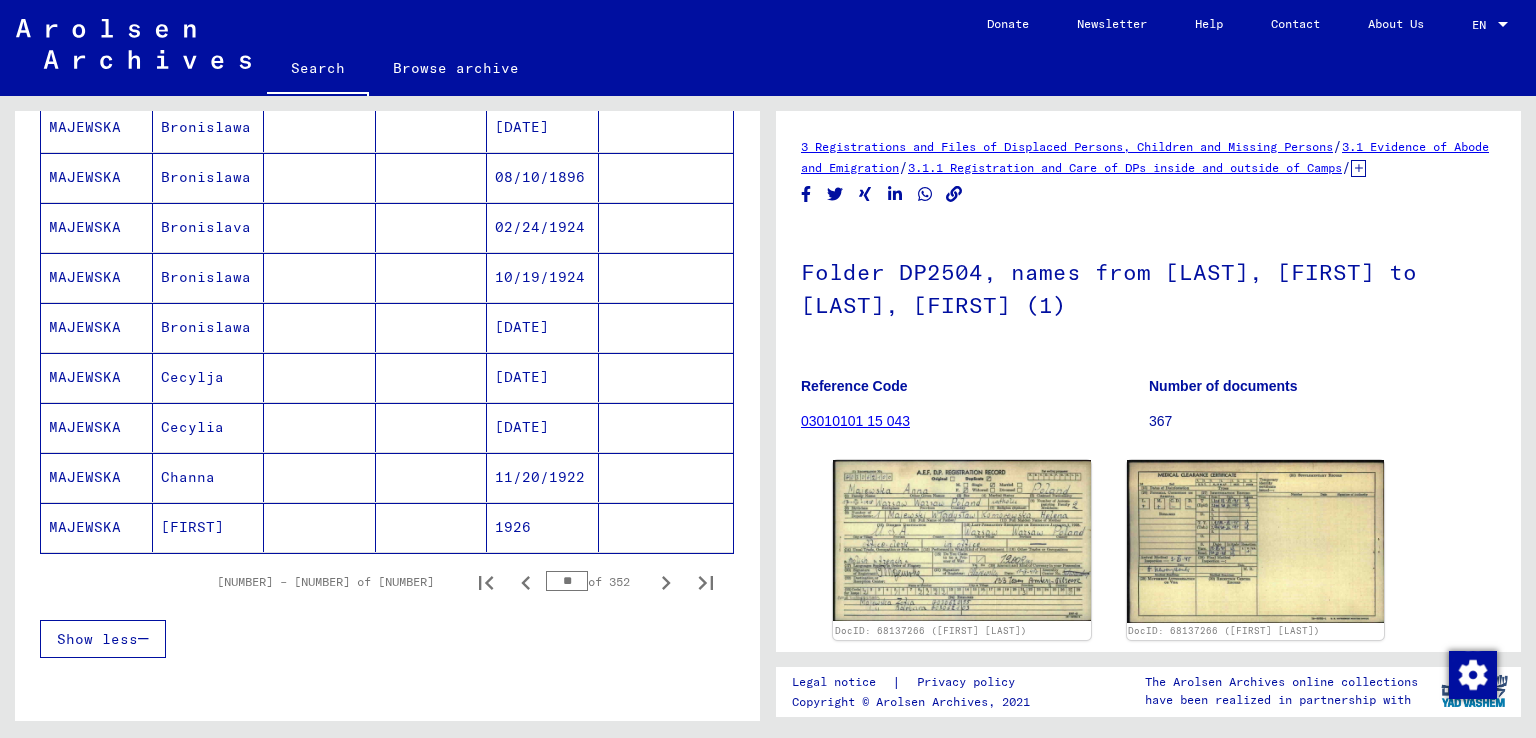 click on "Channa" at bounding box center (209, 527) 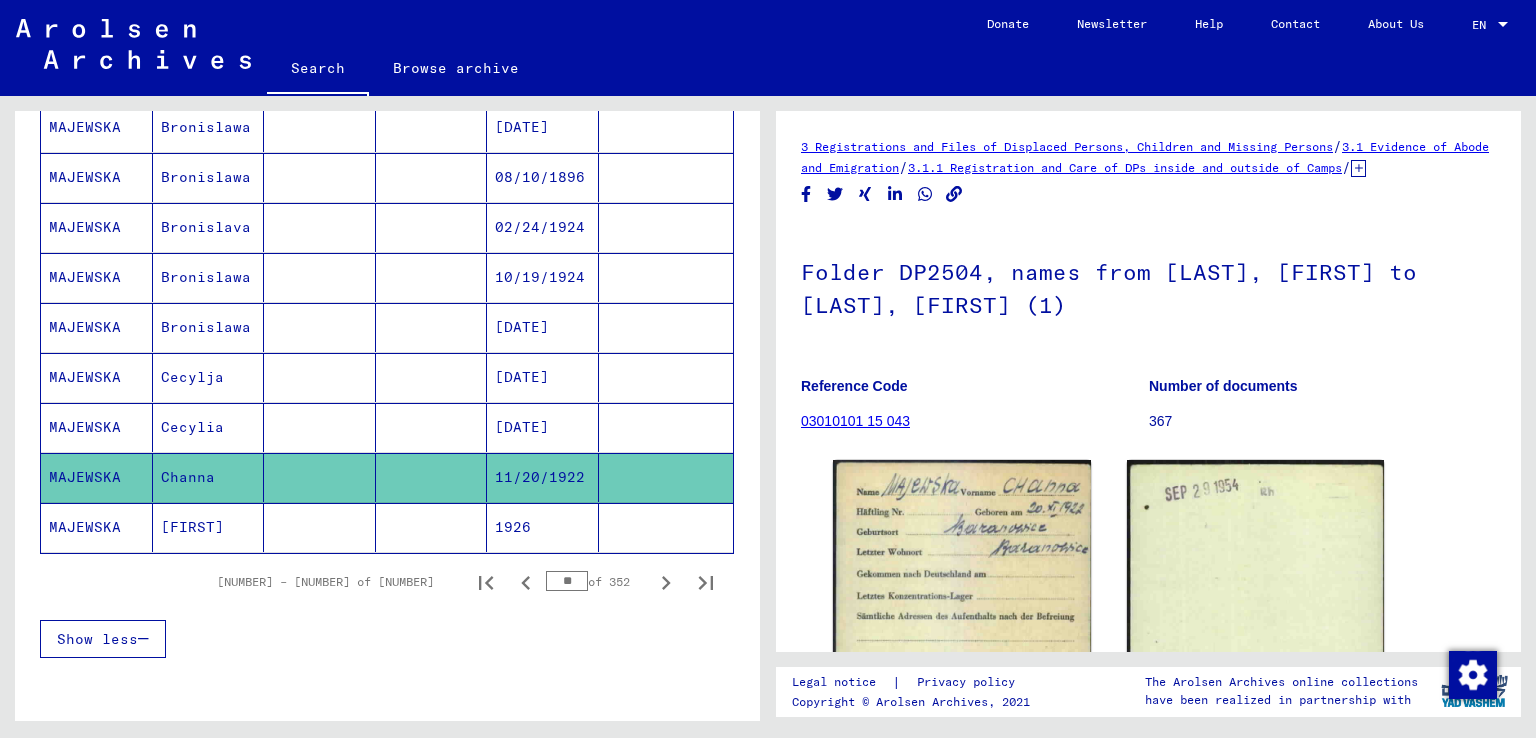 scroll, scrollTop: 0, scrollLeft: 0, axis: both 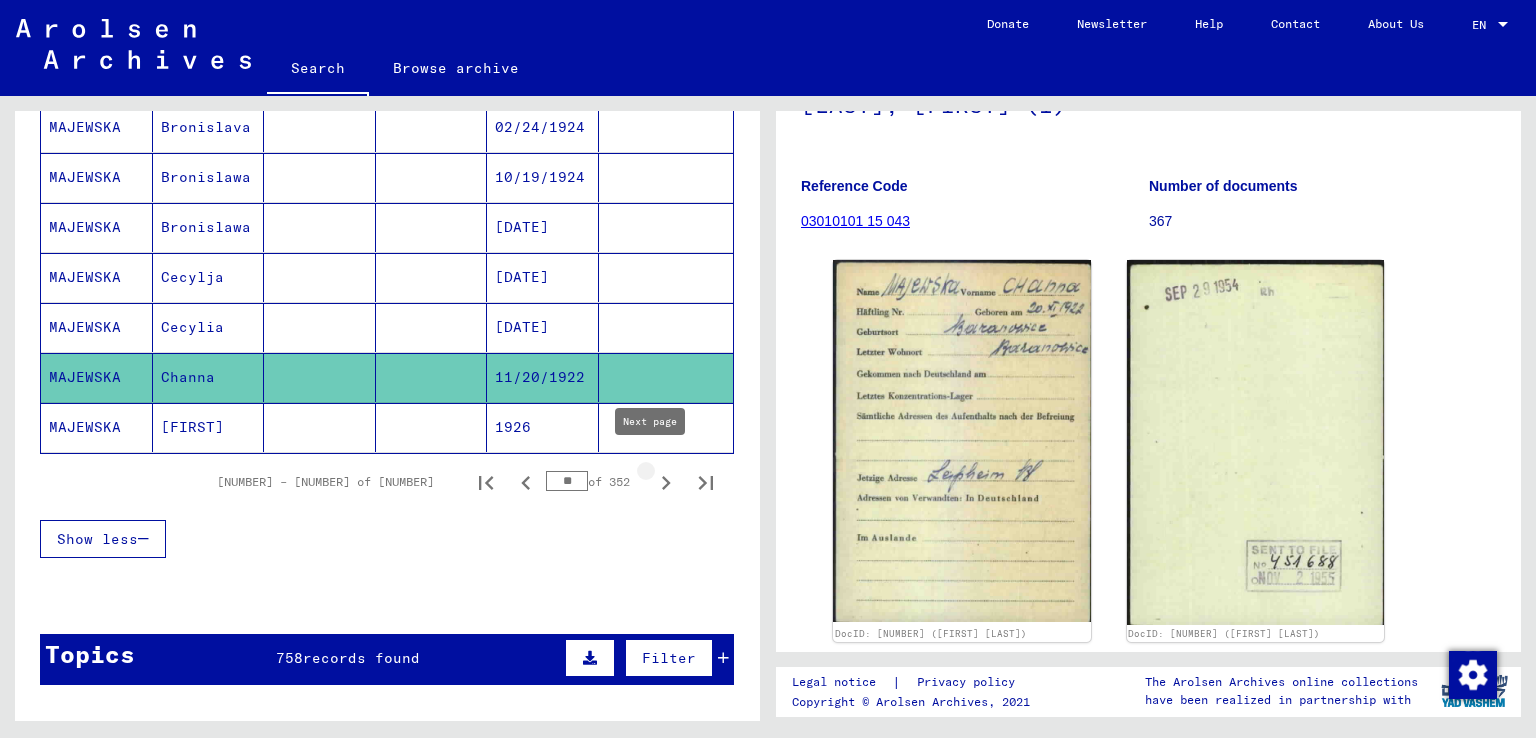 click 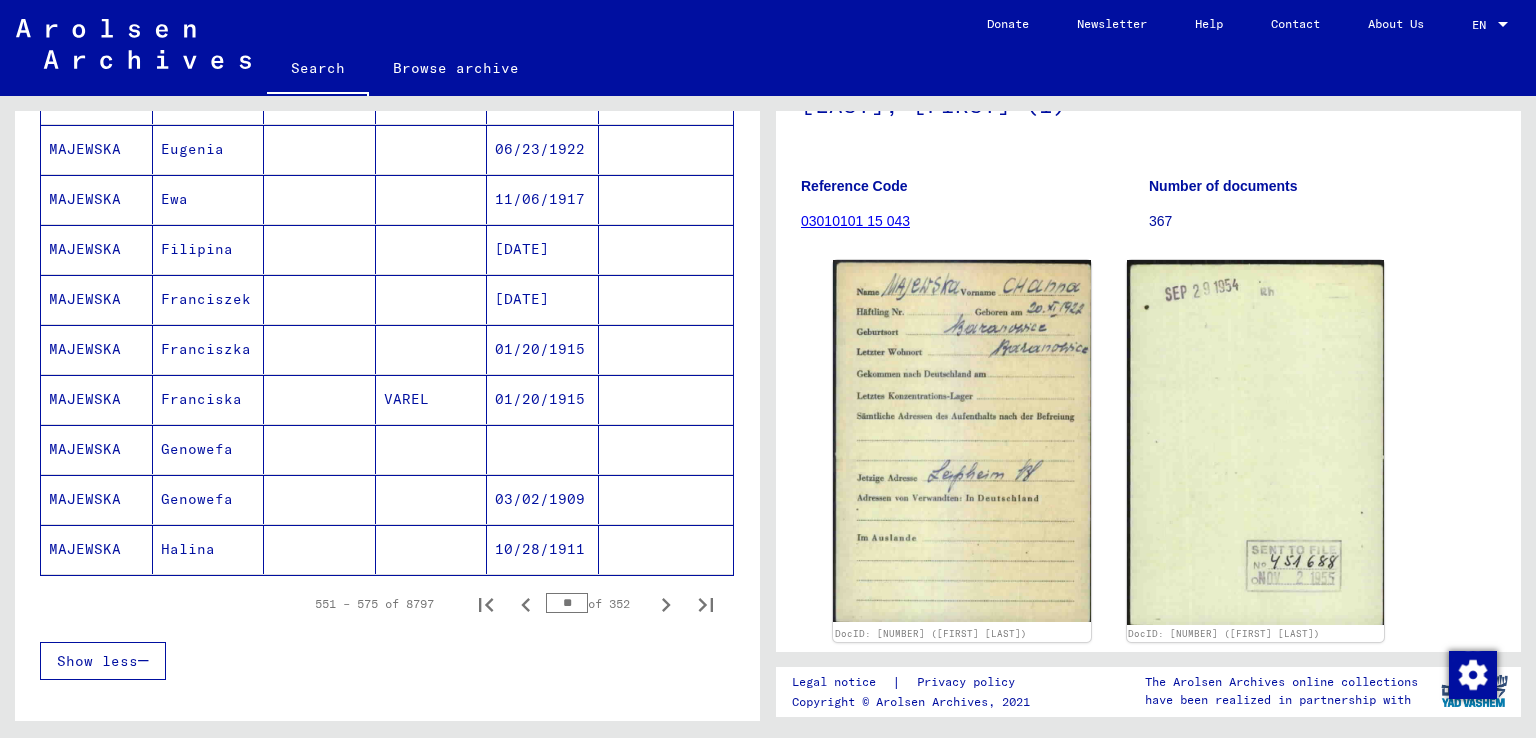 scroll, scrollTop: 1202, scrollLeft: 0, axis: vertical 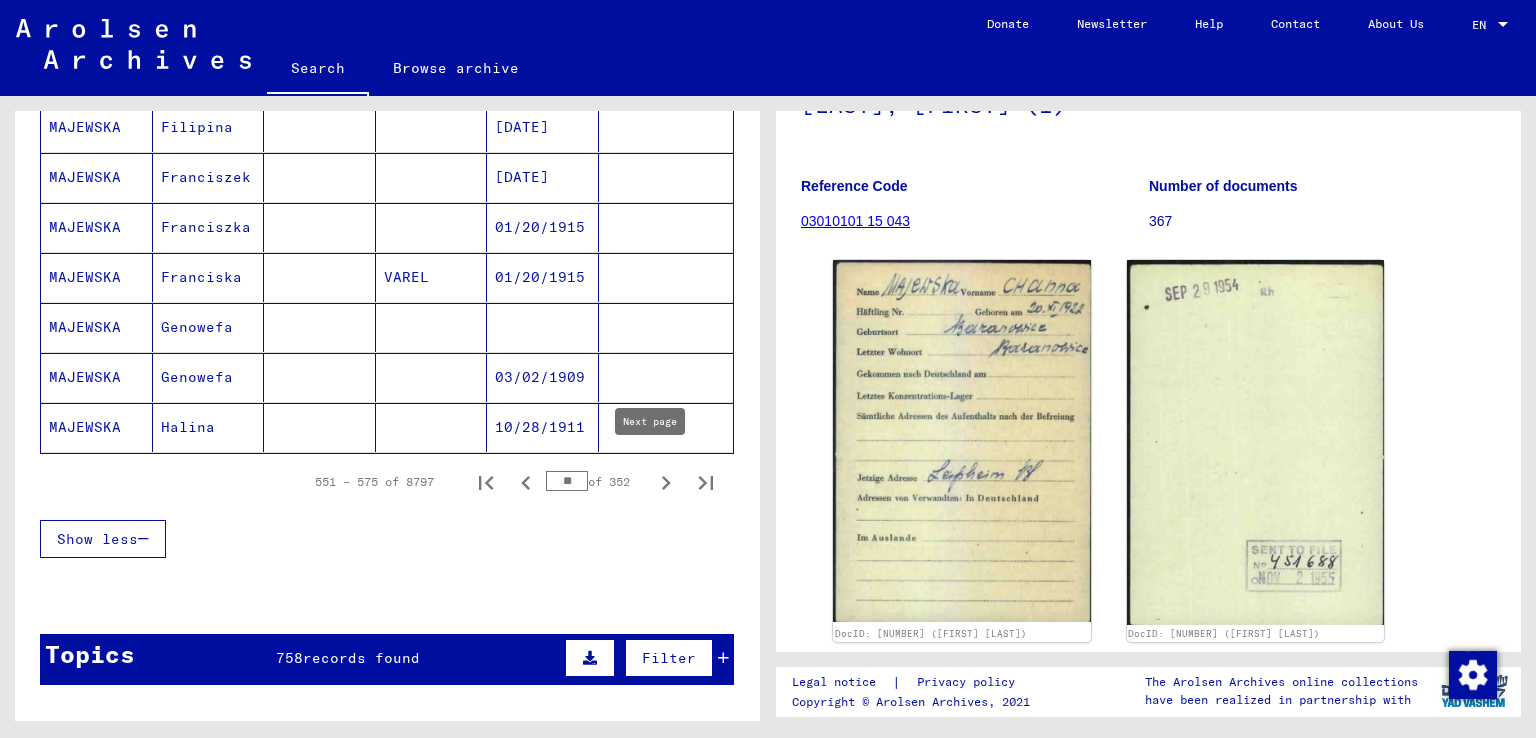 click 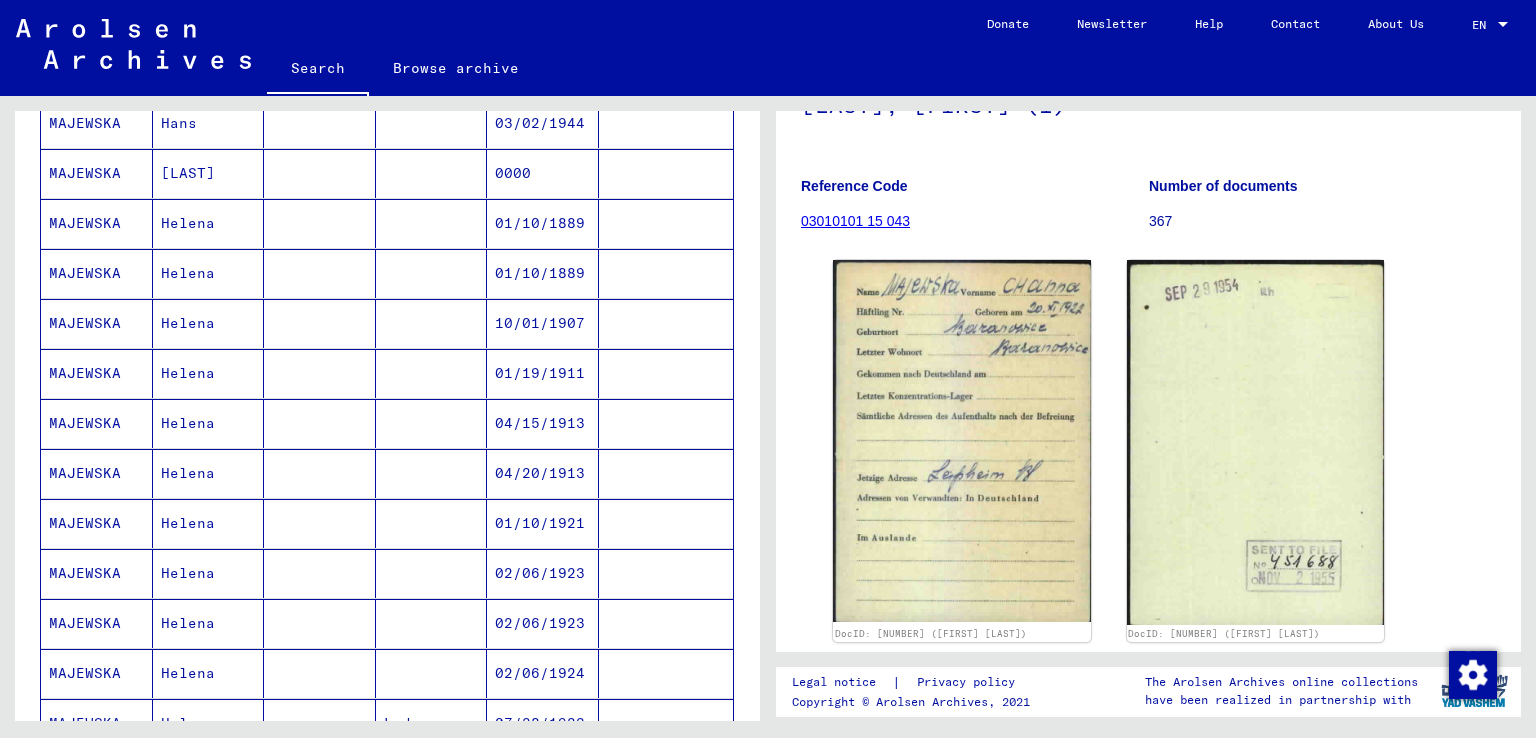 scroll, scrollTop: 1102, scrollLeft: 0, axis: vertical 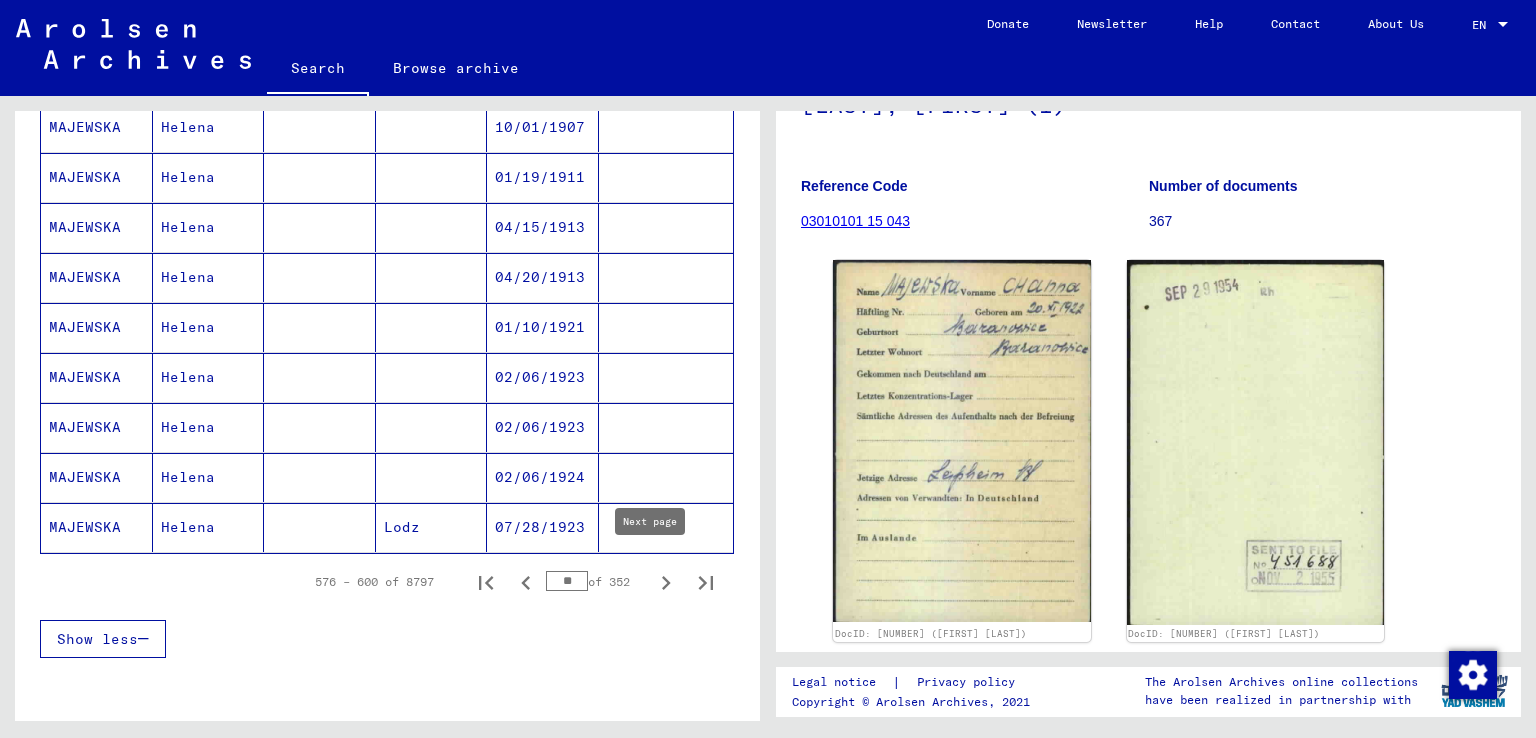 click 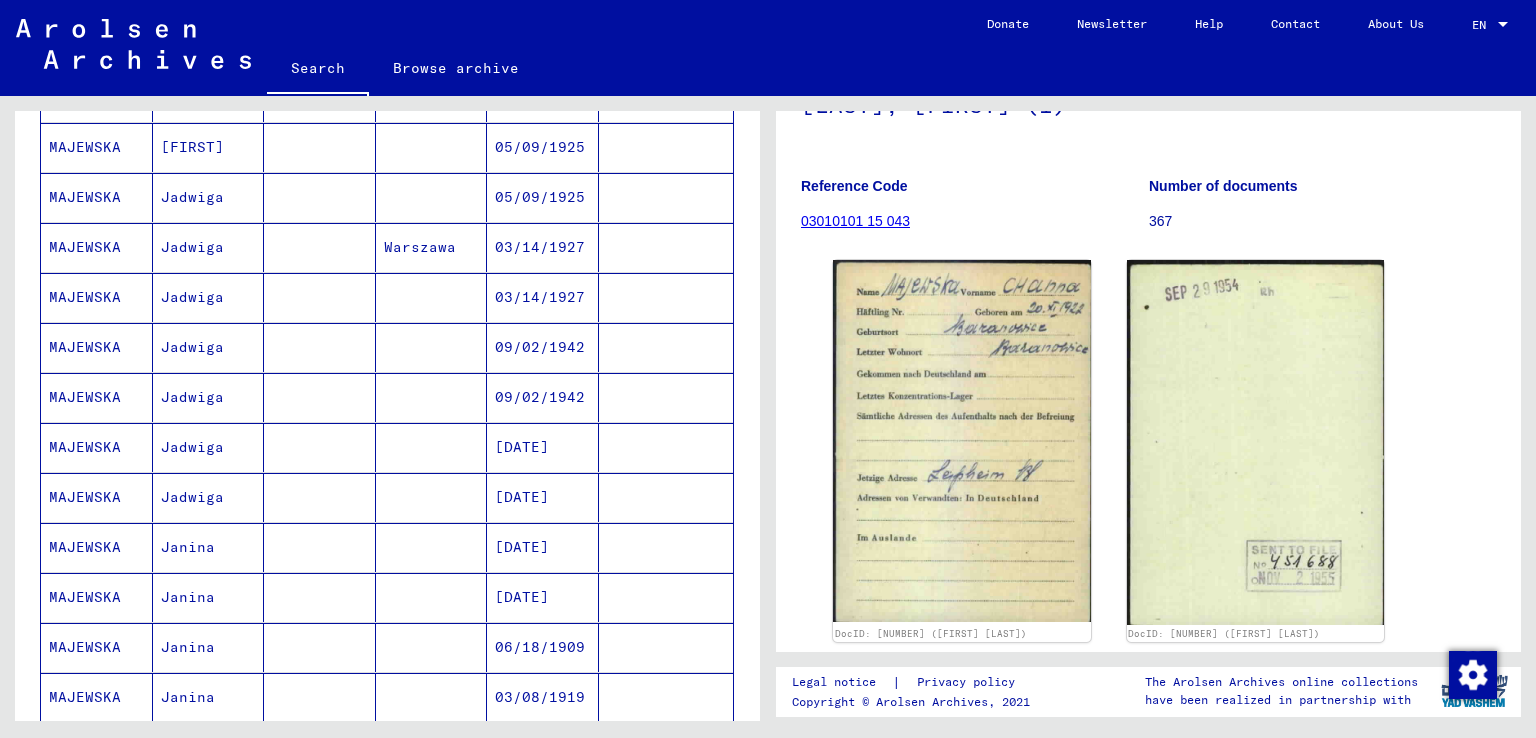 scroll, scrollTop: 1102, scrollLeft: 0, axis: vertical 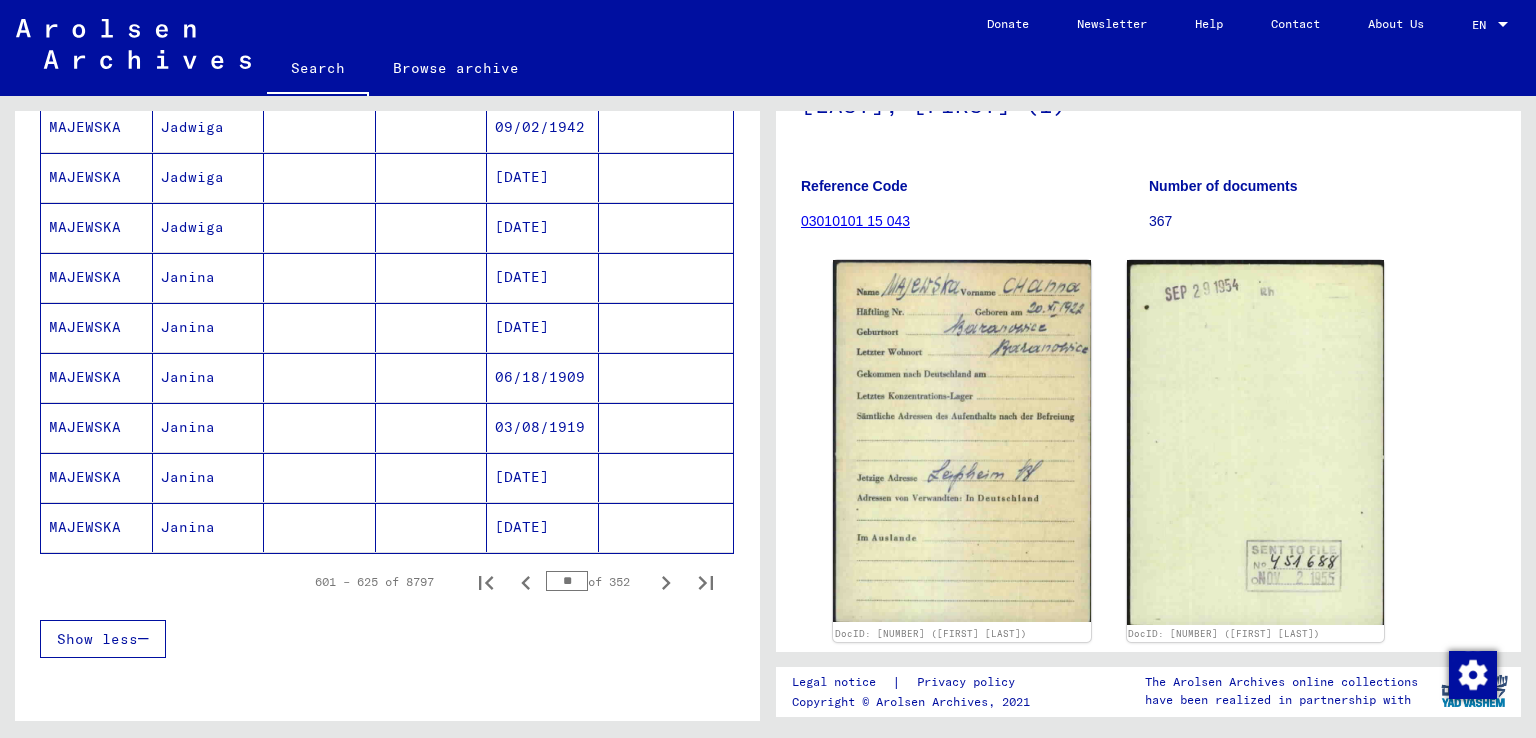 click on "601 – 625 of 8797  **  of 352" at bounding box center [508, 582] 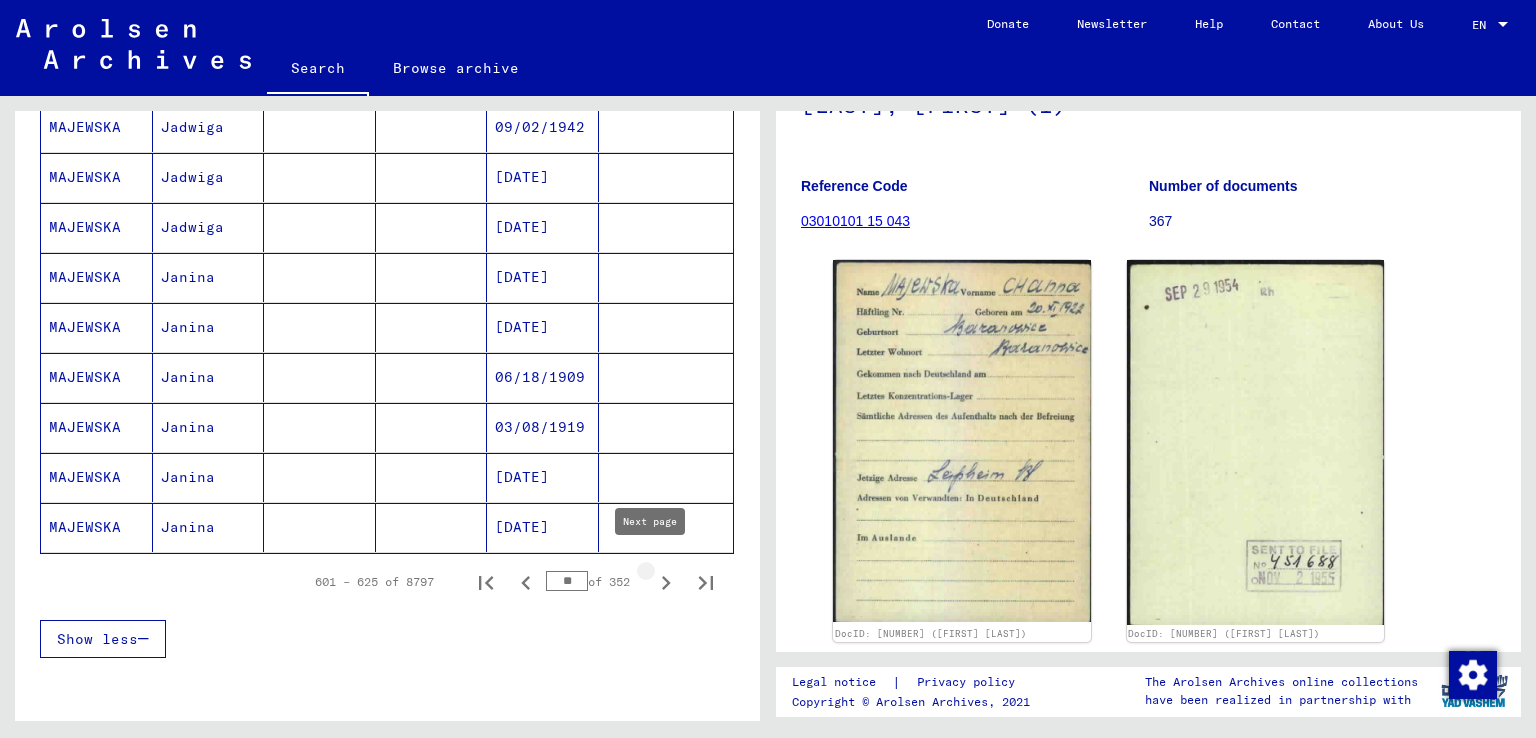 click 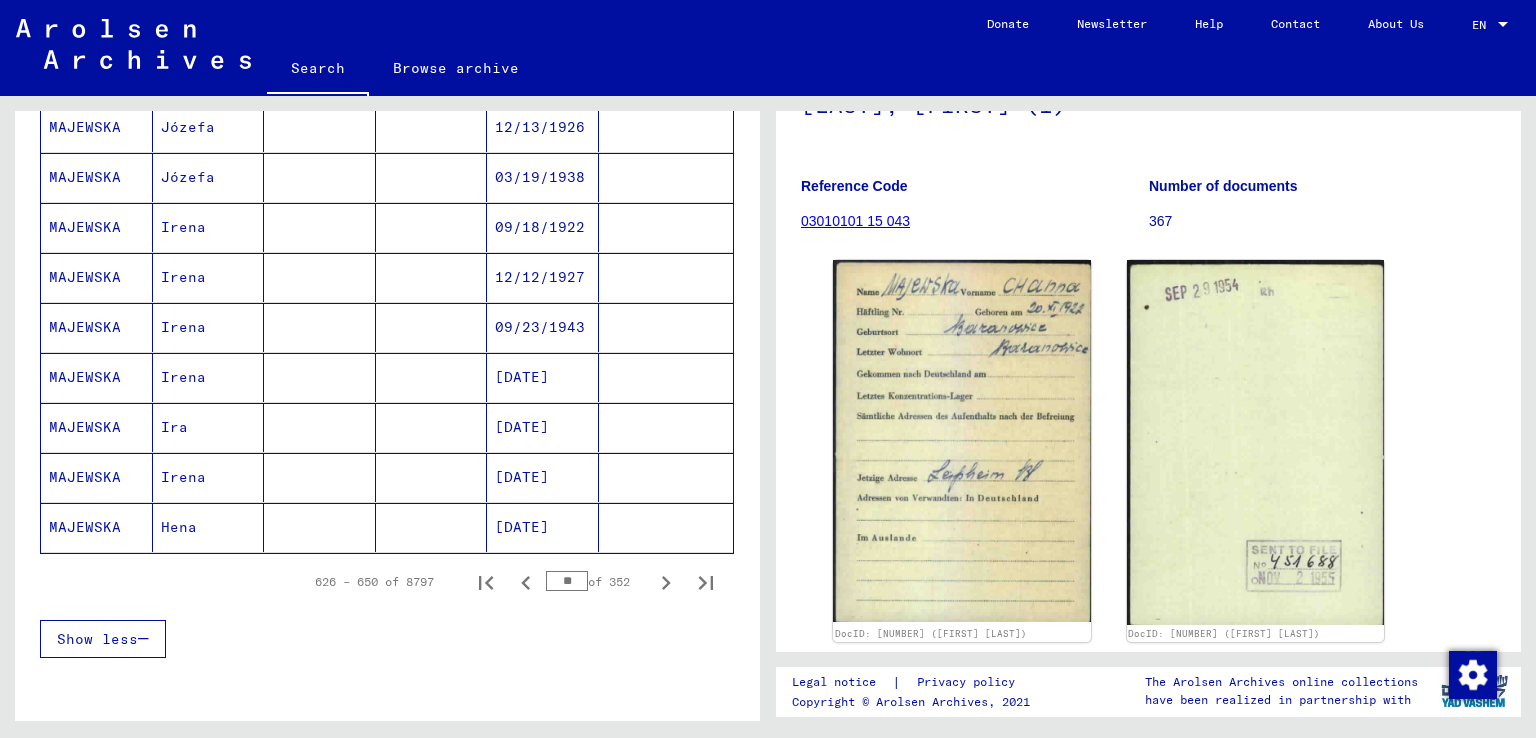 click on "Hena" 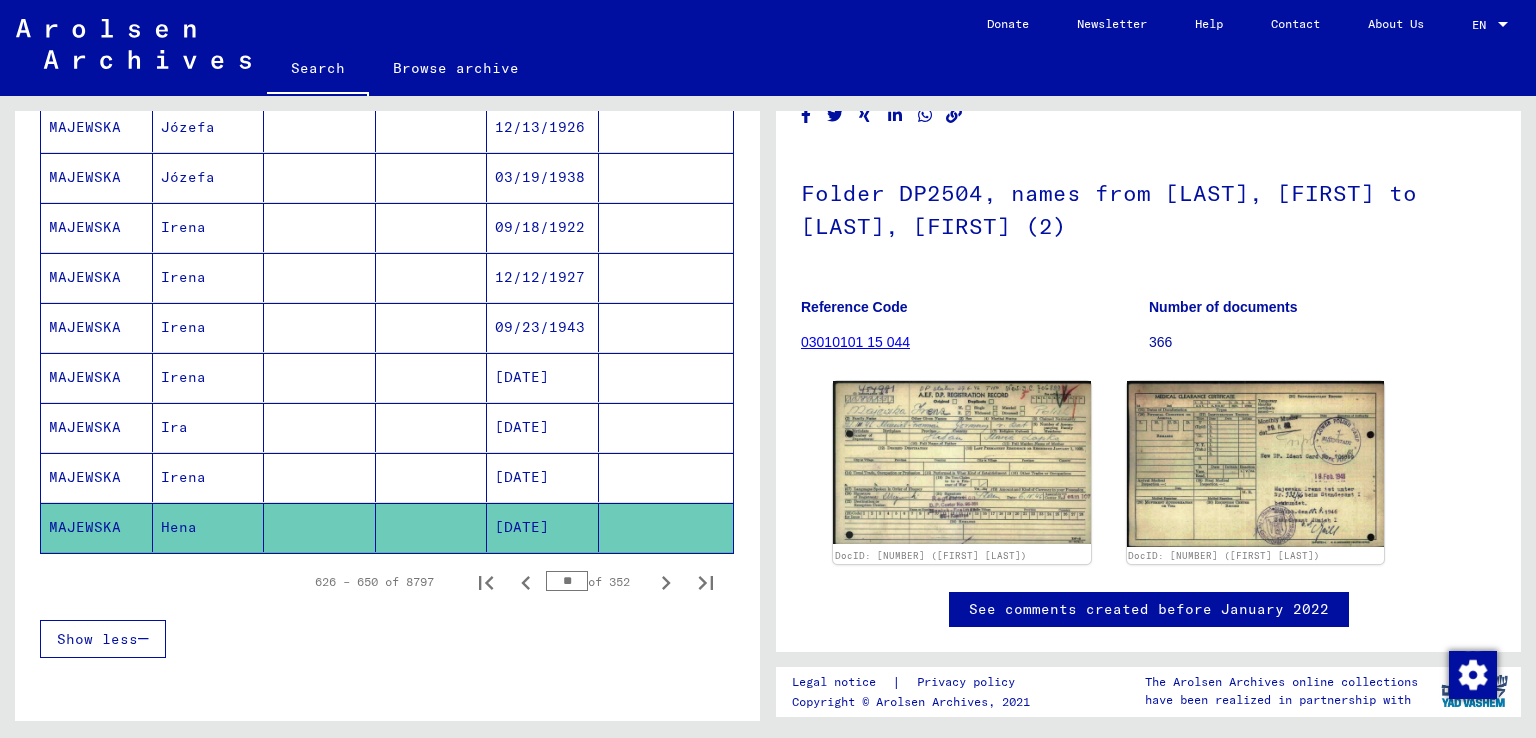 scroll, scrollTop: 0, scrollLeft: 0, axis: both 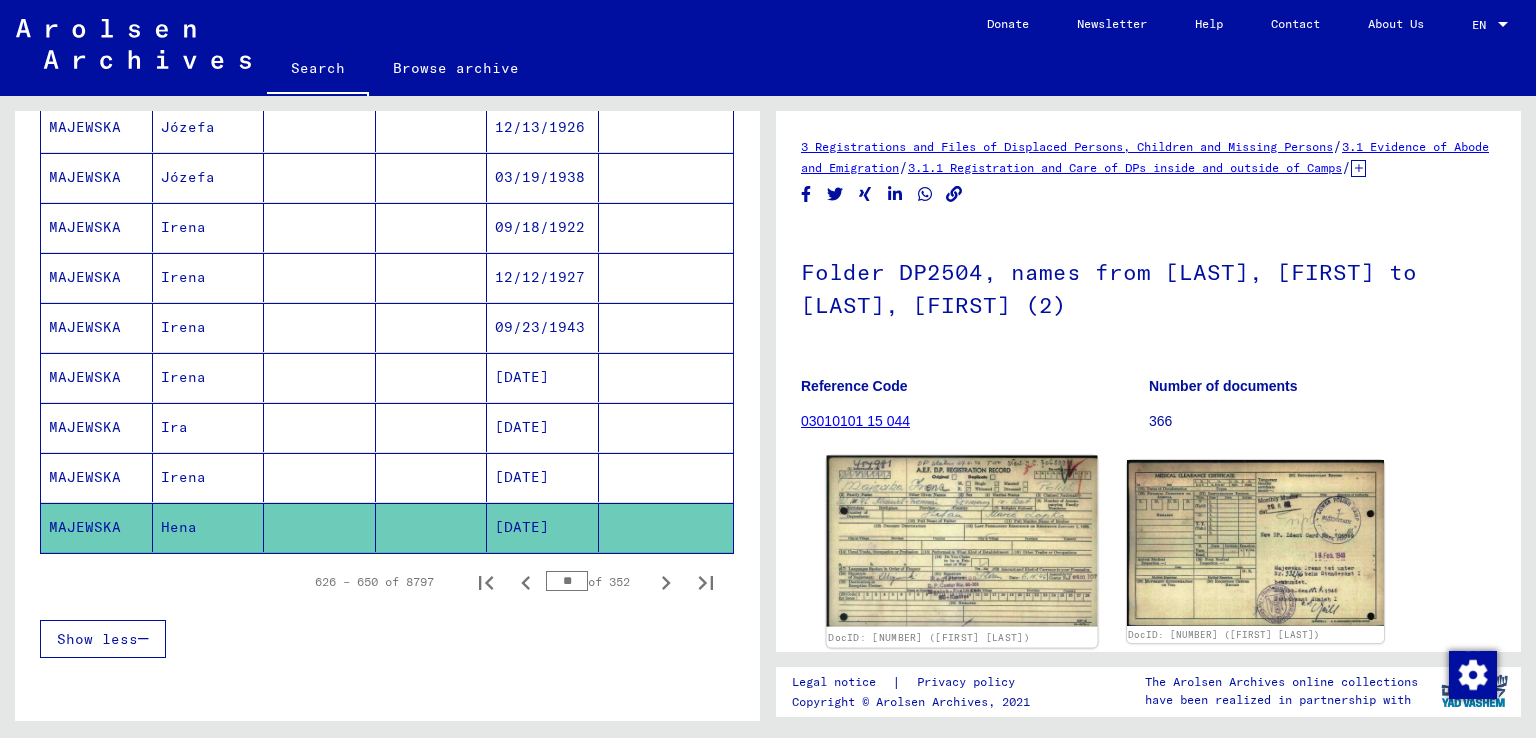 click 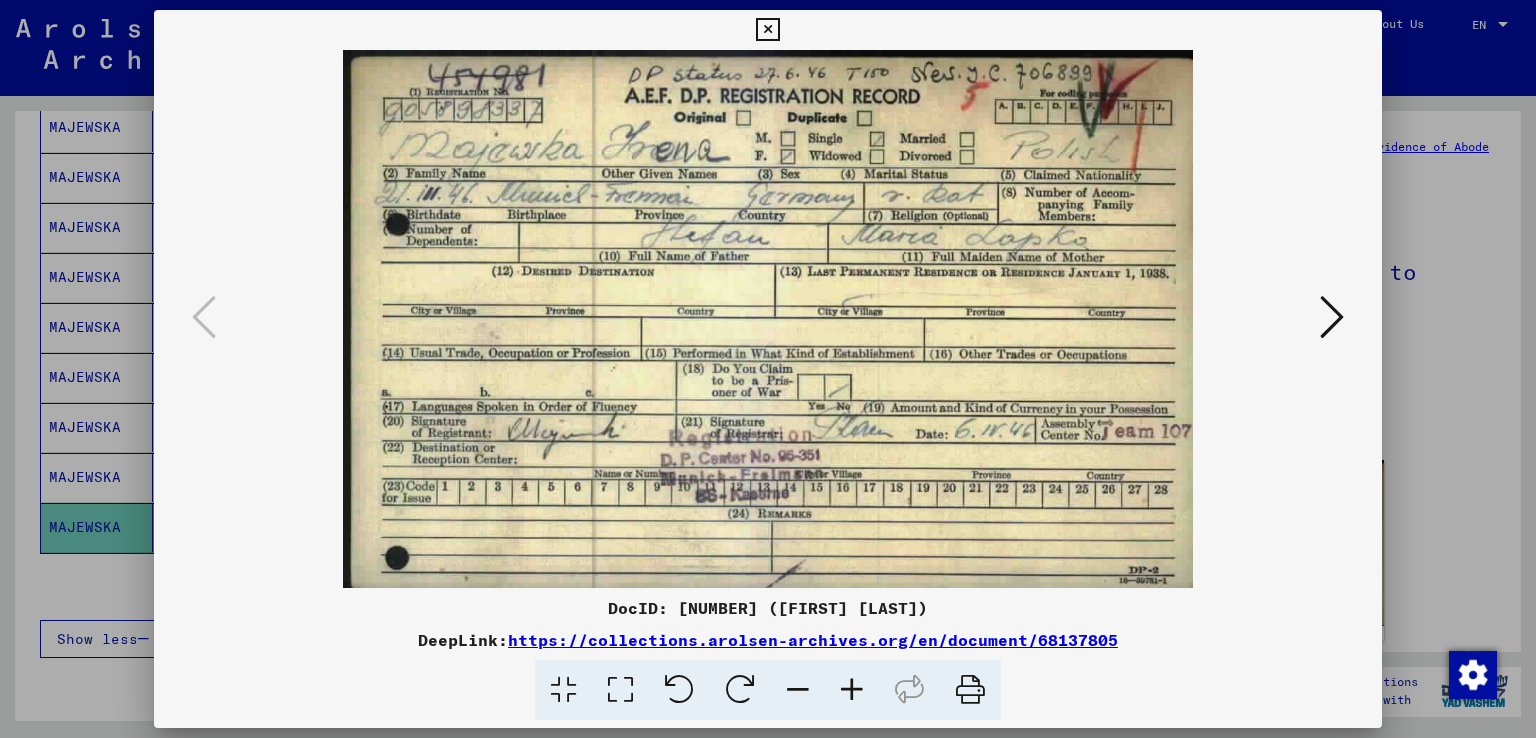 click at bounding box center (767, 30) 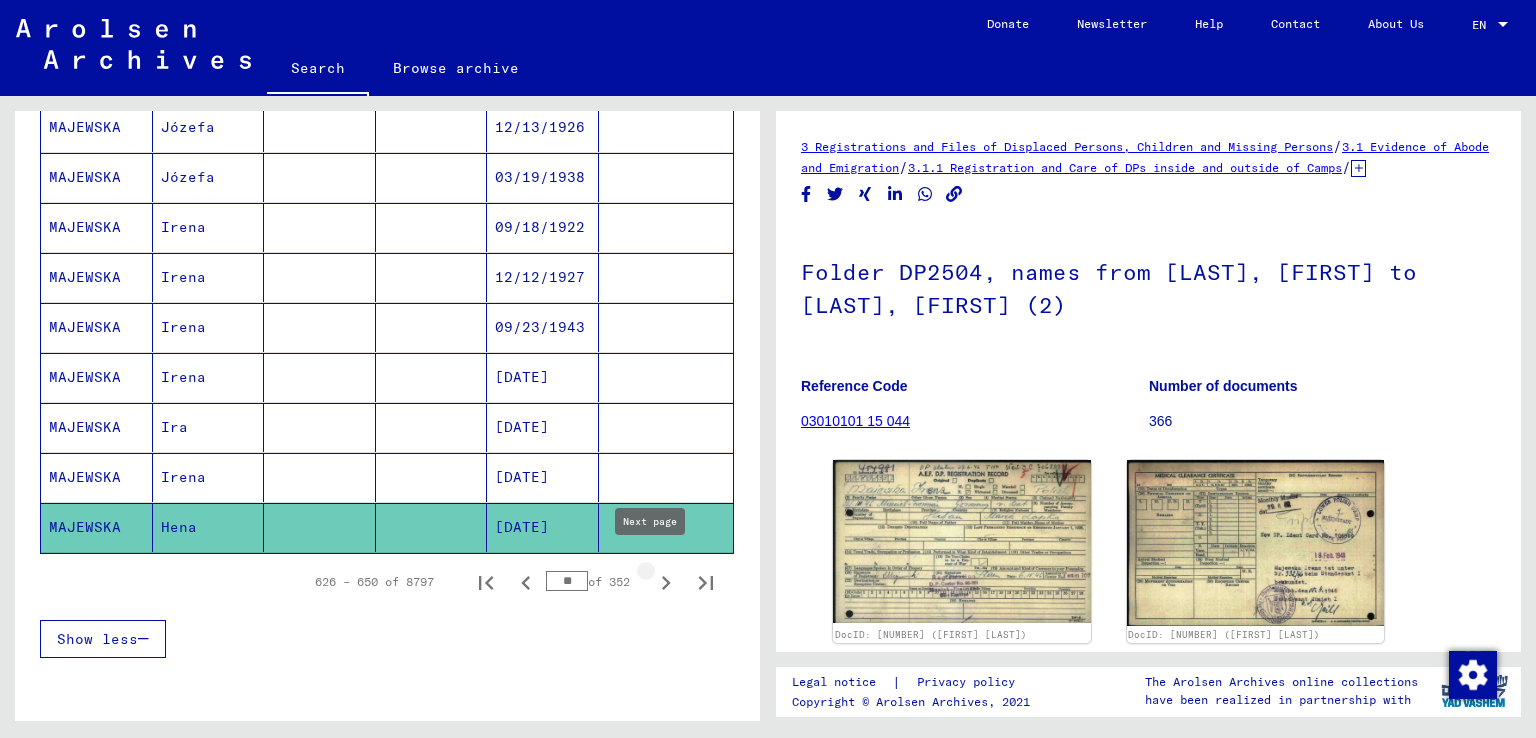 click 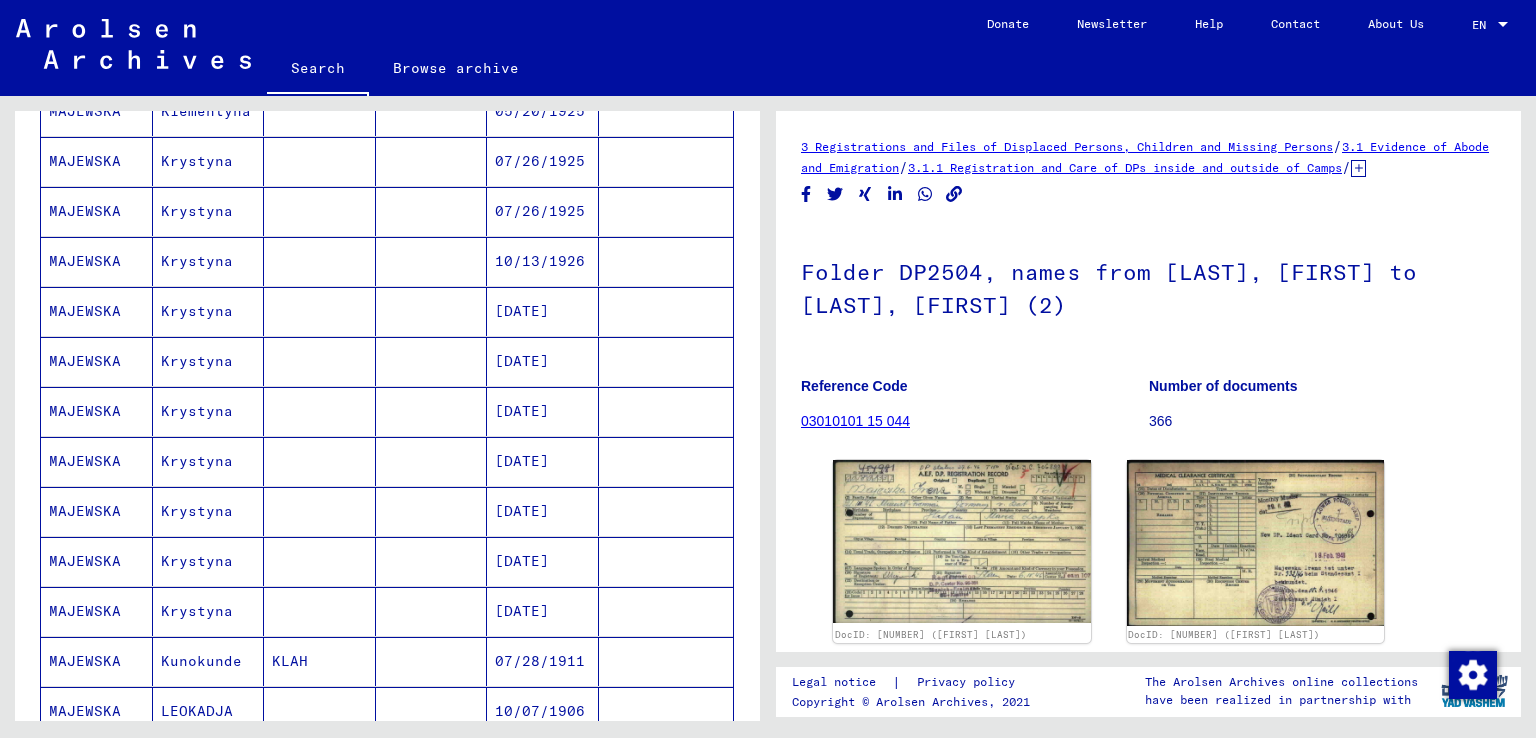 scroll, scrollTop: 1002, scrollLeft: 0, axis: vertical 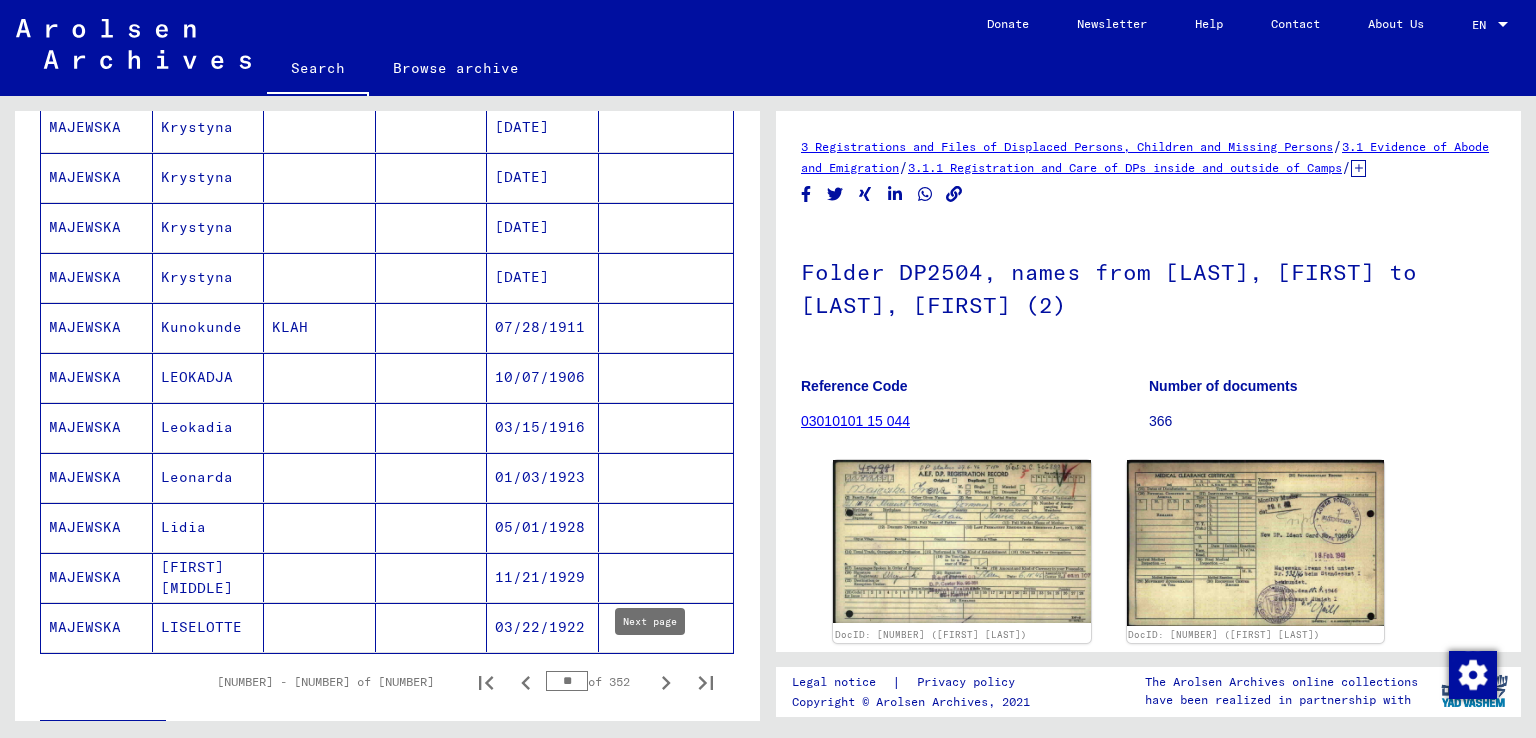 click 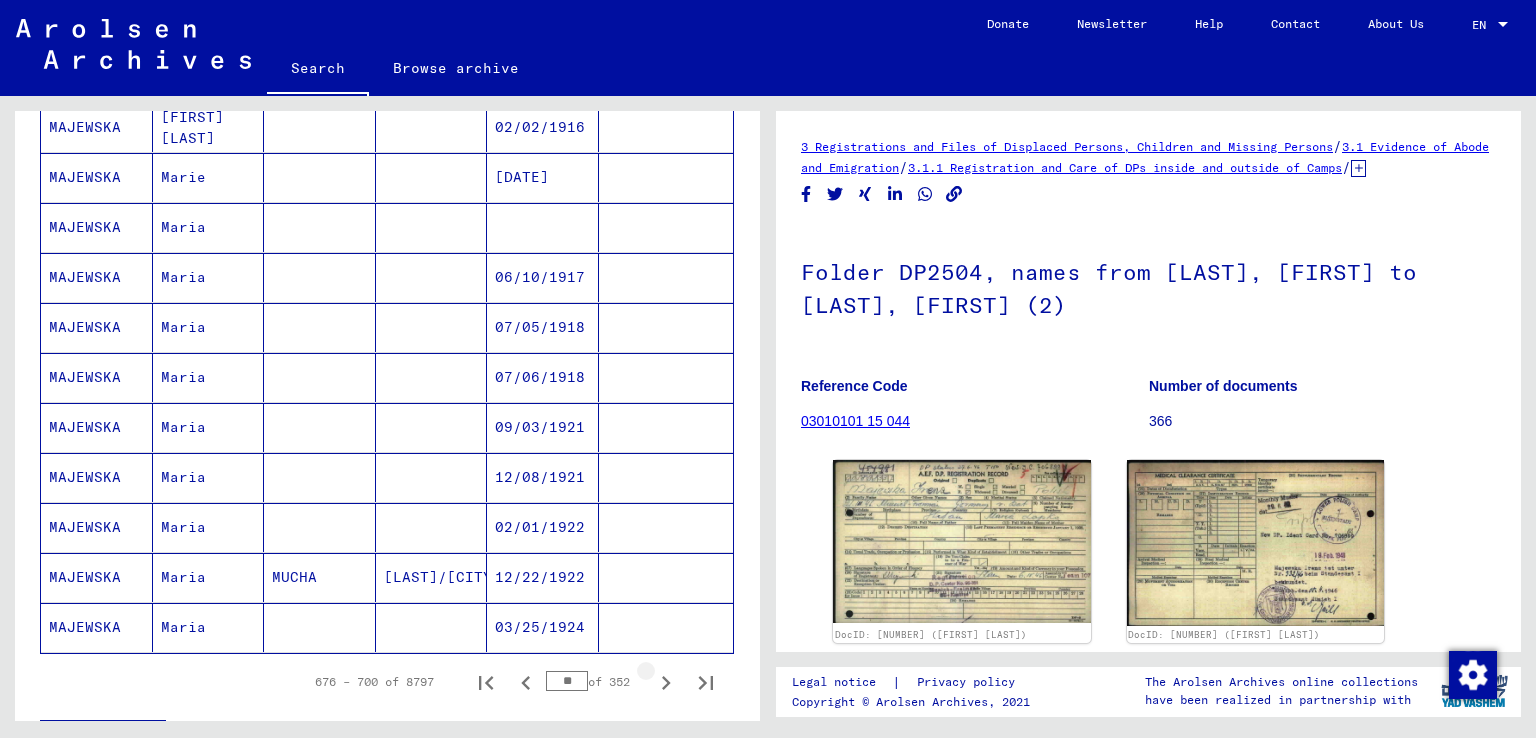 click 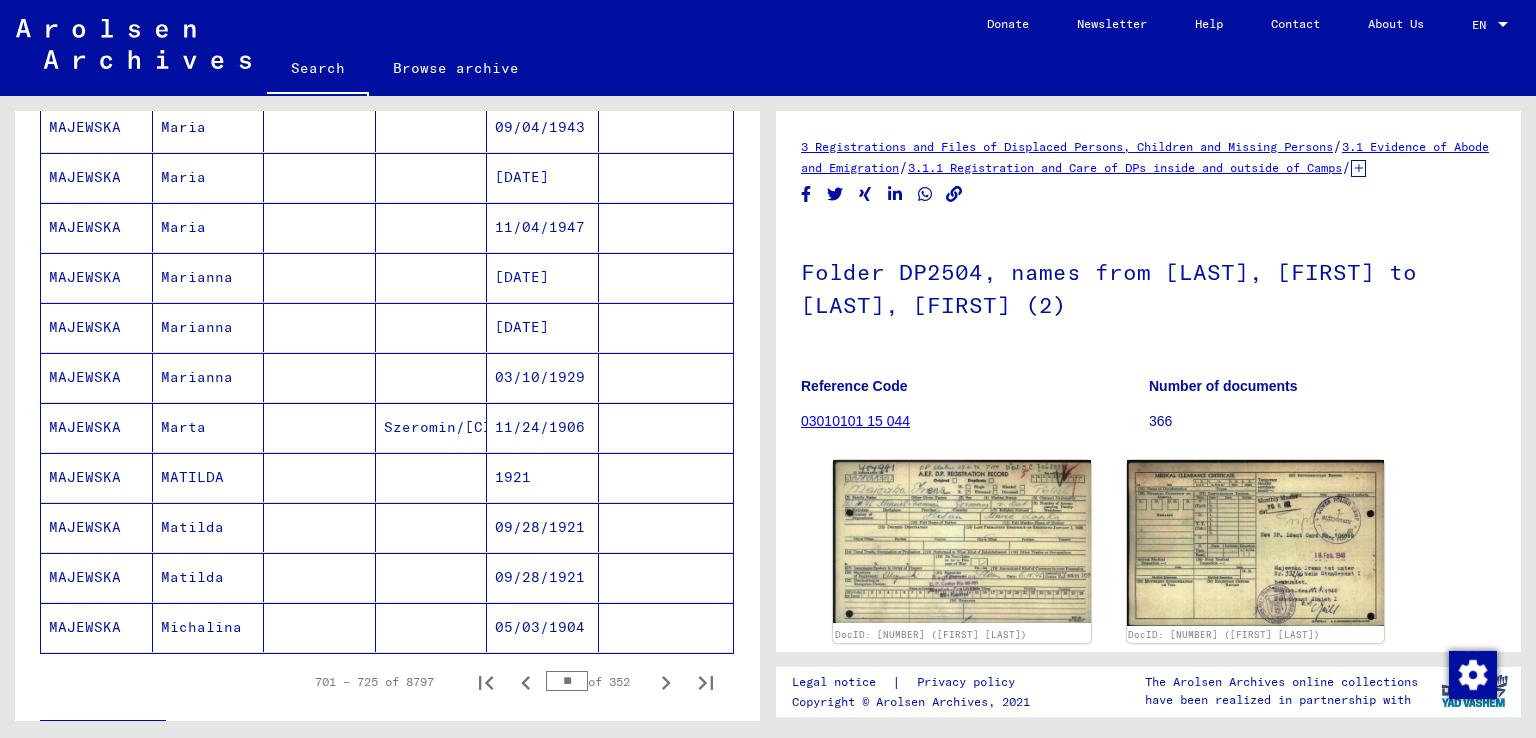 click 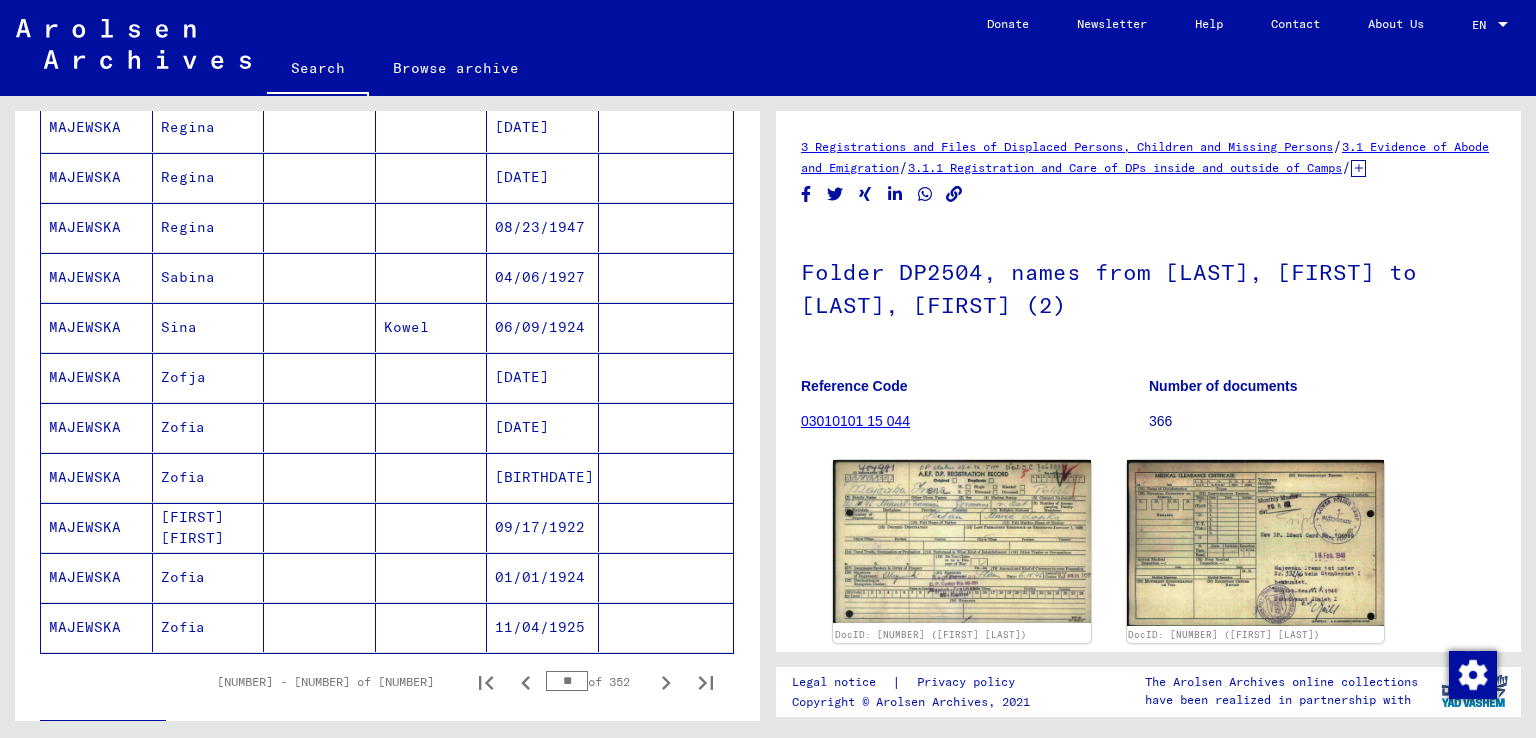 click 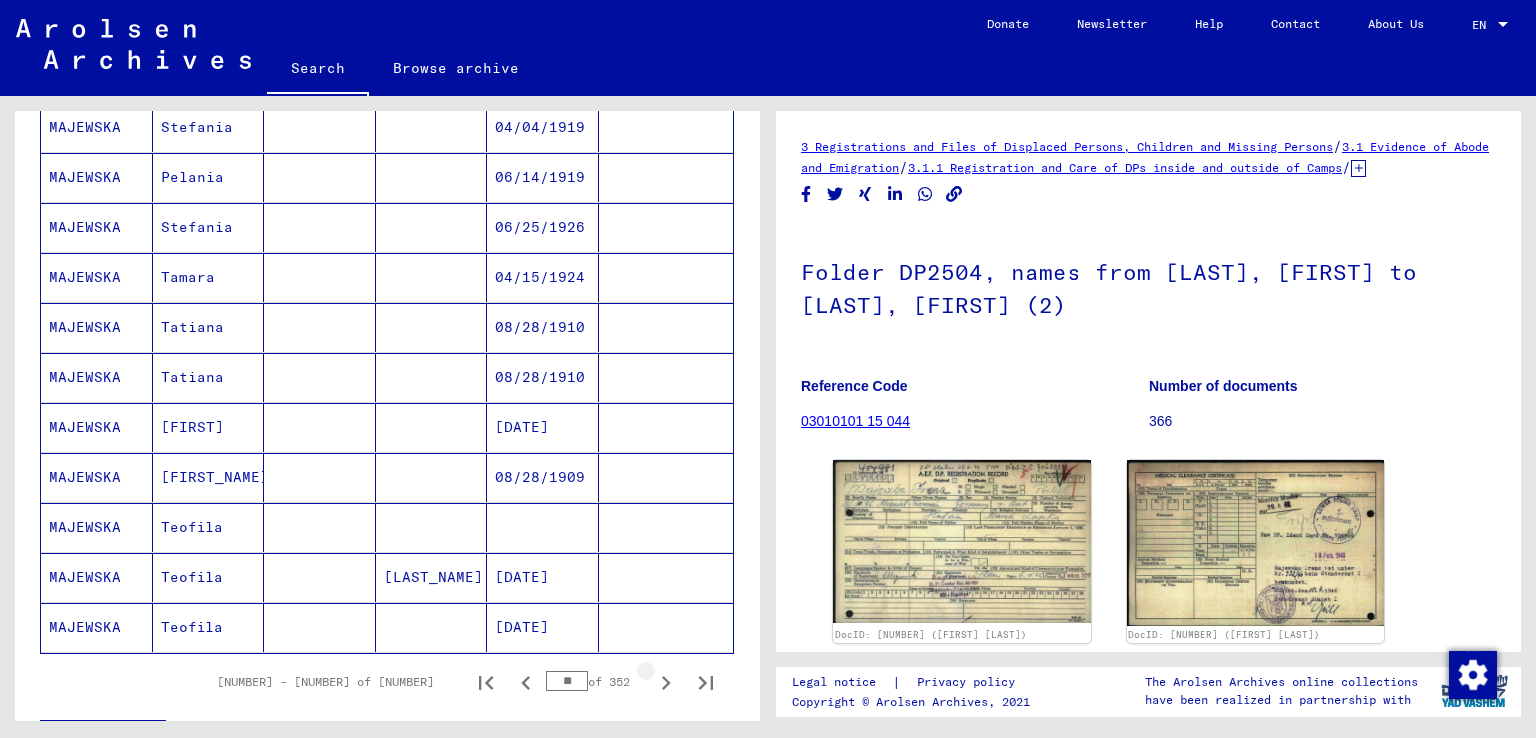 click 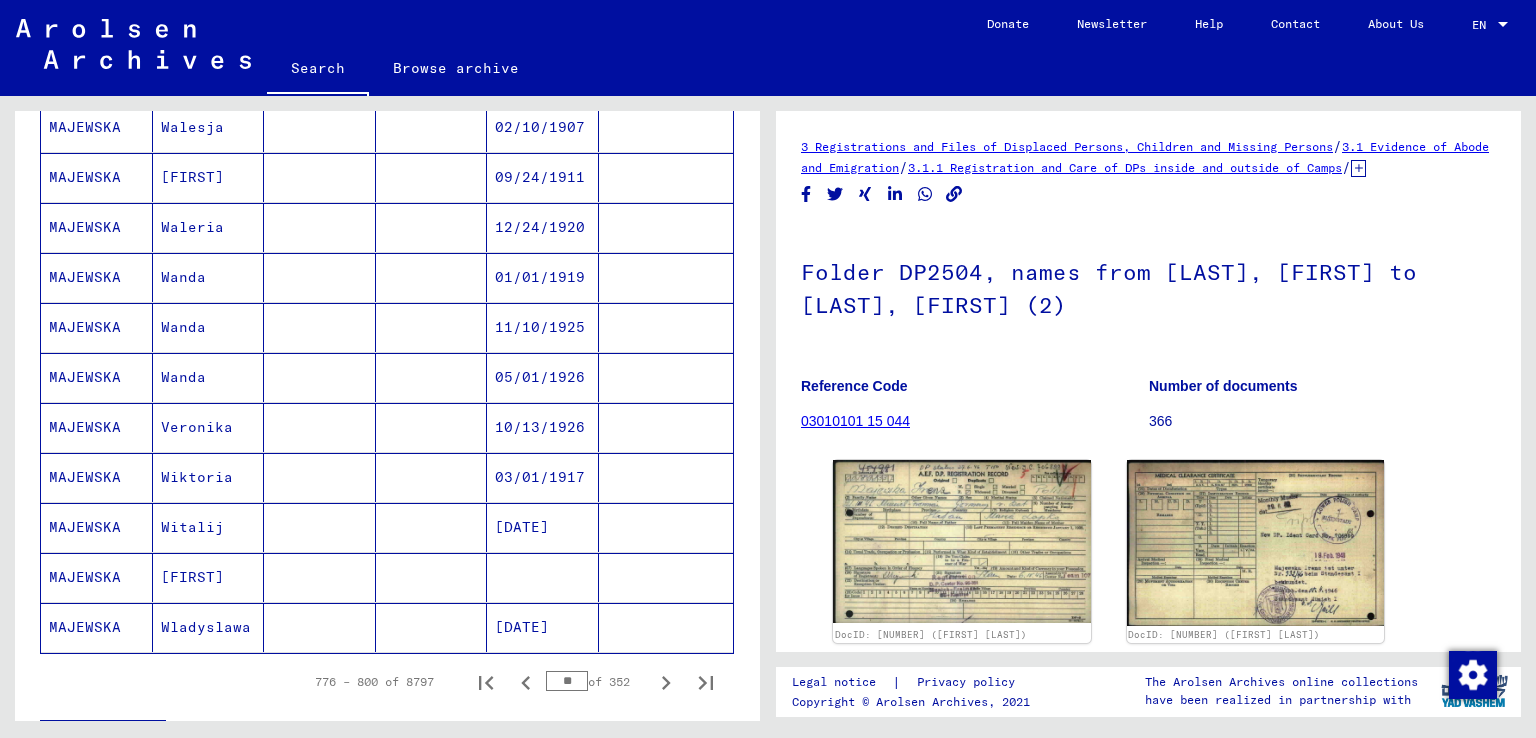 click 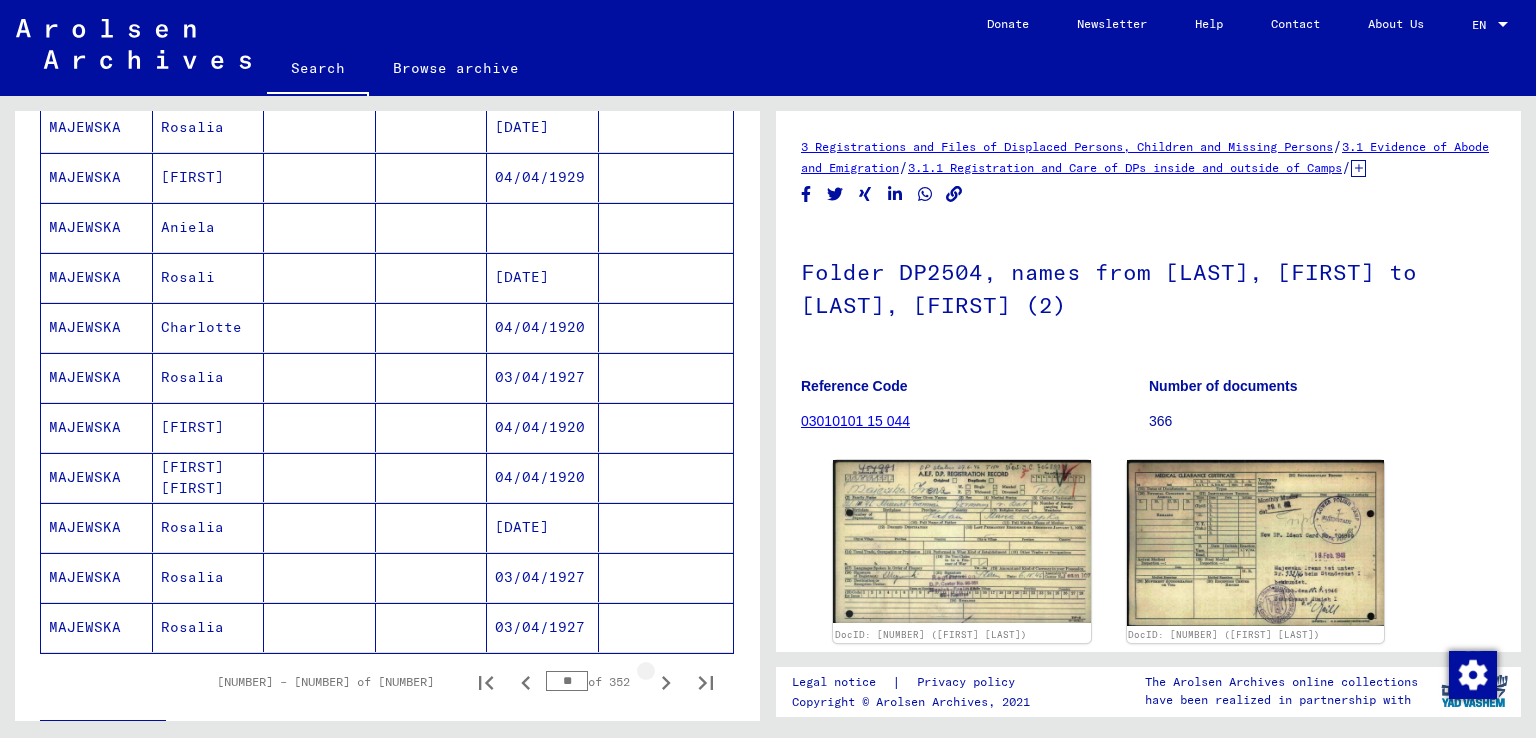 click 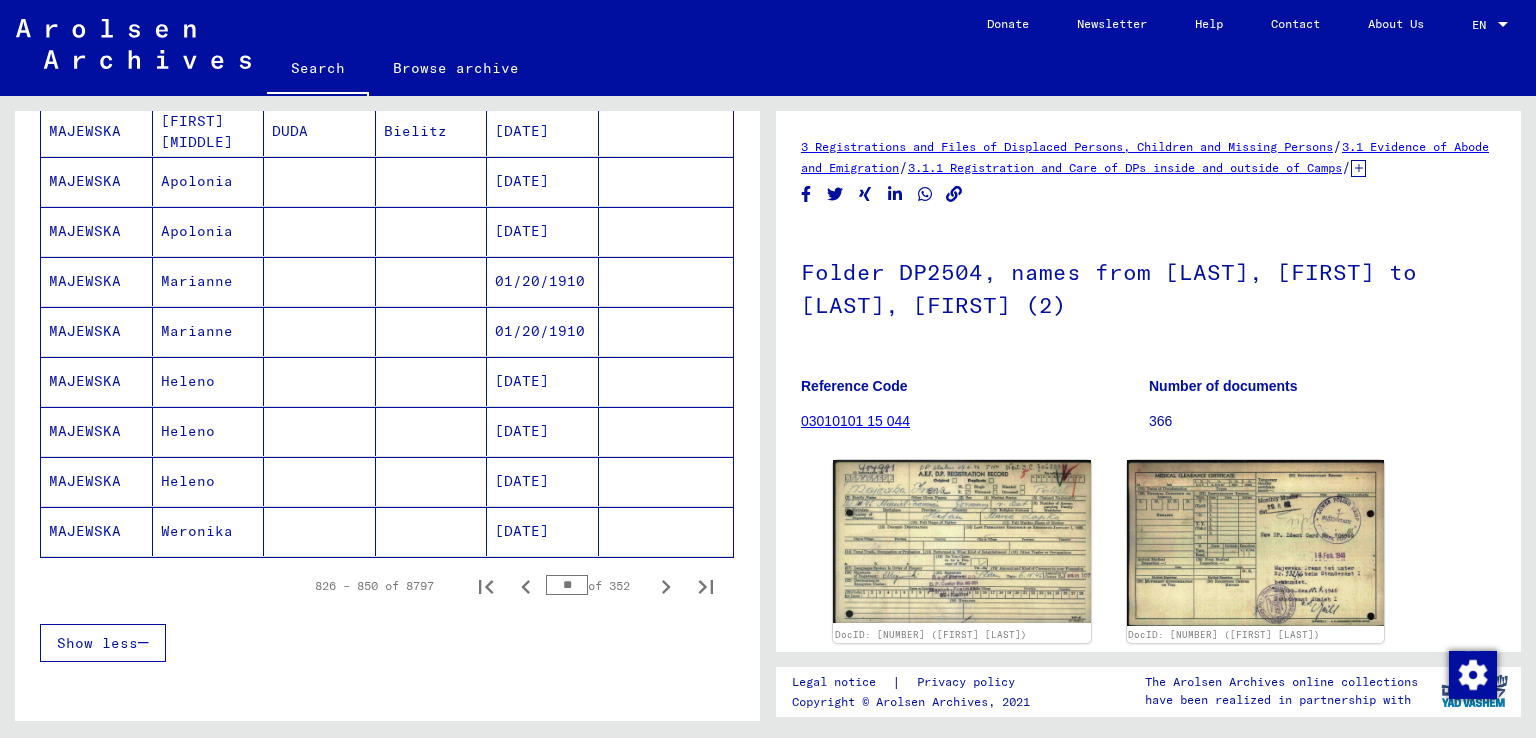 scroll, scrollTop: 1102, scrollLeft: 0, axis: vertical 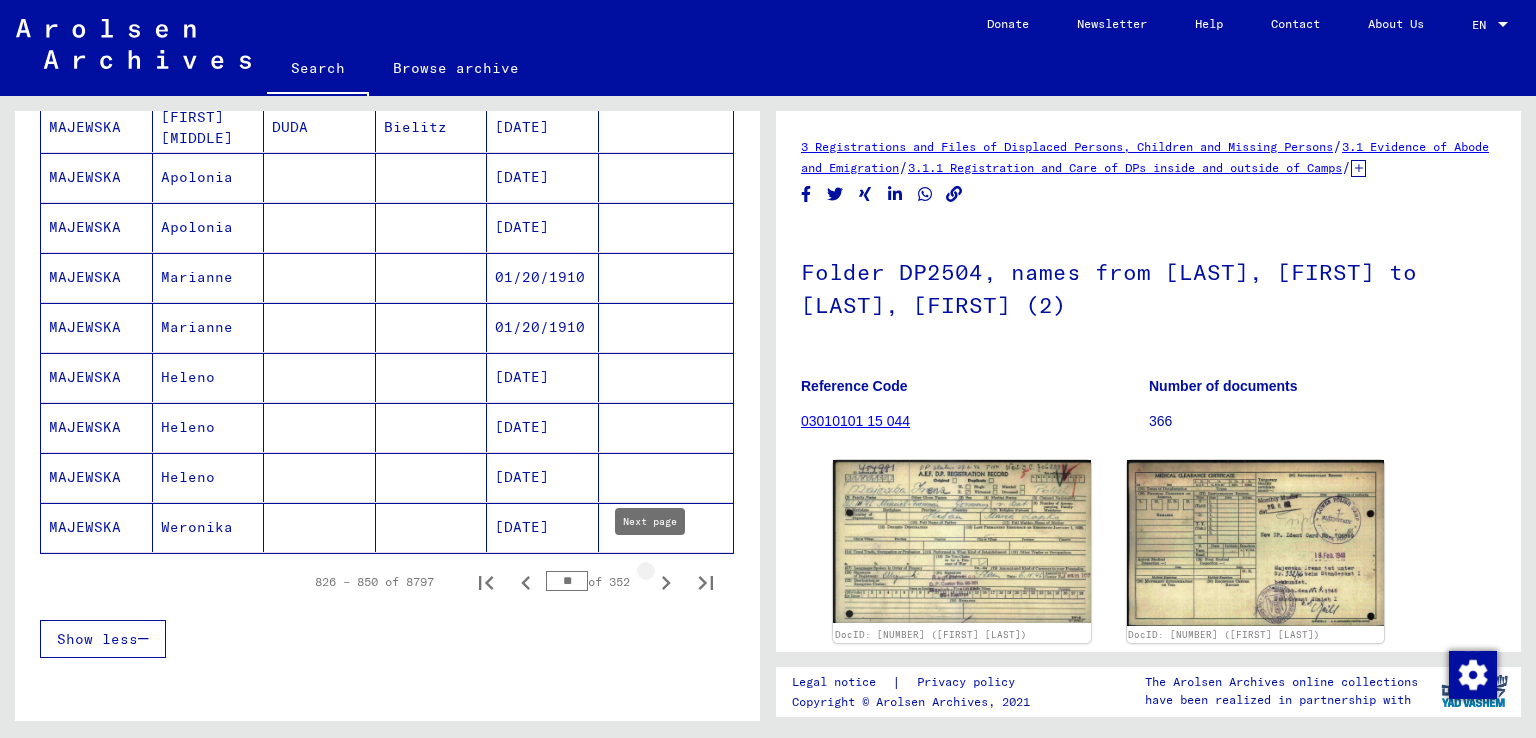 click 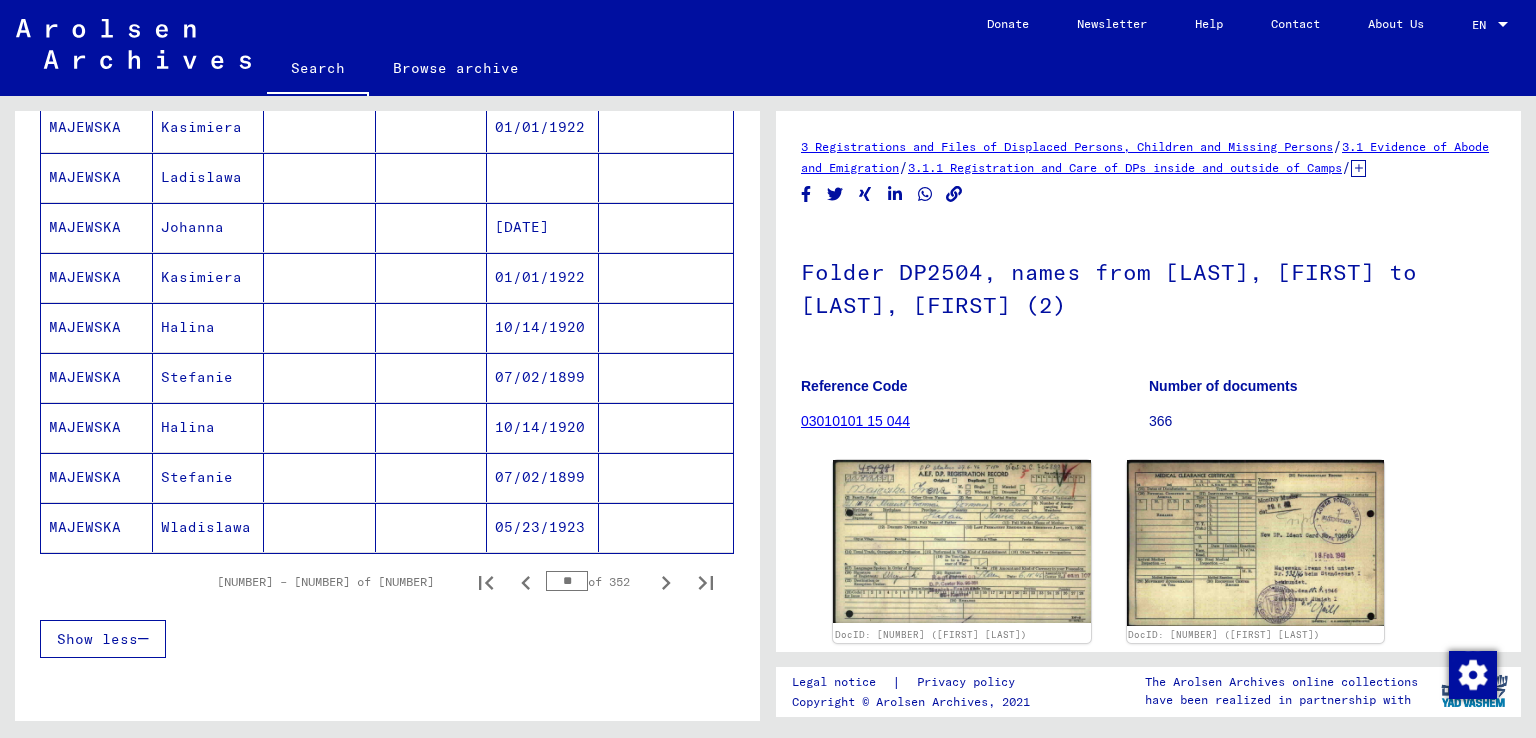 click 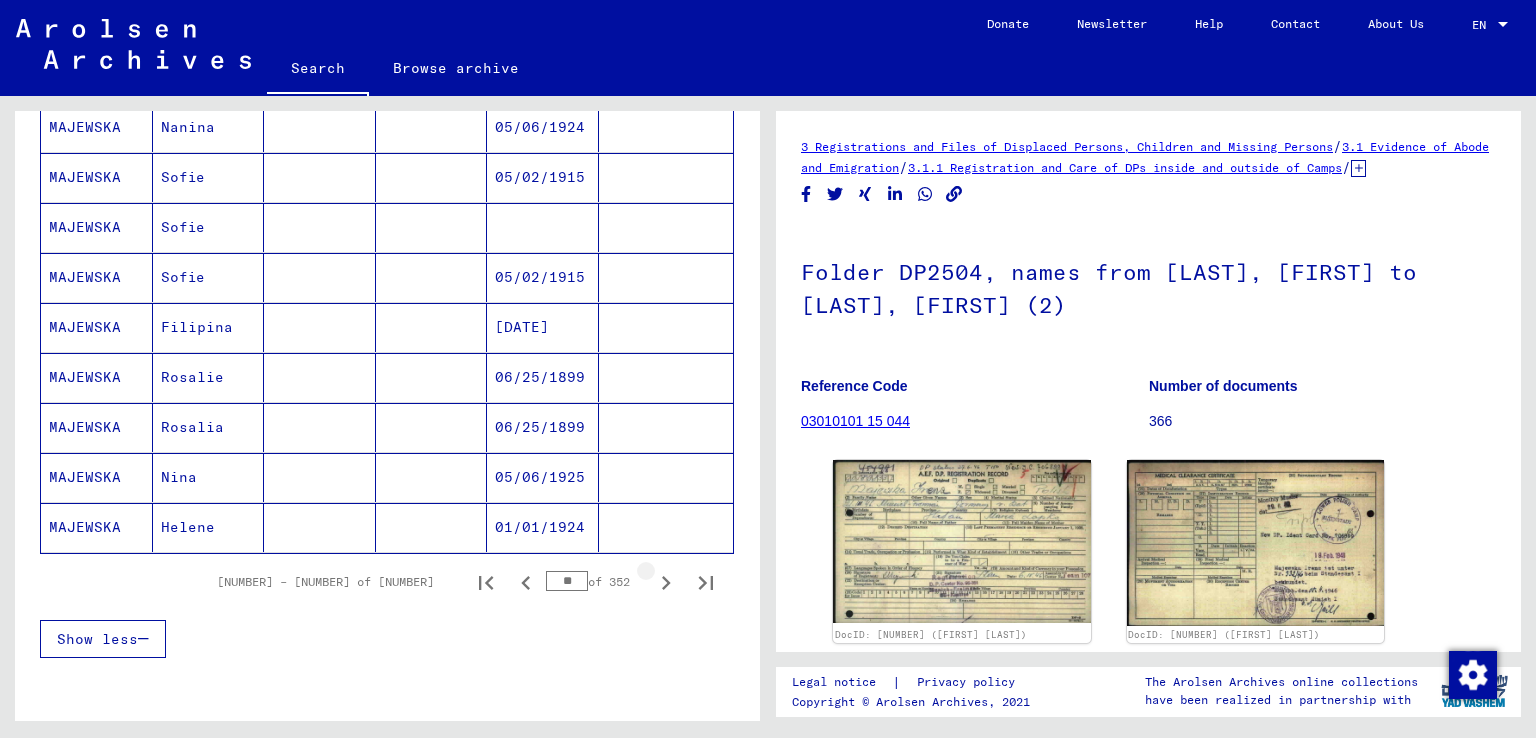 click 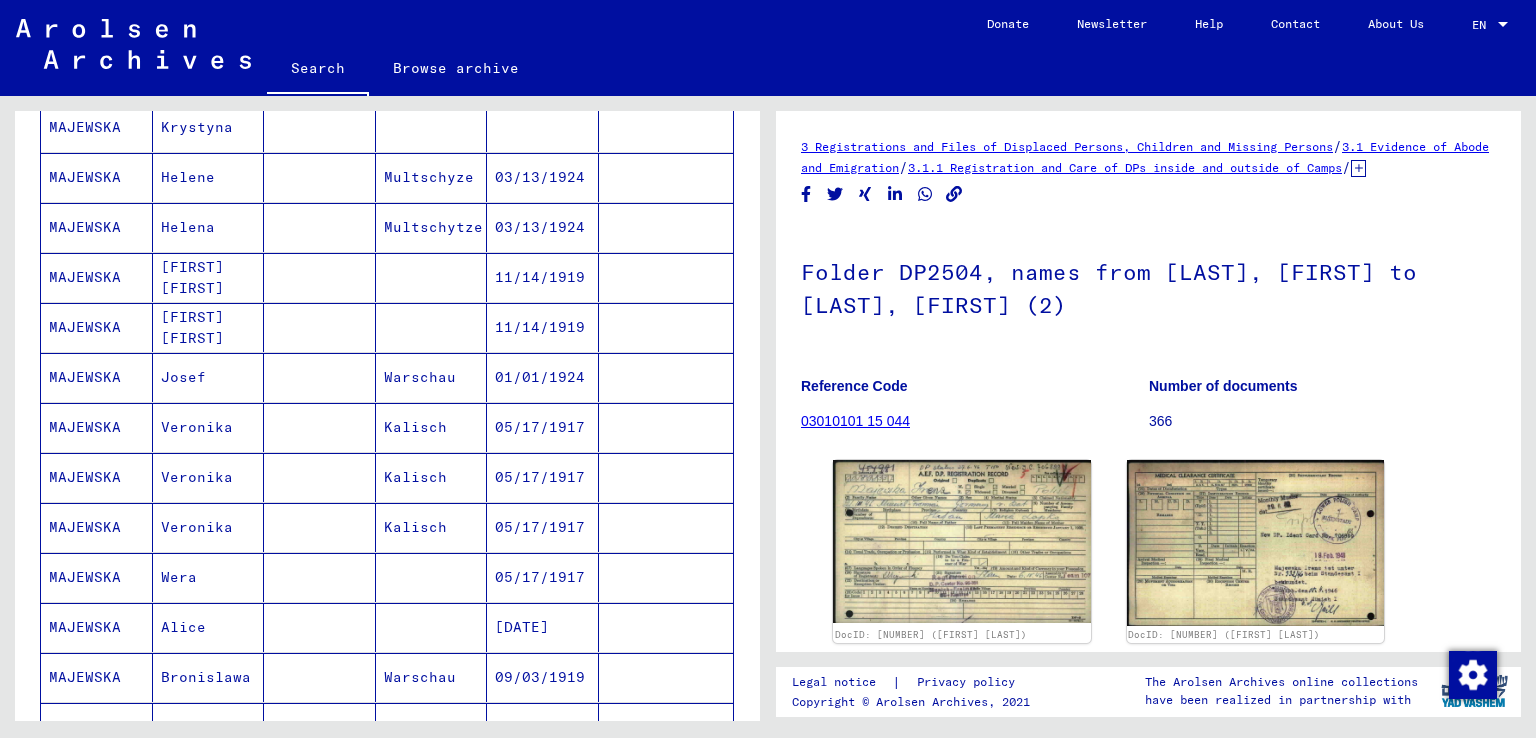 scroll, scrollTop: 1302, scrollLeft: 0, axis: vertical 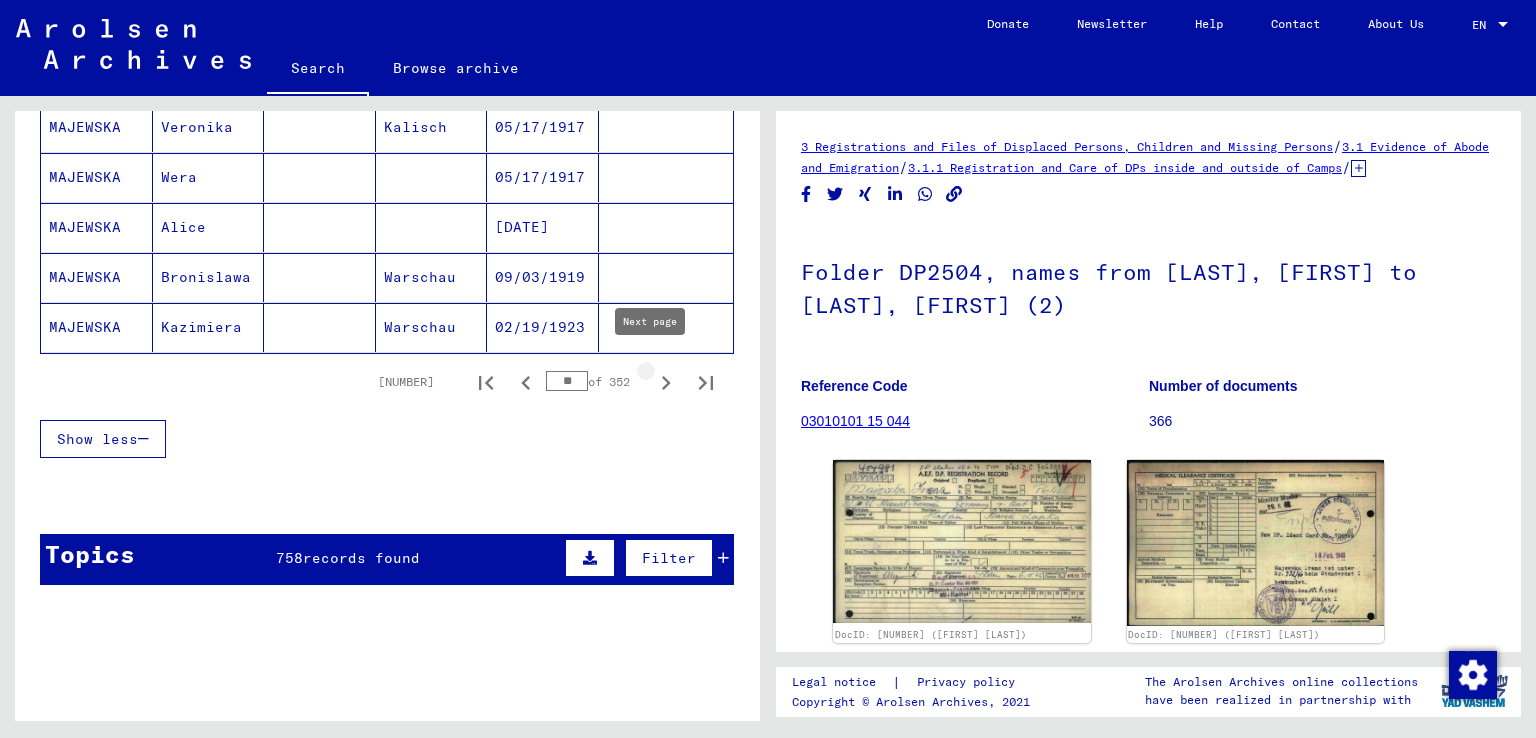 click 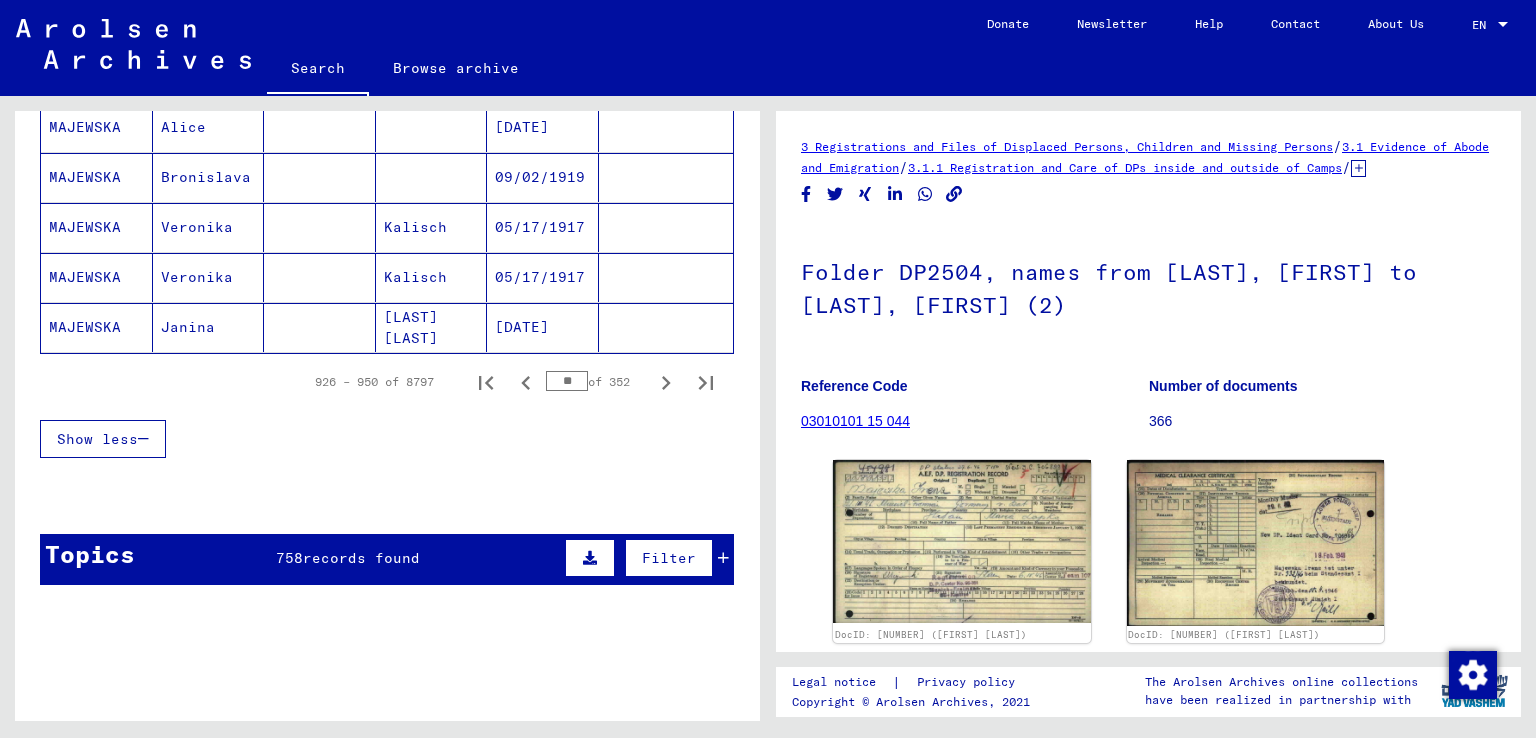 click 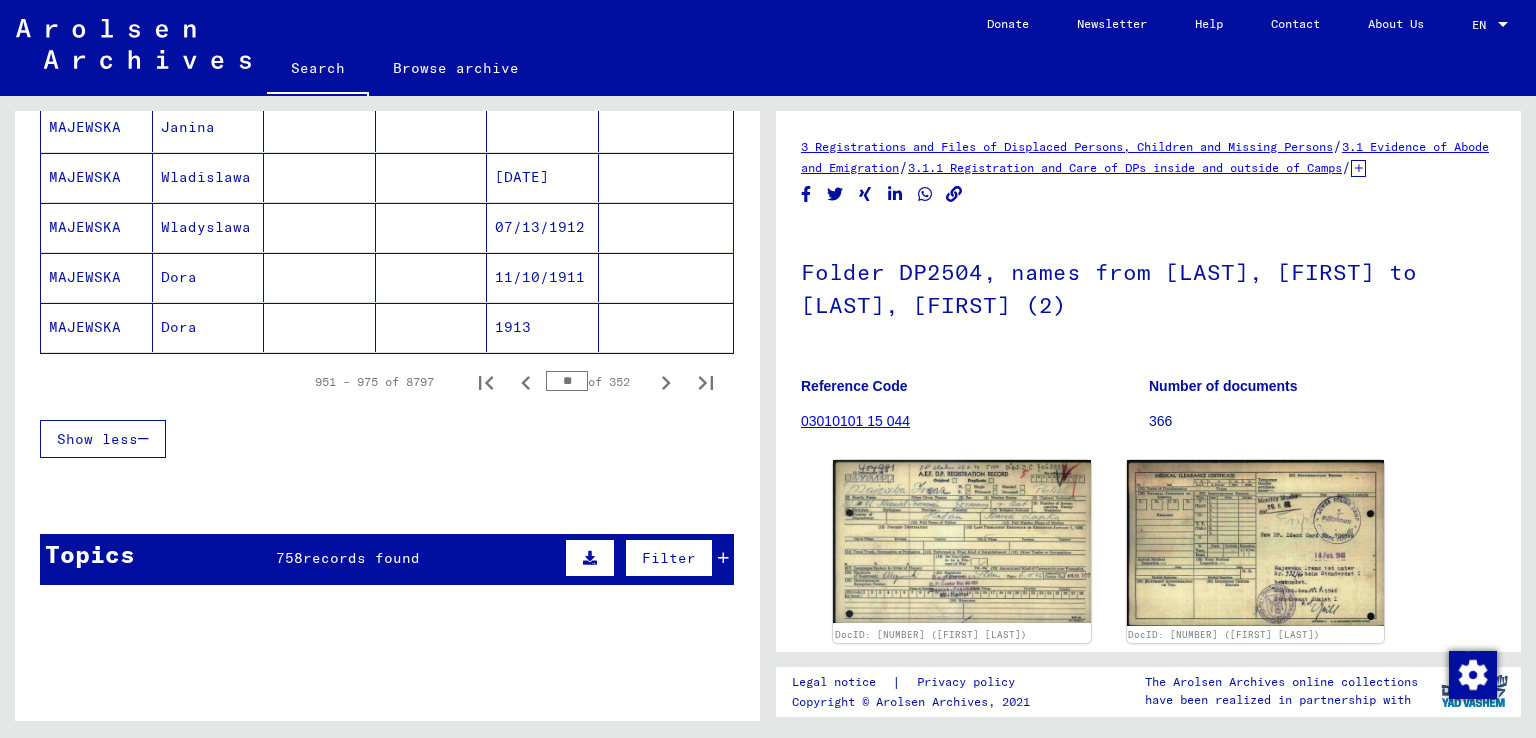 click 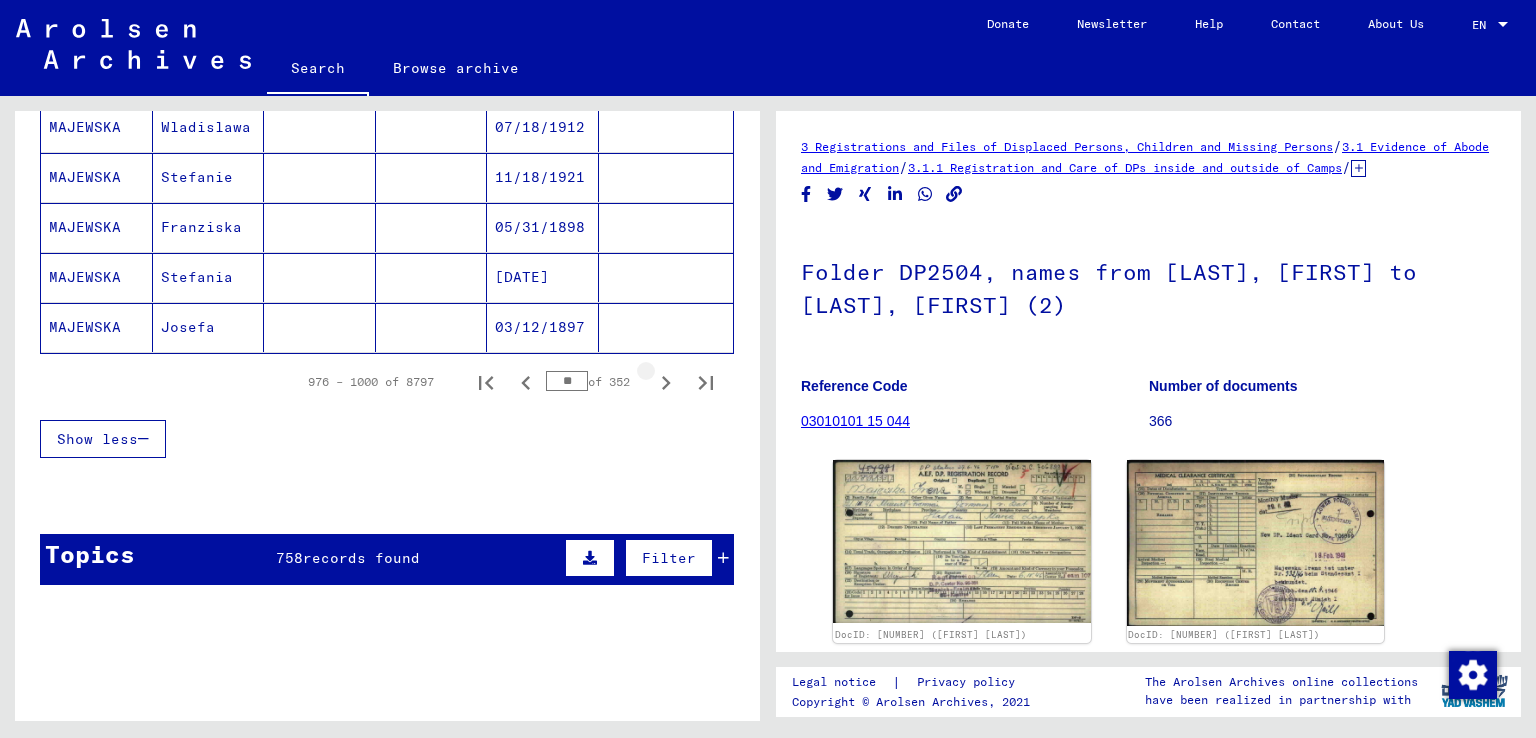 click 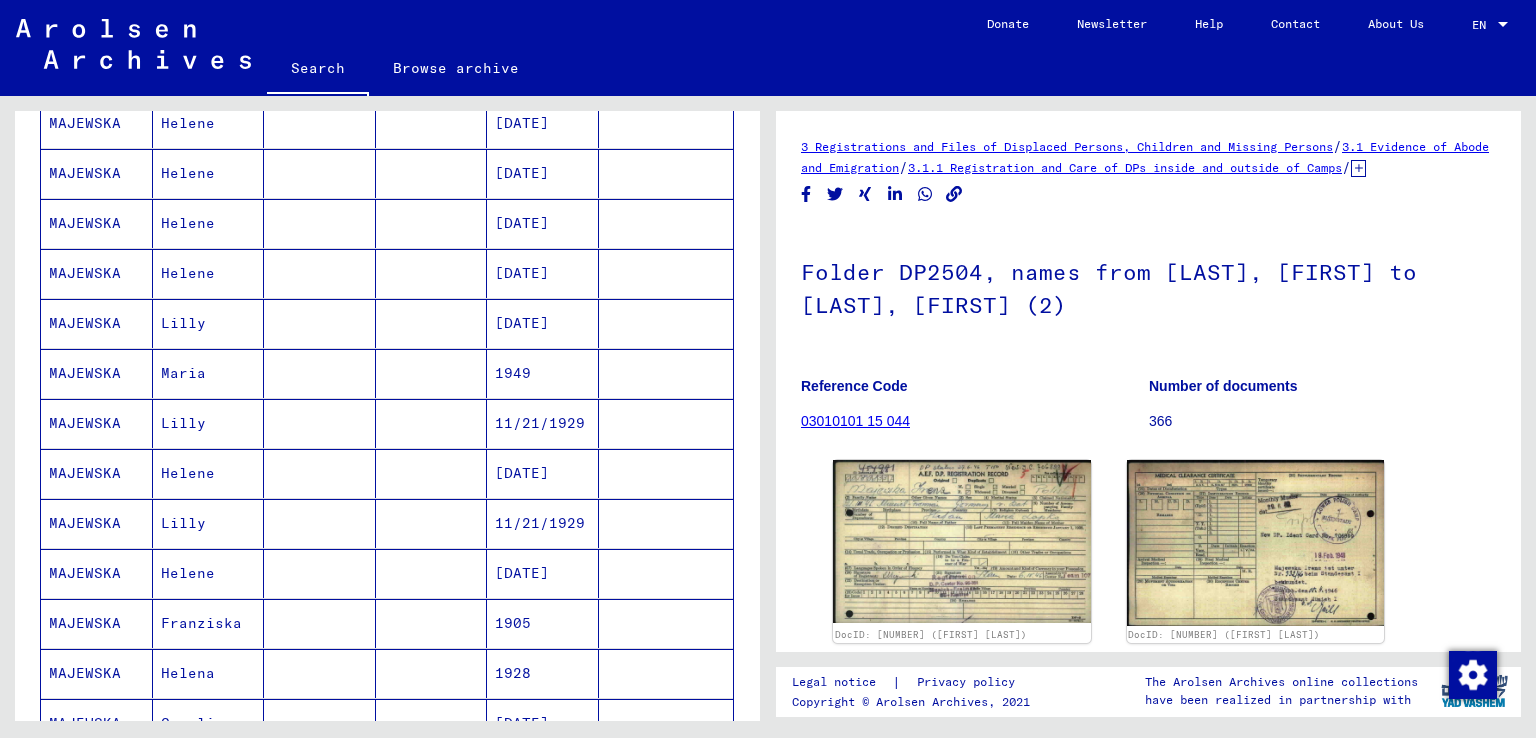 scroll, scrollTop: 2, scrollLeft: 0, axis: vertical 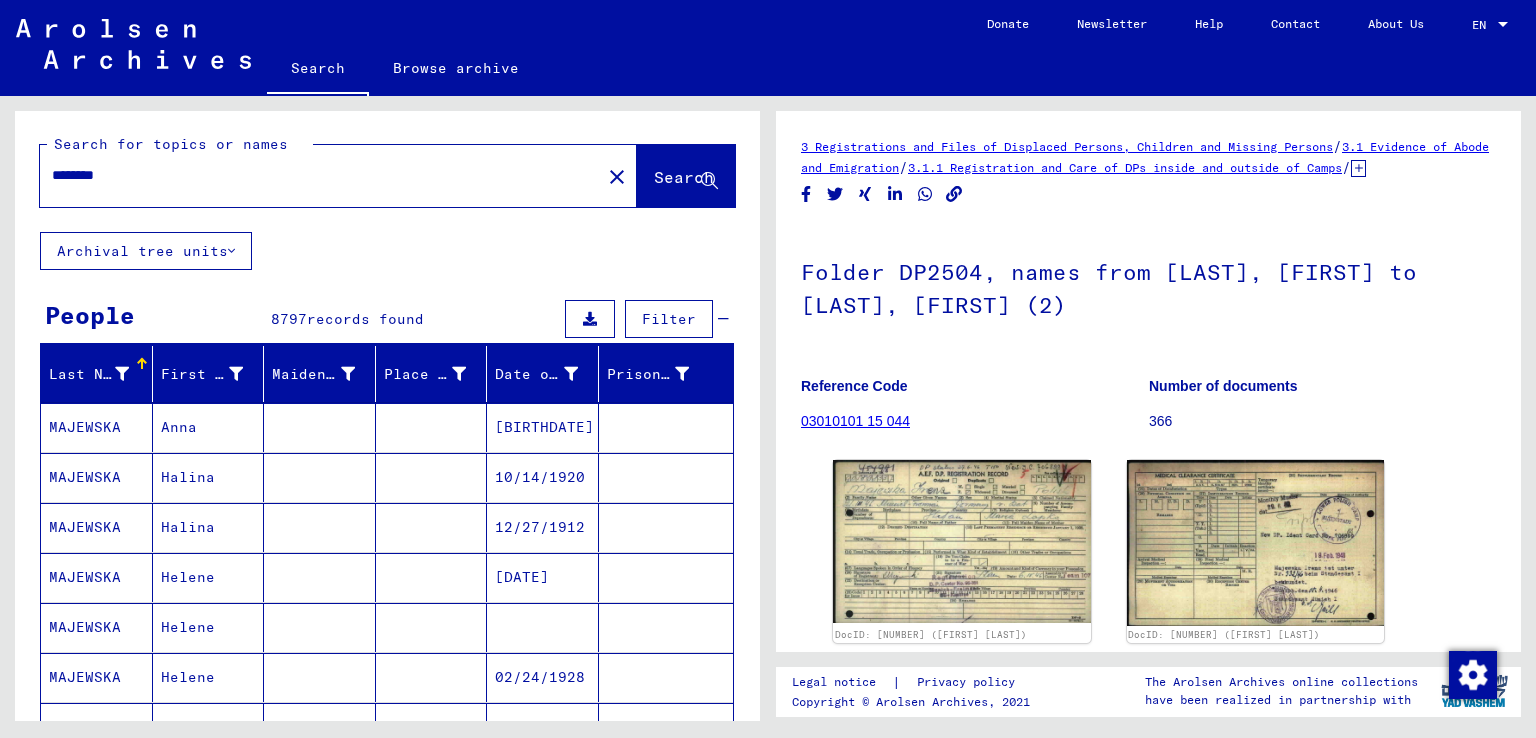 click on "********" at bounding box center [320, 175] 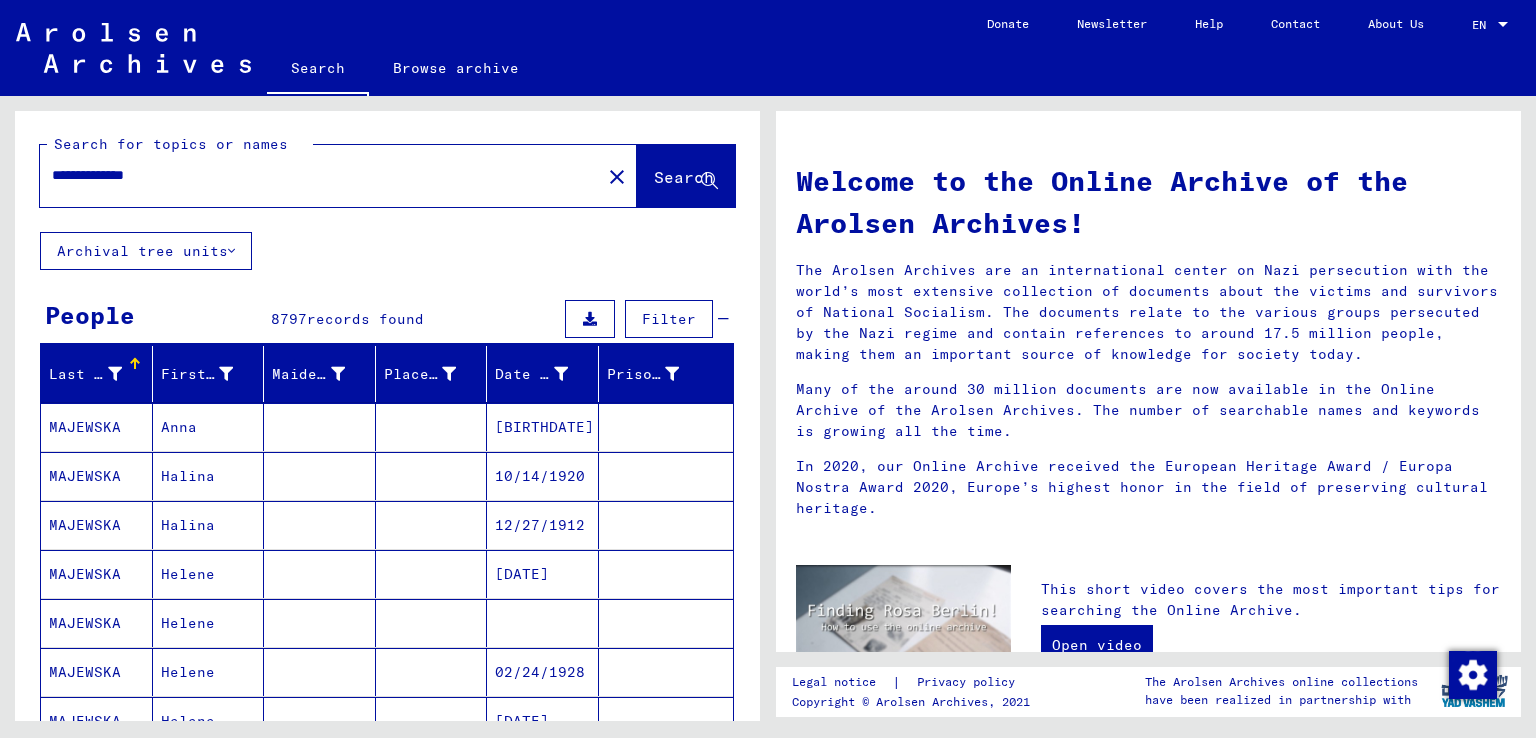 scroll, scrollTop: 0, scrollLeft: 0, axis: both 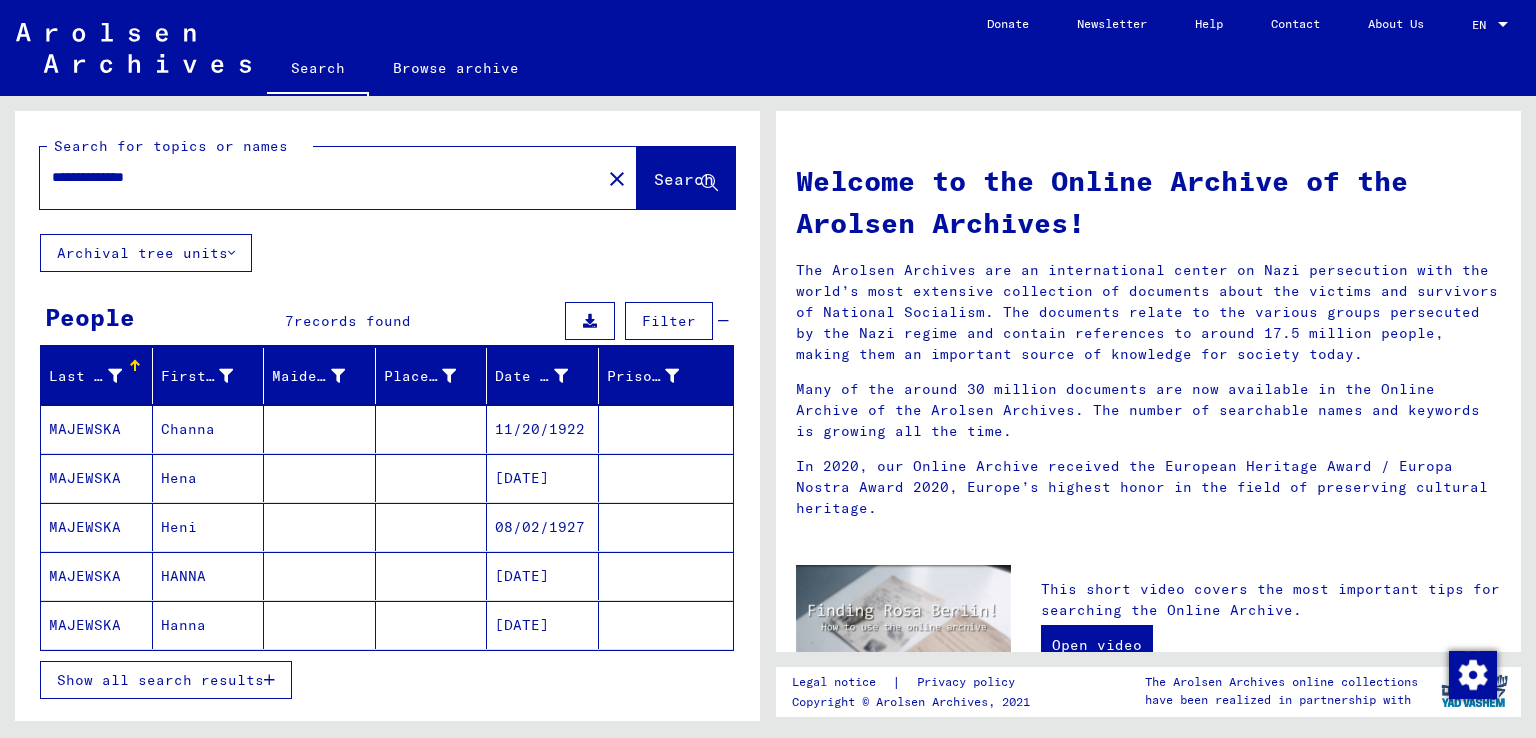 click on "Show all search results" at bounding box center [160, 680] 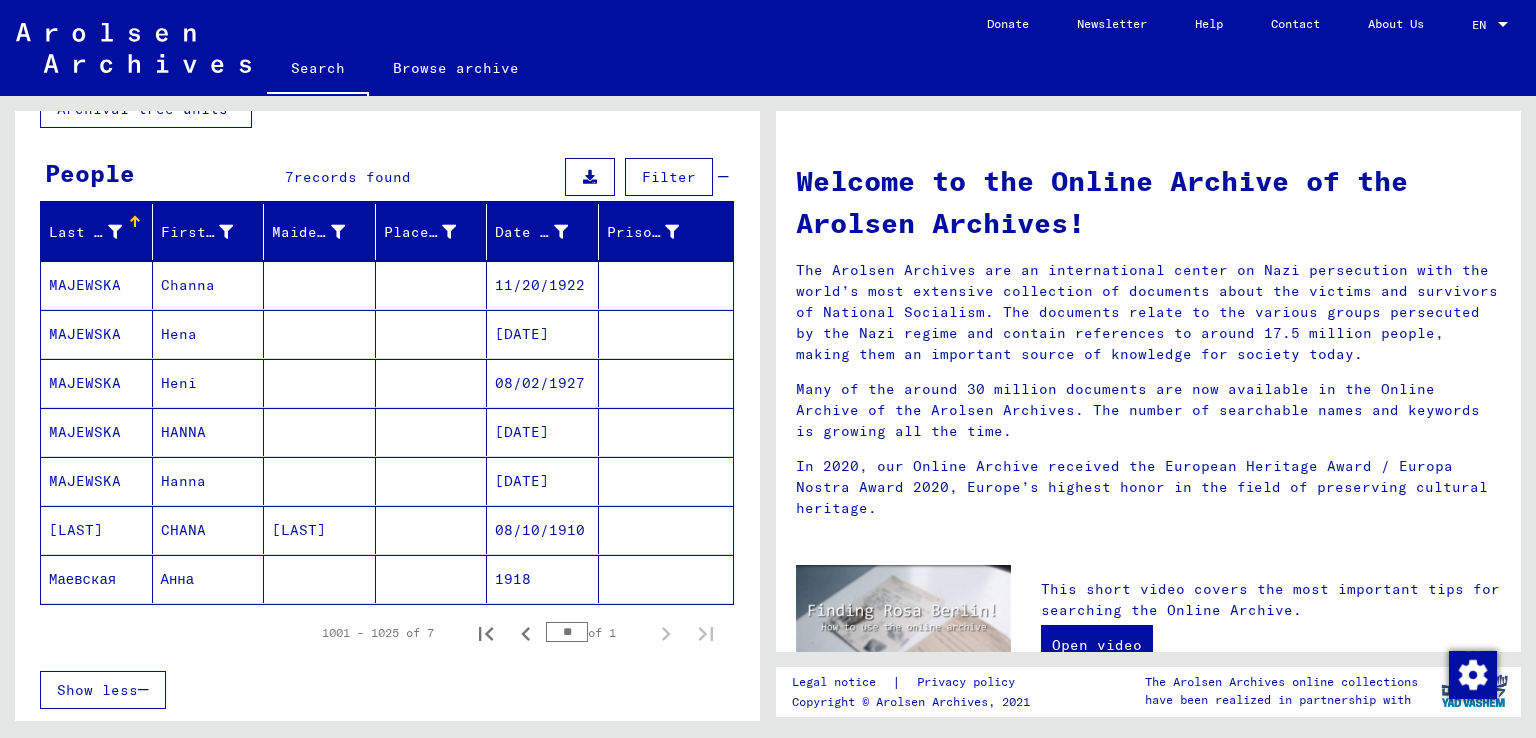 scroll, scrollTop: 200, scrollLeft: 0, axis: vertical 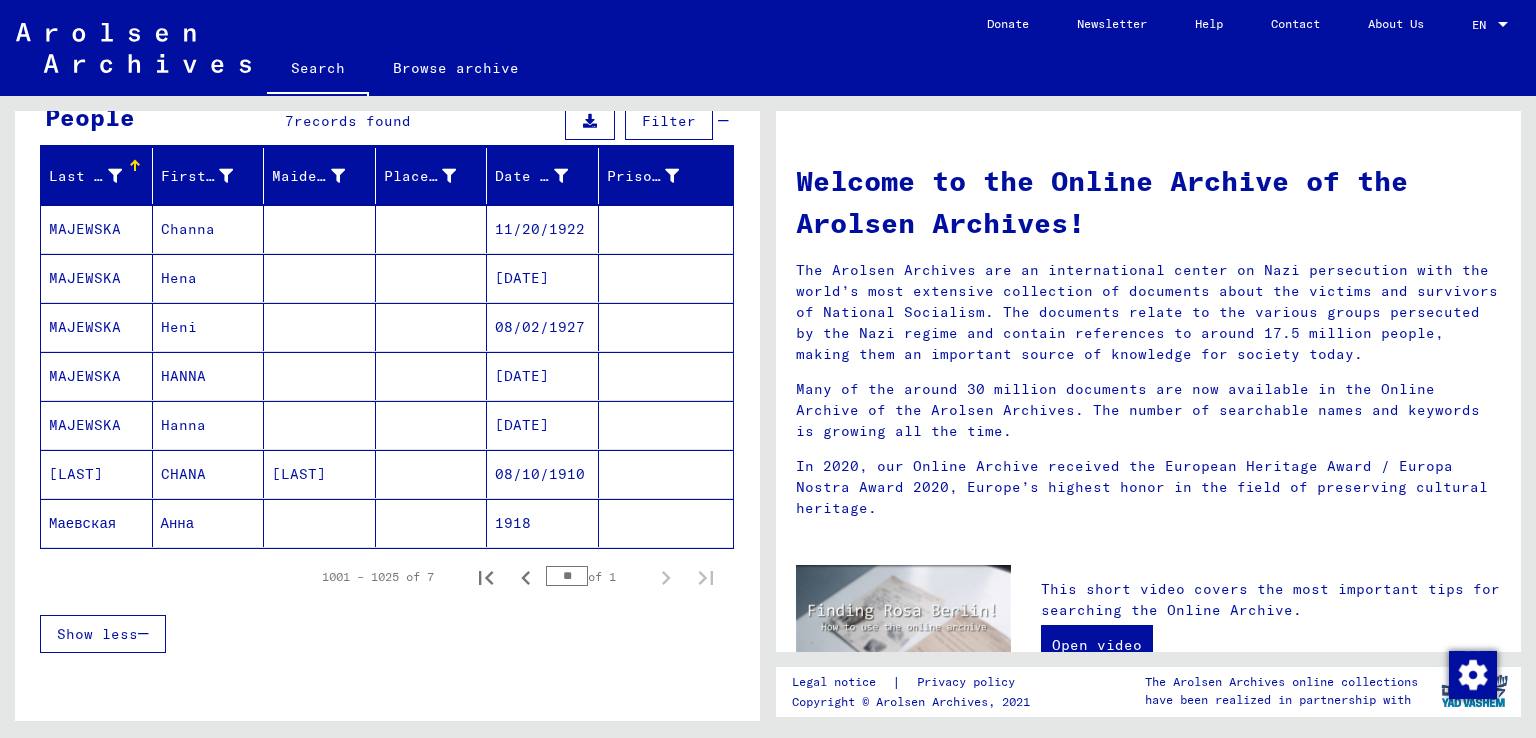 click at bounding box center (320, 278) 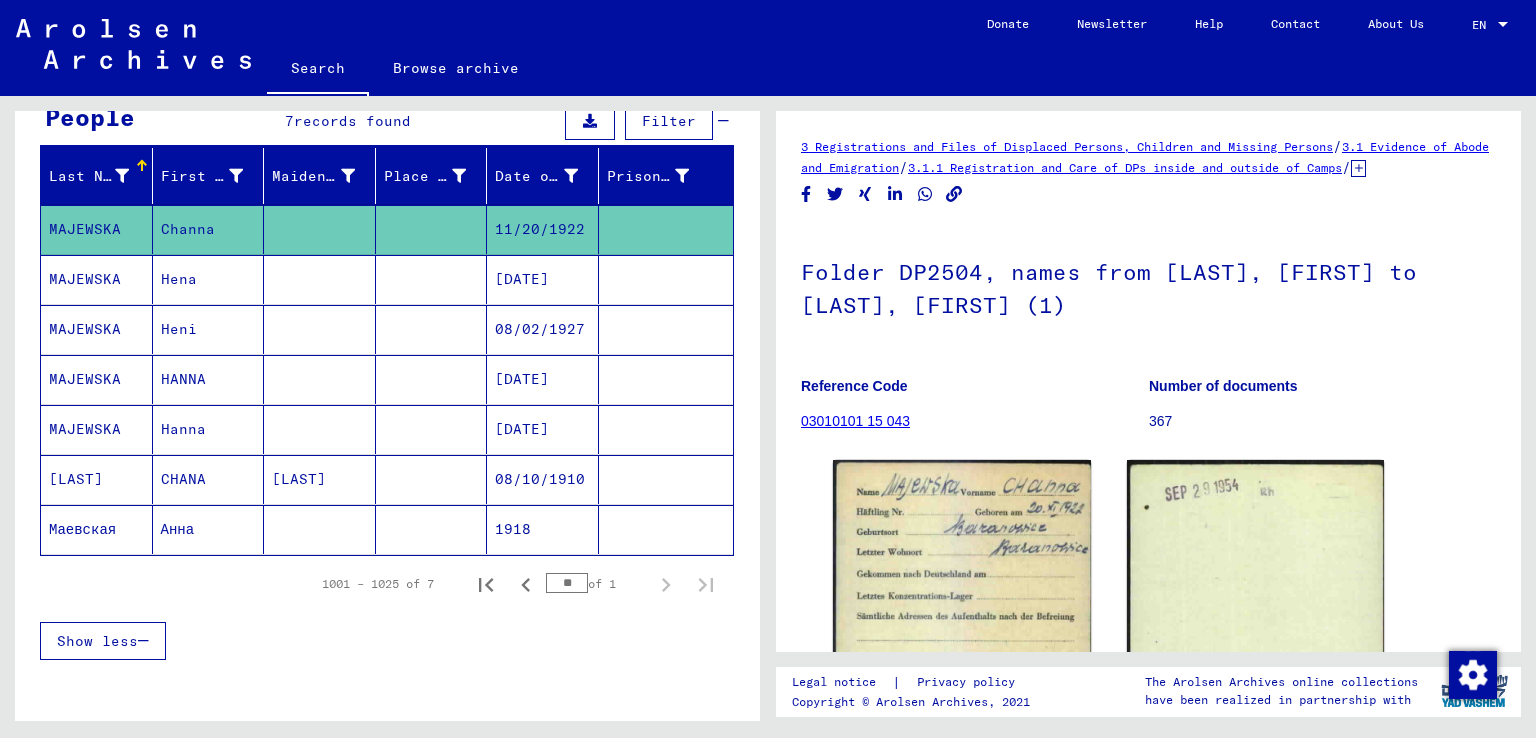 scroll, scrollTop: 0, scrollLeft: 0, axis: both 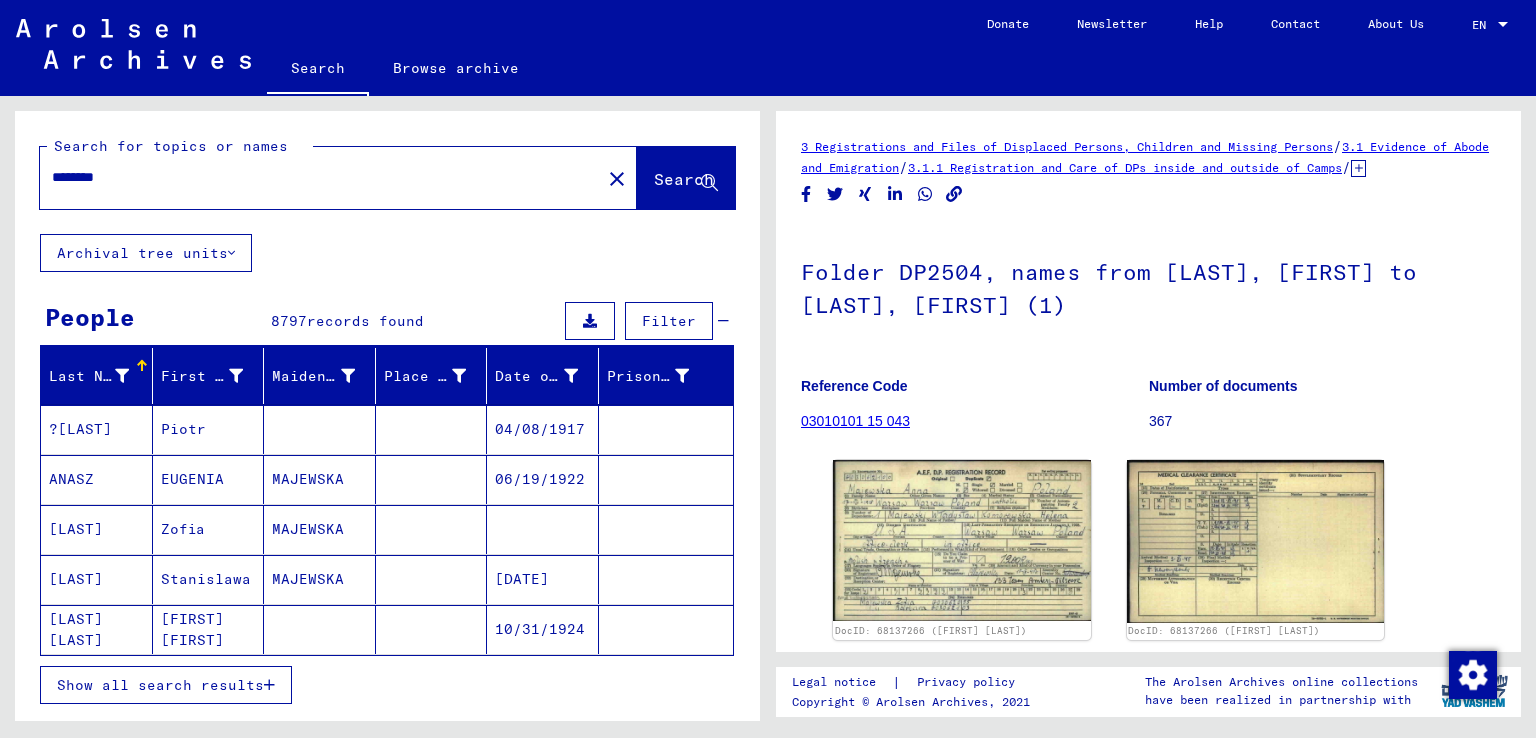 drag, startPoint x: 136, startPoint y: 181, endPoint x: 20, endPoint y: 178, distance: 116.03879 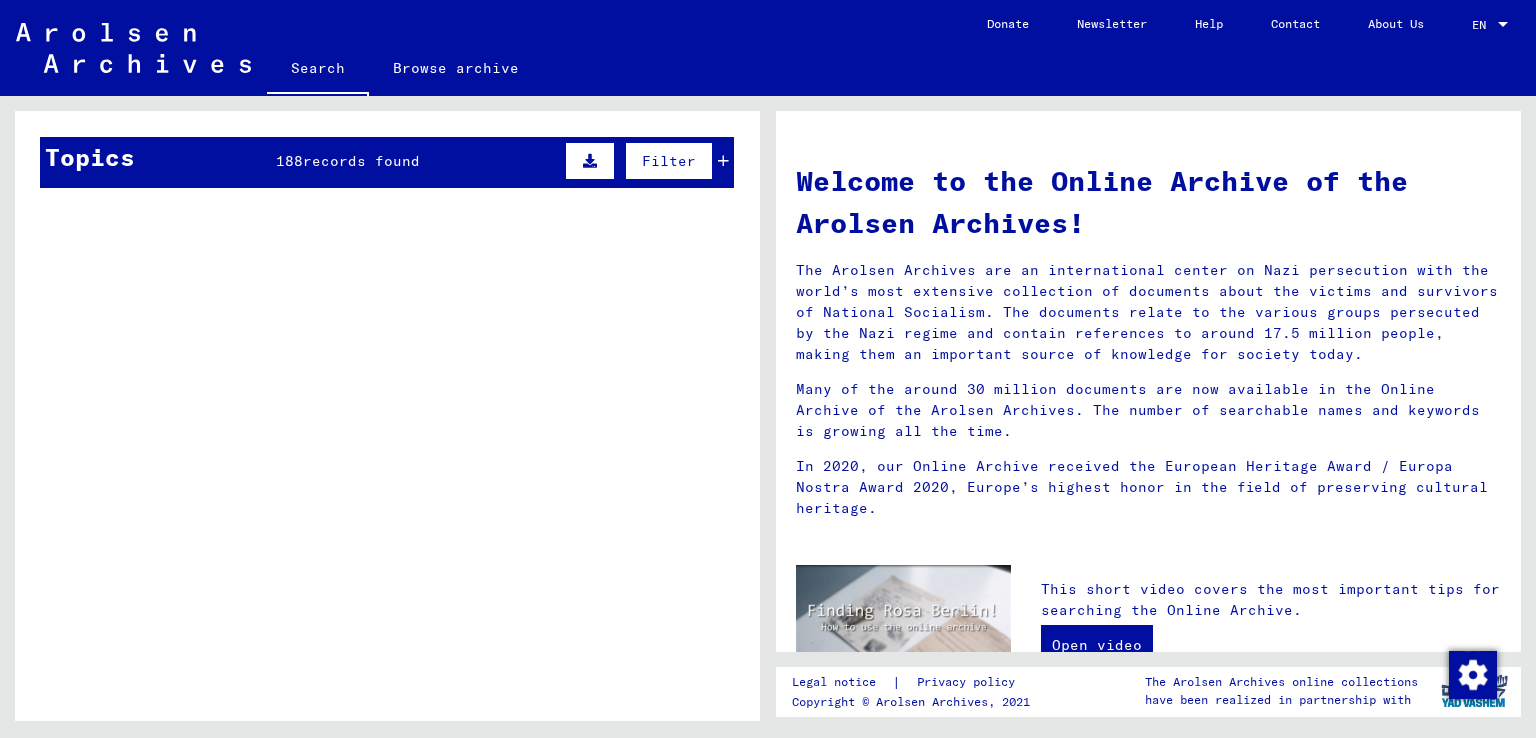 scroll, scrollTop: 0, scrollLeft: 0, axis: both 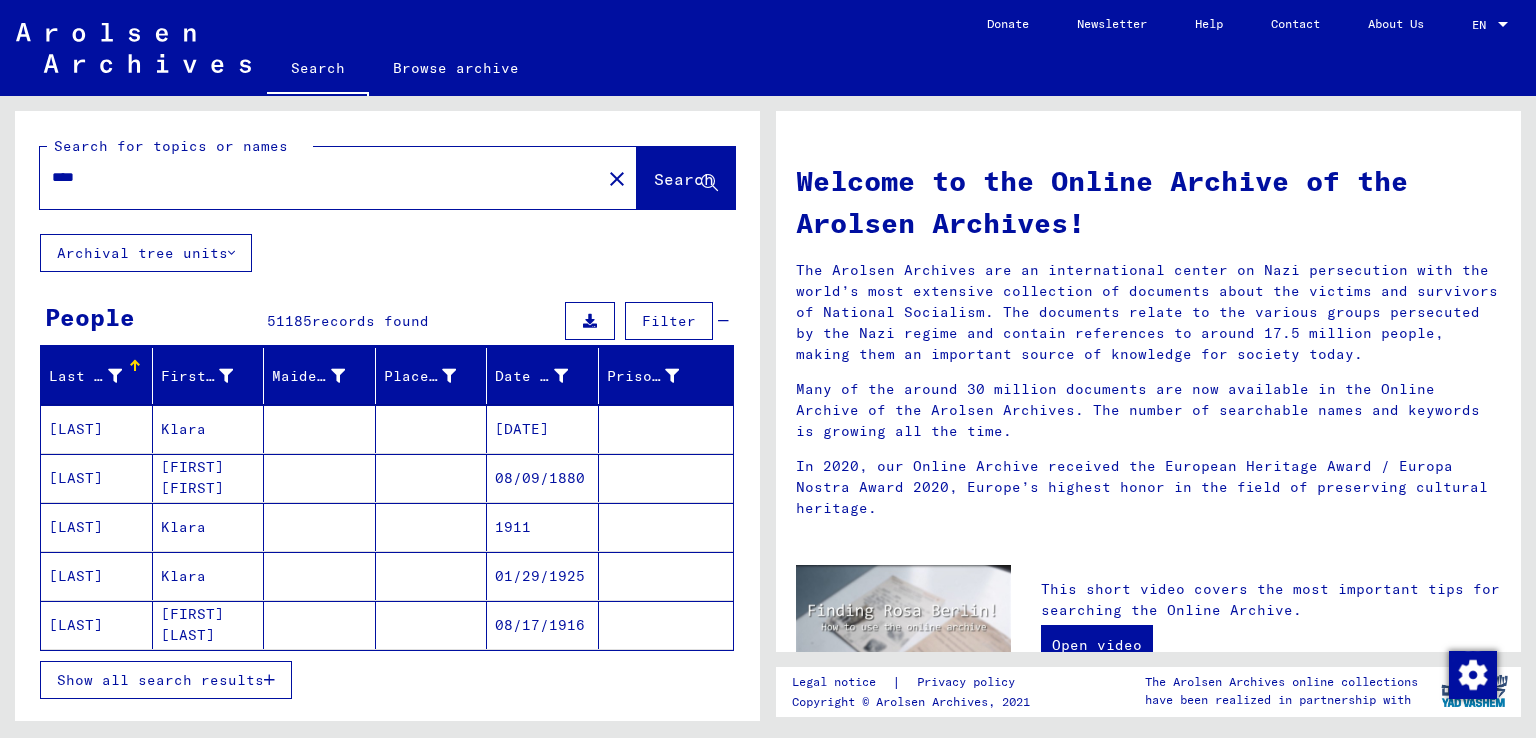 click on "****" at bounding box center [314, 177] 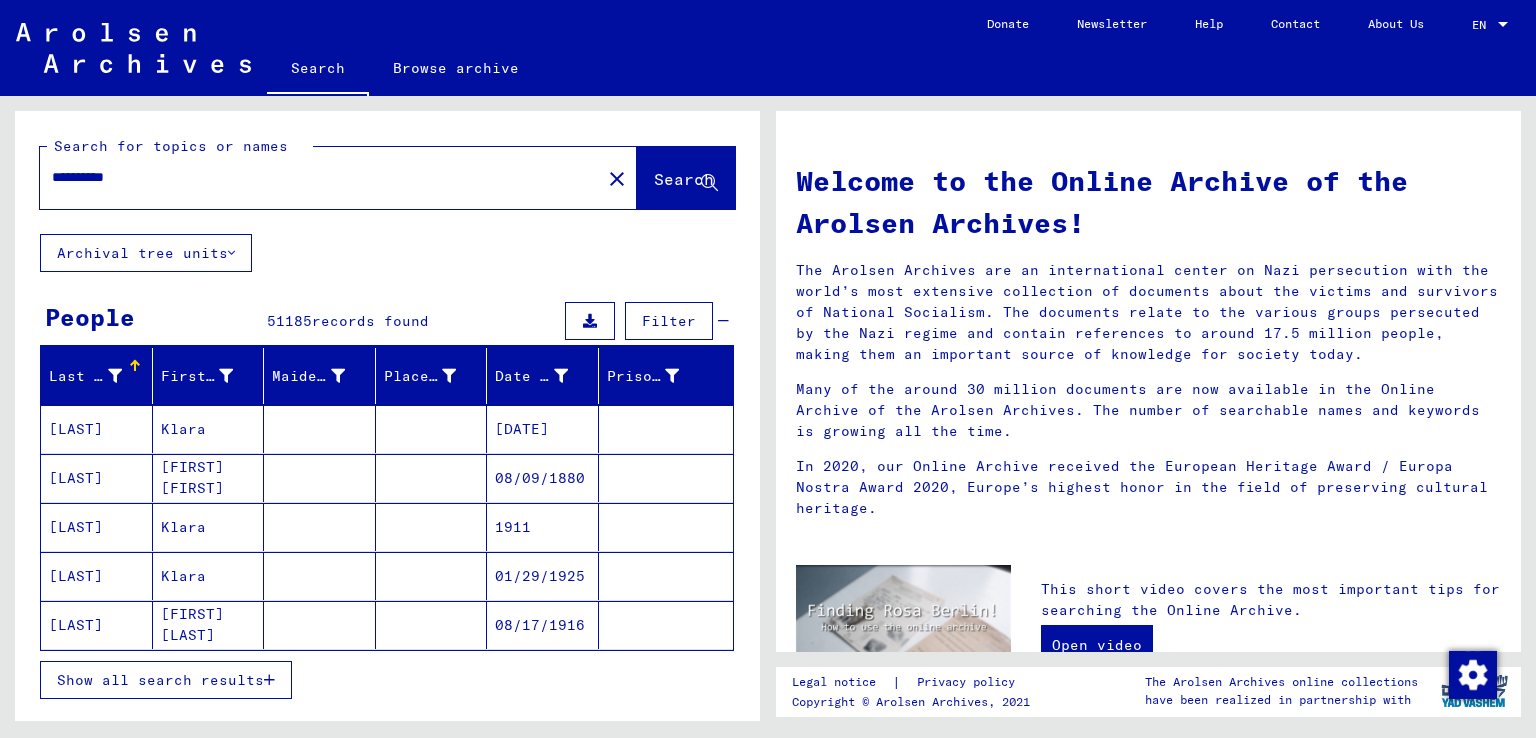 type on "**********" 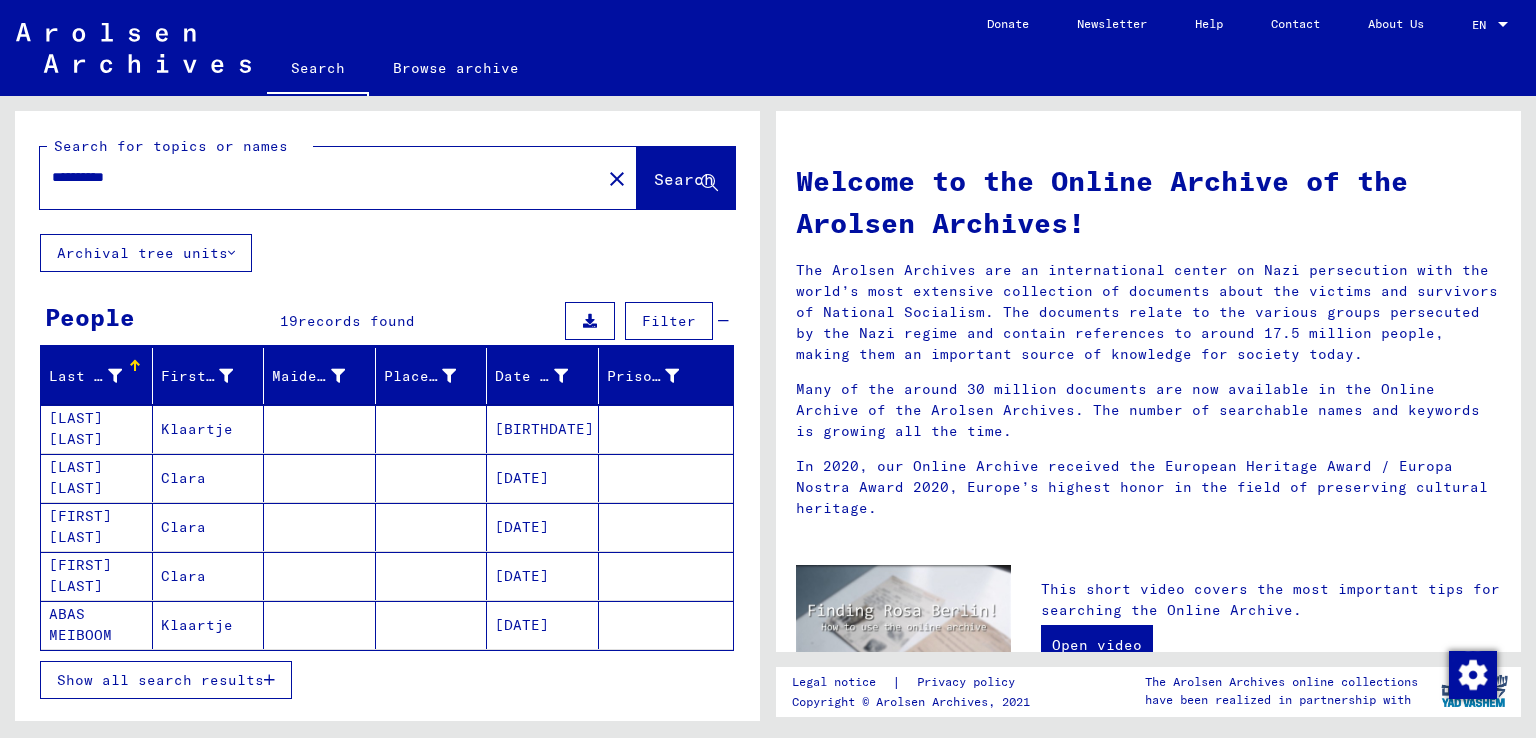click on "Show all search results" at bounding box center (160, 680) 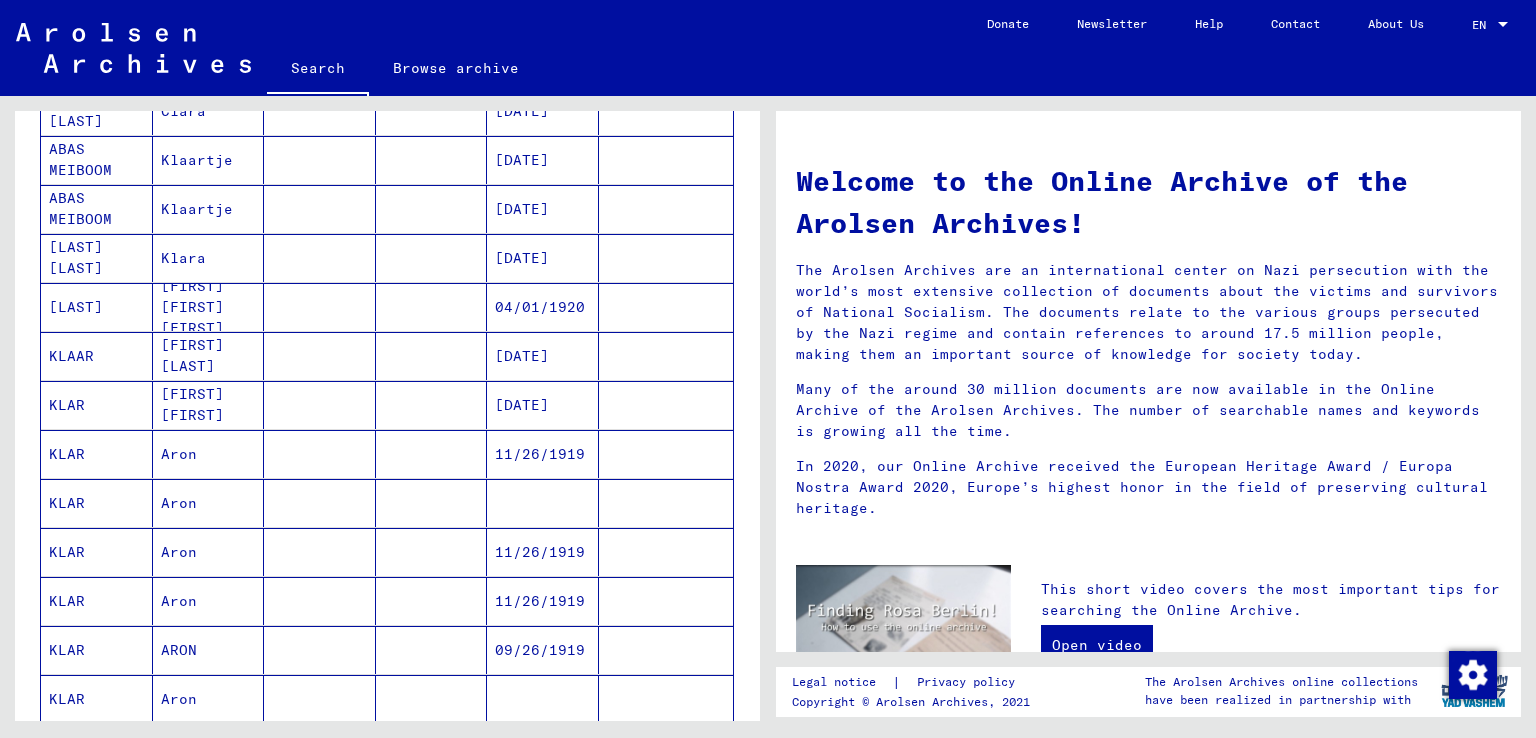 scroll, scrollTop: 500, scrollLeft: 0, axis: vertical 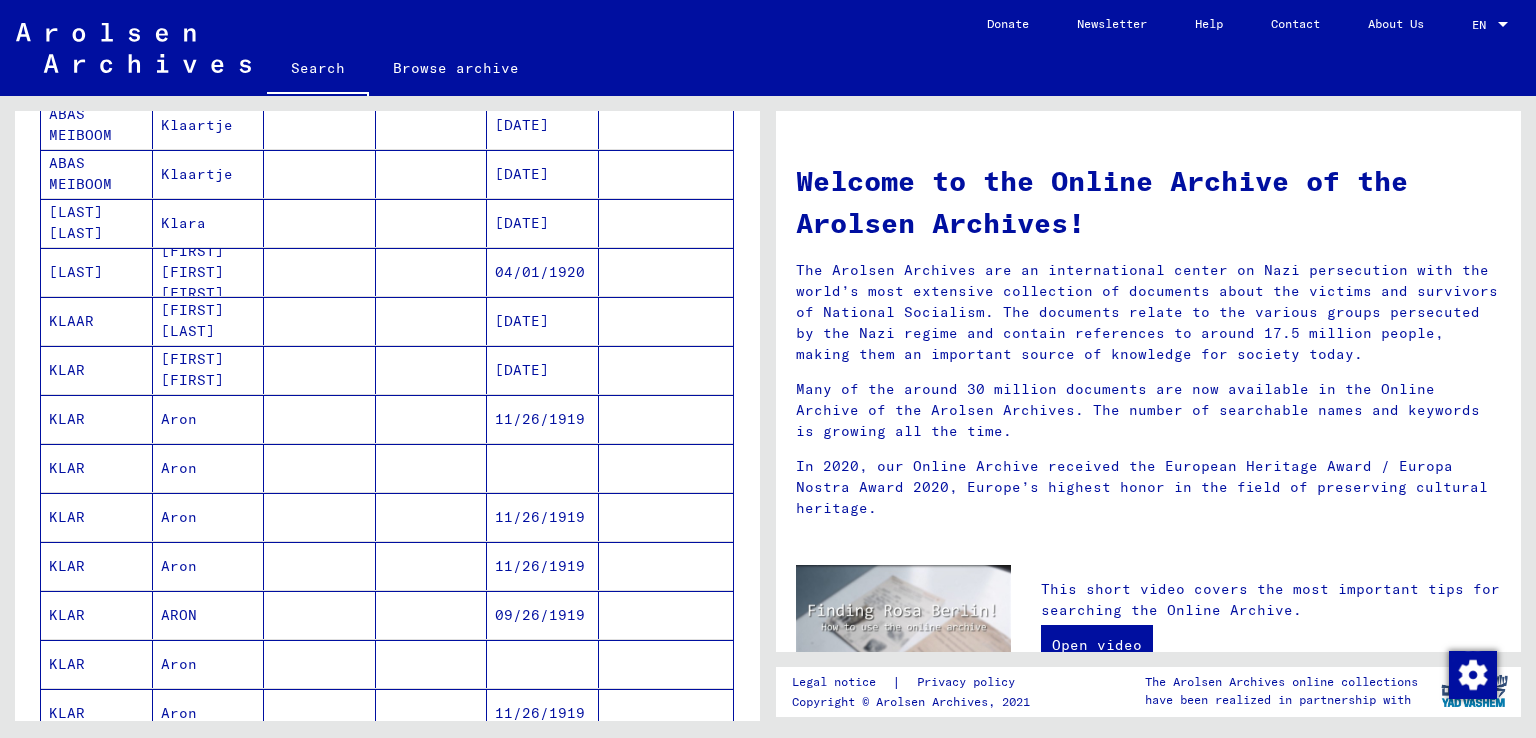 click on "Aron" at bounding box center [209, 468] 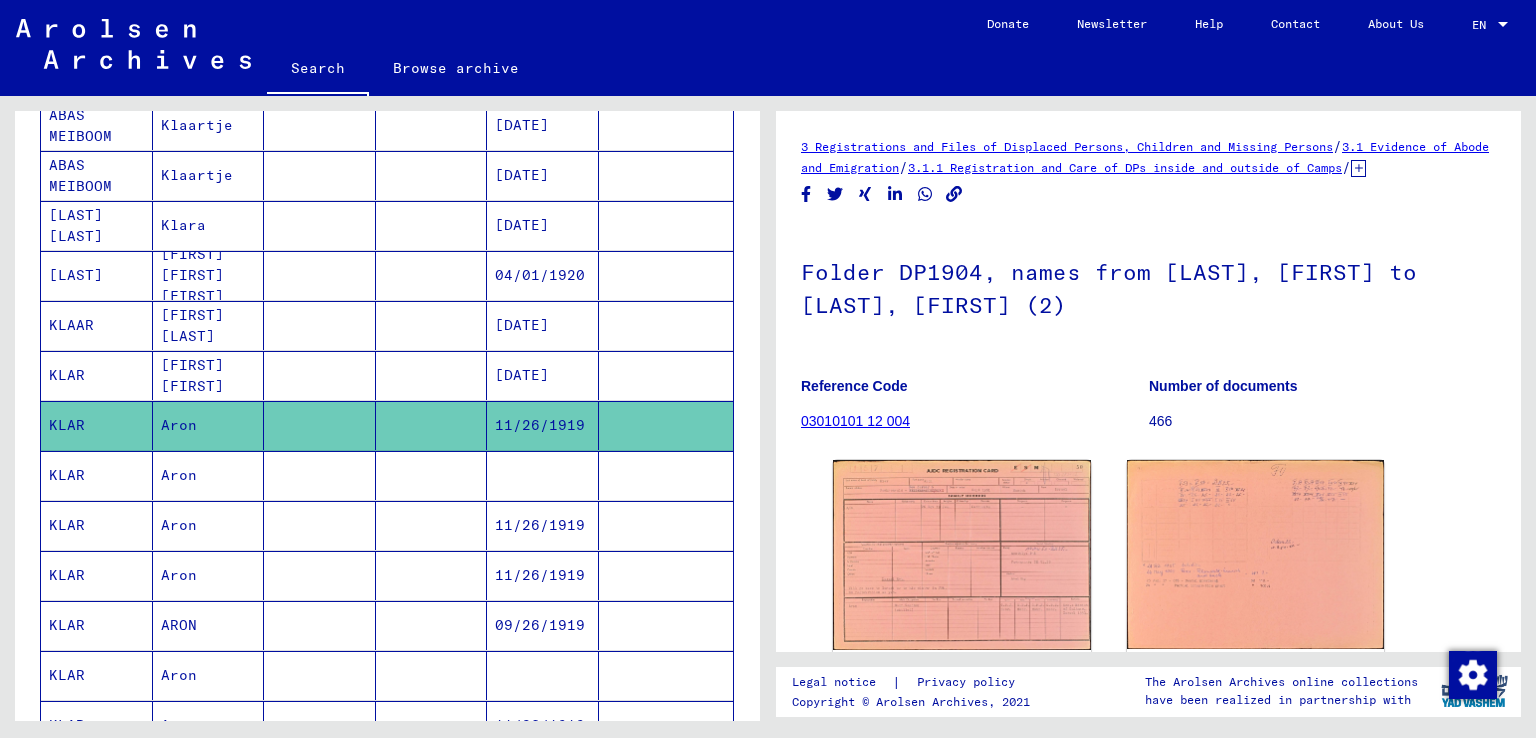 scroll, scrollTop: 0, scrollLeft: 0, axis: both 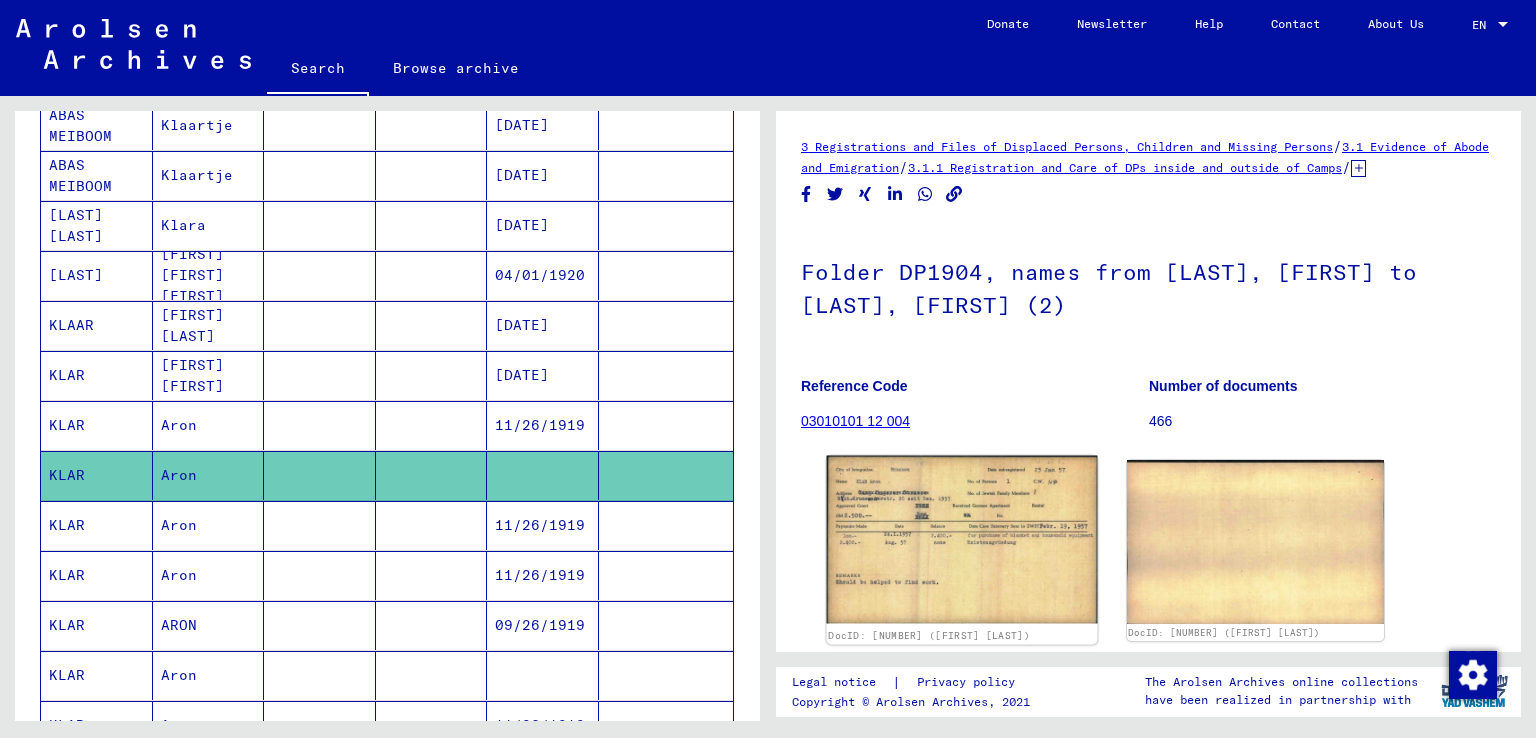 click 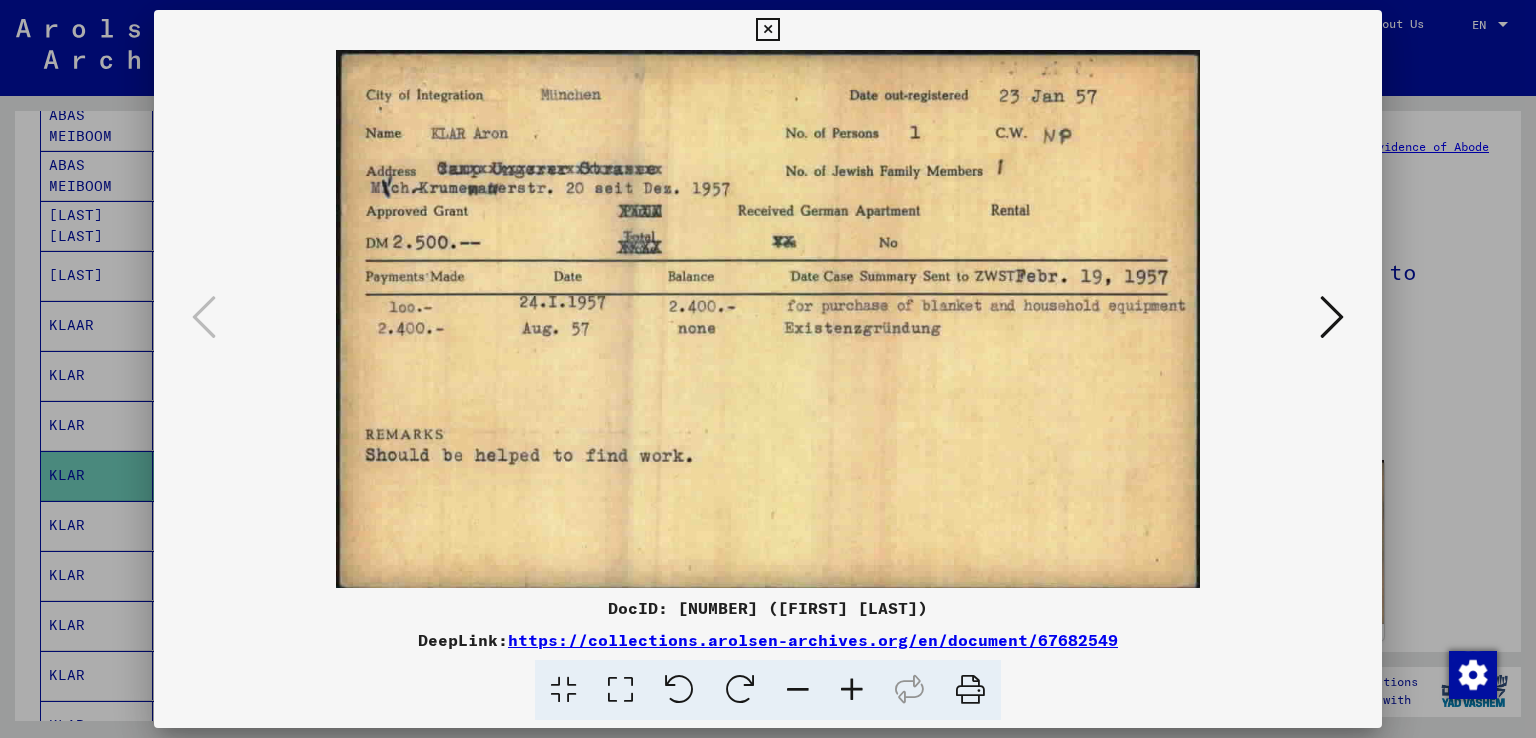 click at bounding box center (767, 30) 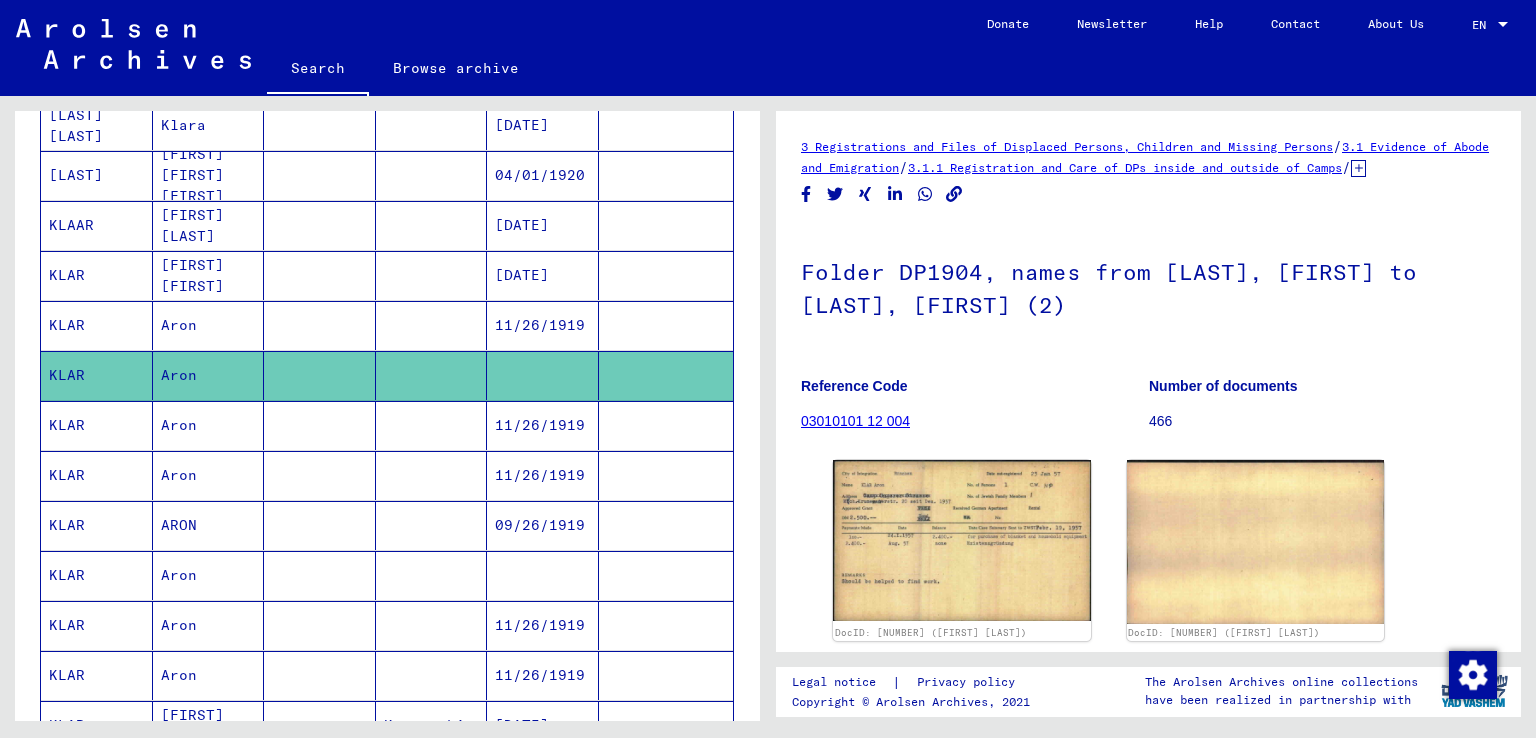 scroll, scrollTop: 704, scrollLeft: 0, axis: vertical 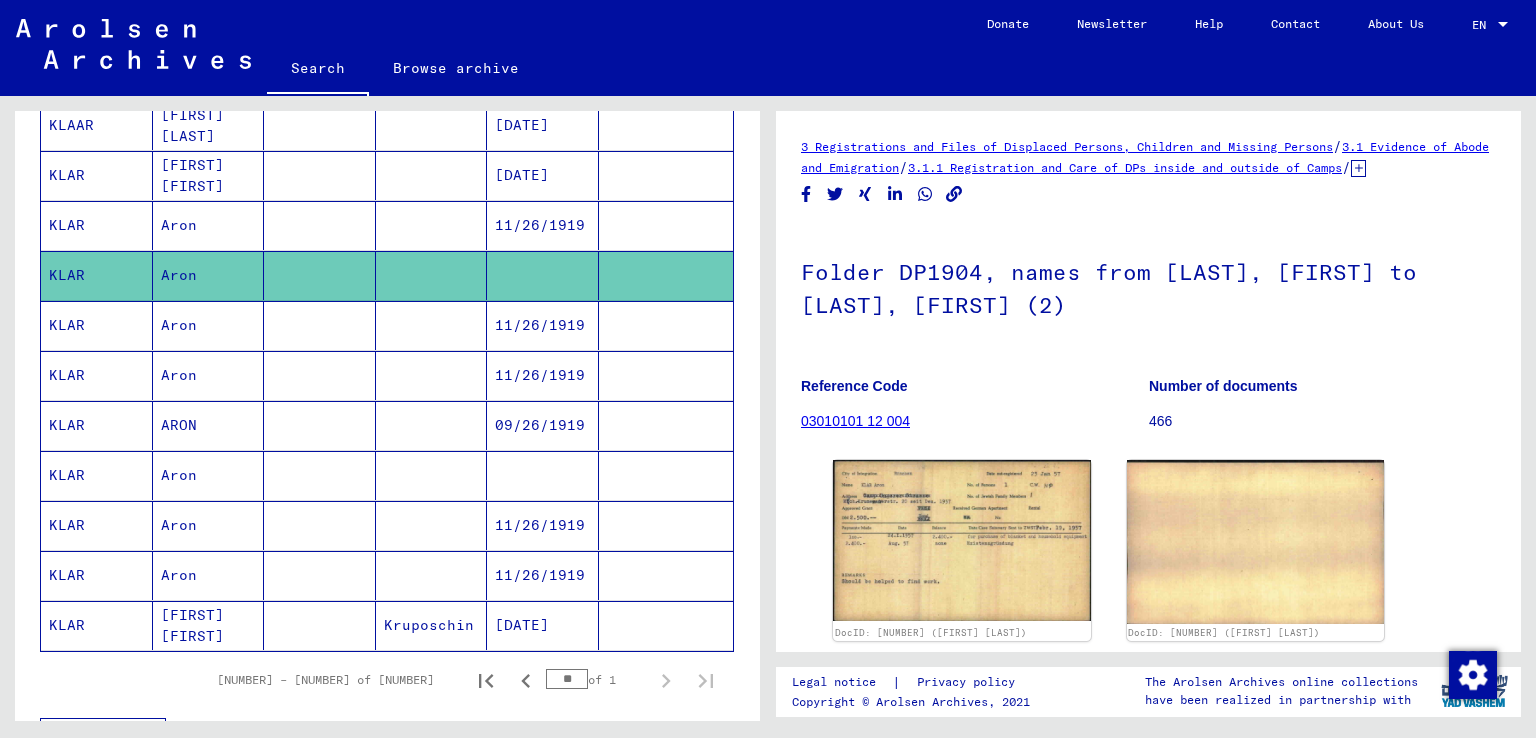 click on "Aron" at bounding box center (209, 525) 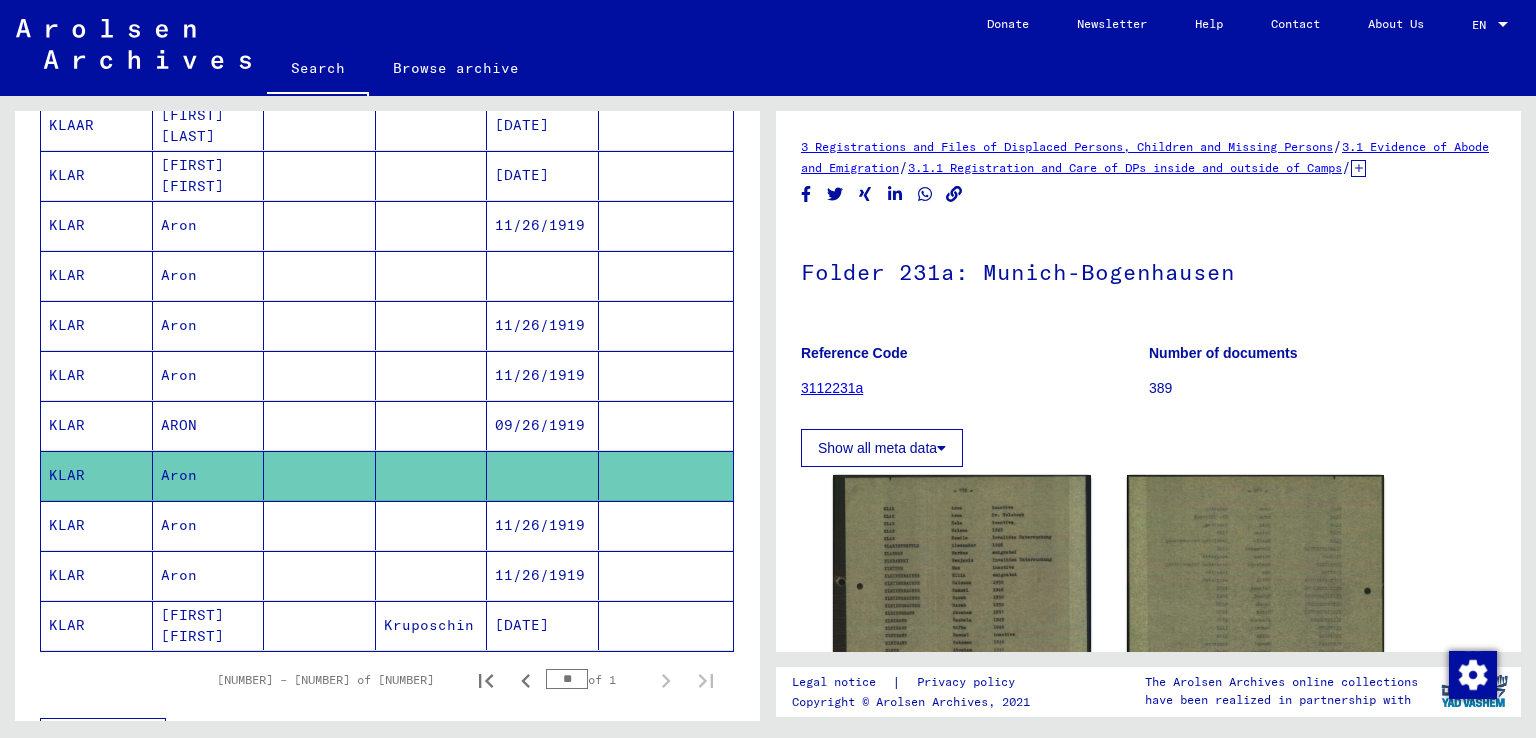 scroll, scrollTop: 0, scrollLeft: 0, axis: both 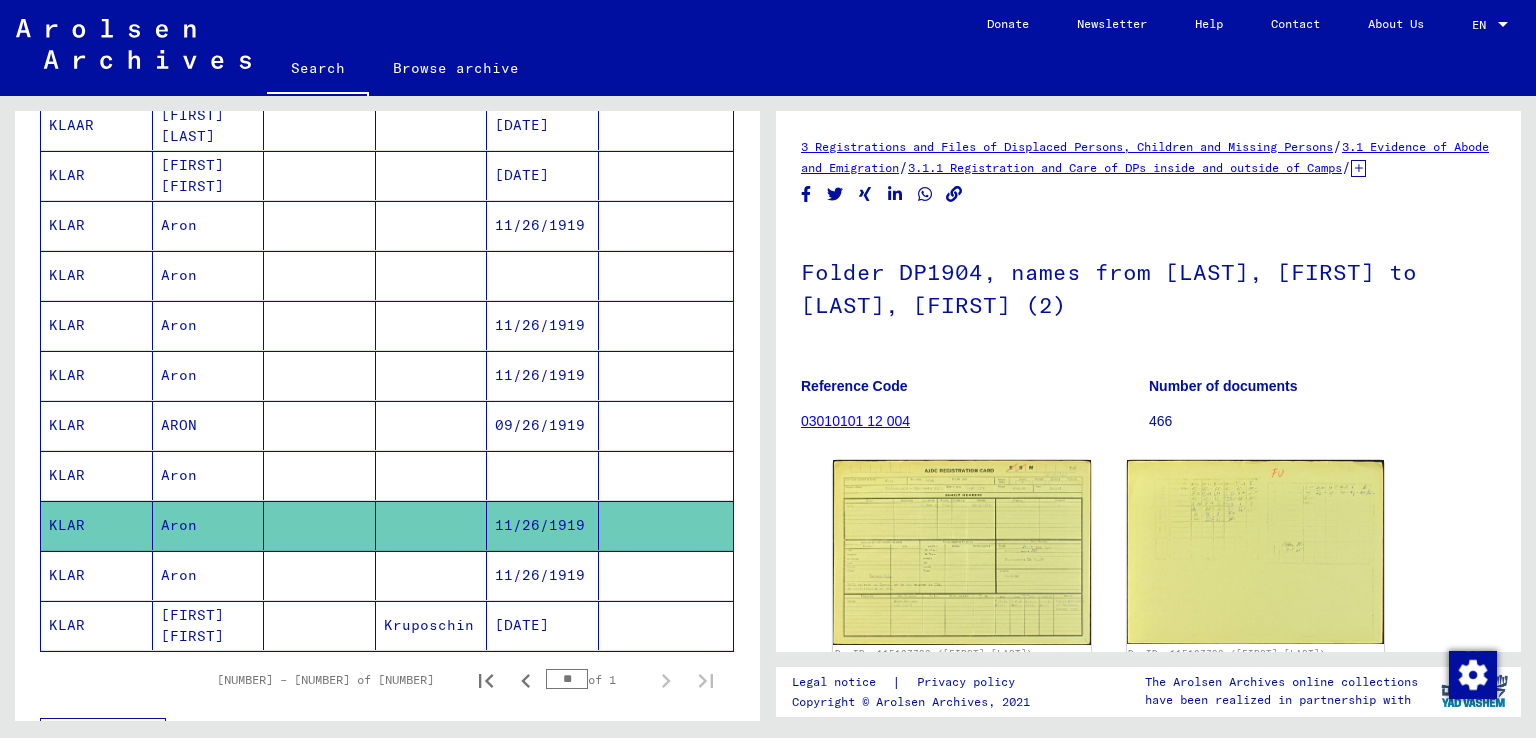 click on "Aron" at bounding box center [209, 625] 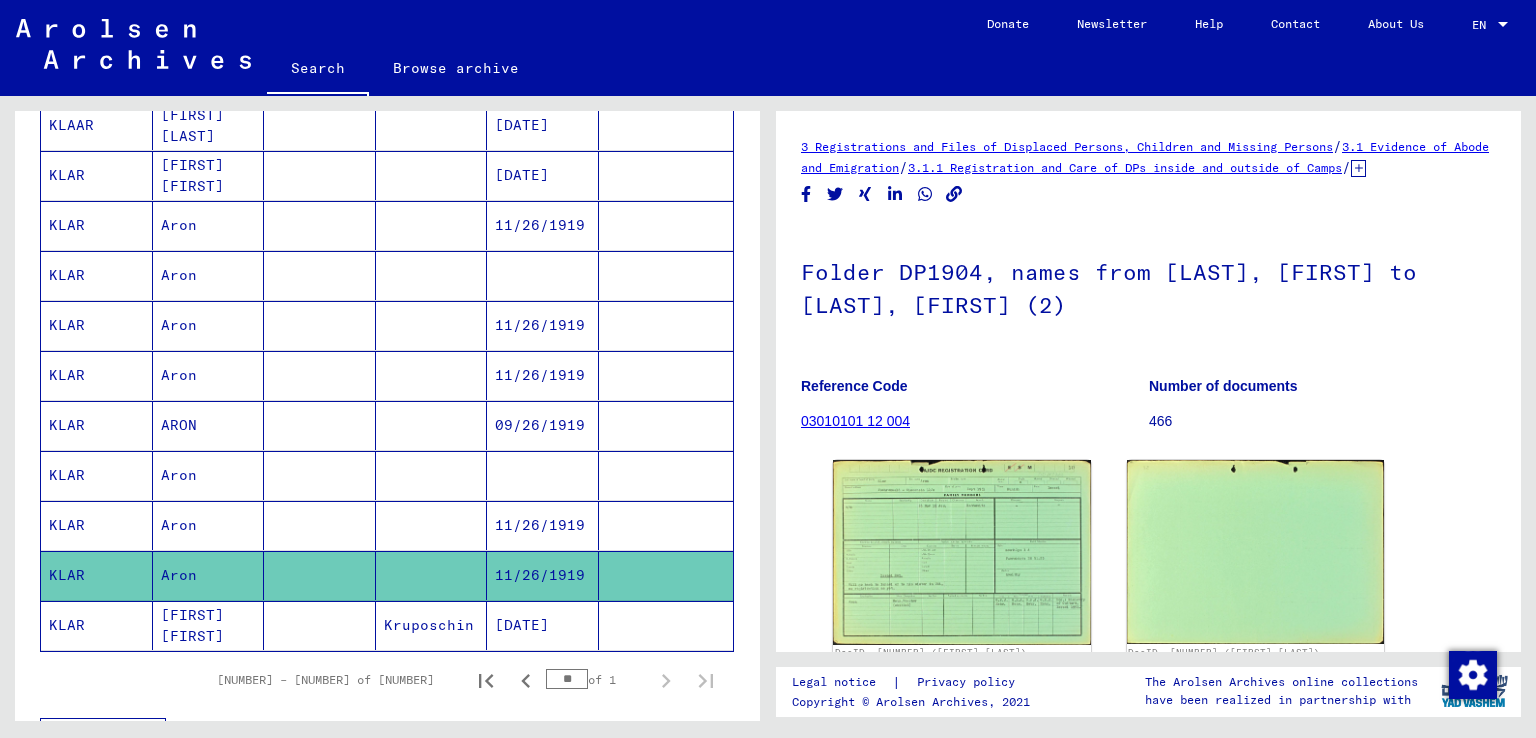 scroll, scrollTop: 0, scrollLeft: 0, axis: both 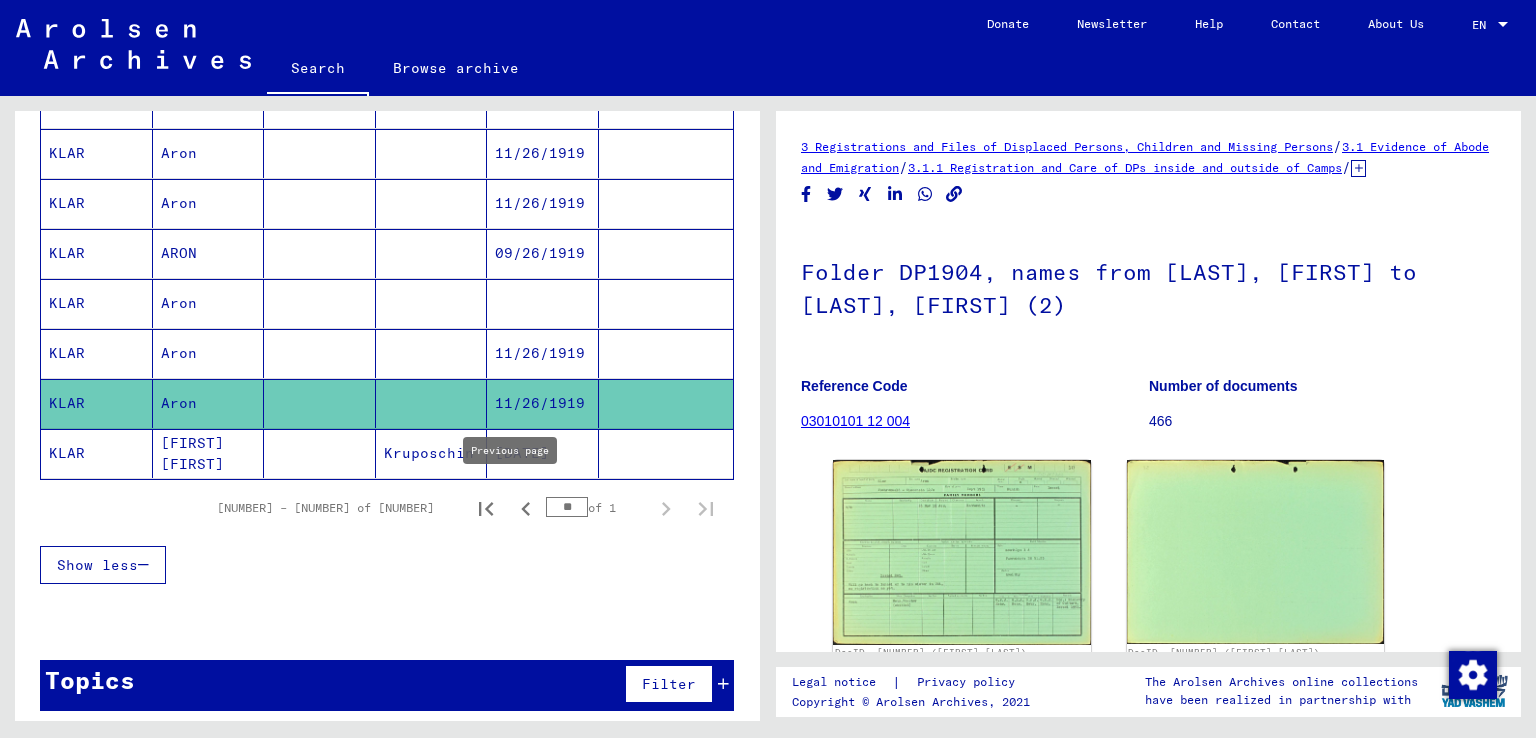 click 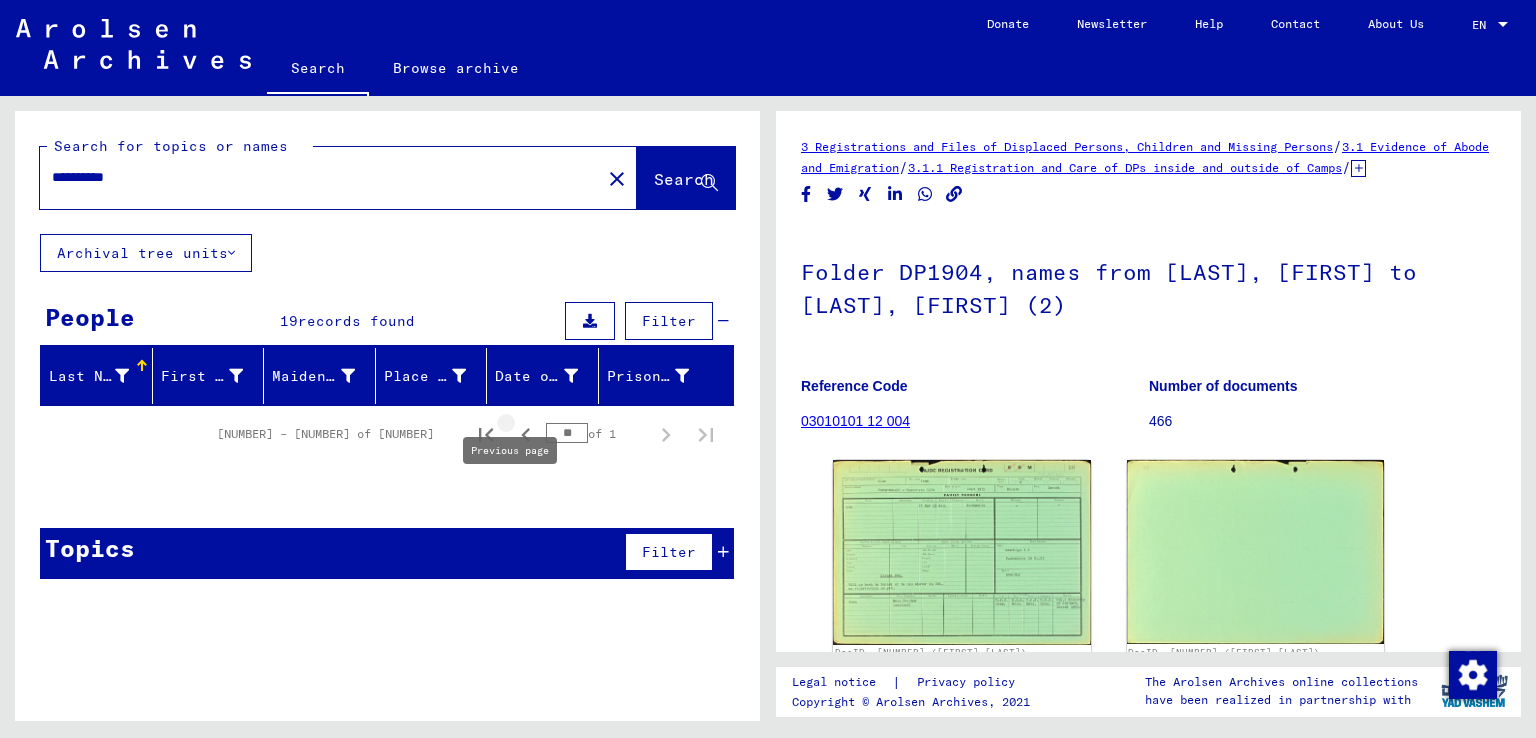 scroll, scrollTop: 0, scrollLeft: 0, axis: both 